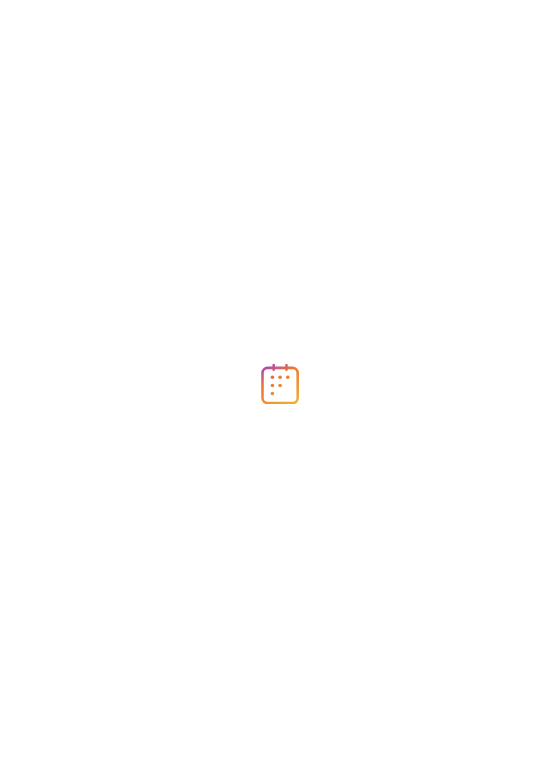 scroll, scrollTop: 0, scrollLeft: 0, axis: both 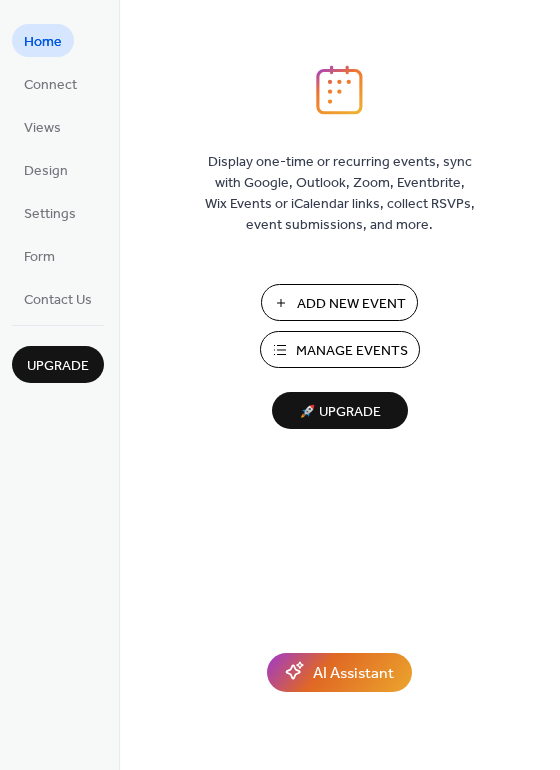 click on "Manage Events" at bounding box center [352, 351] 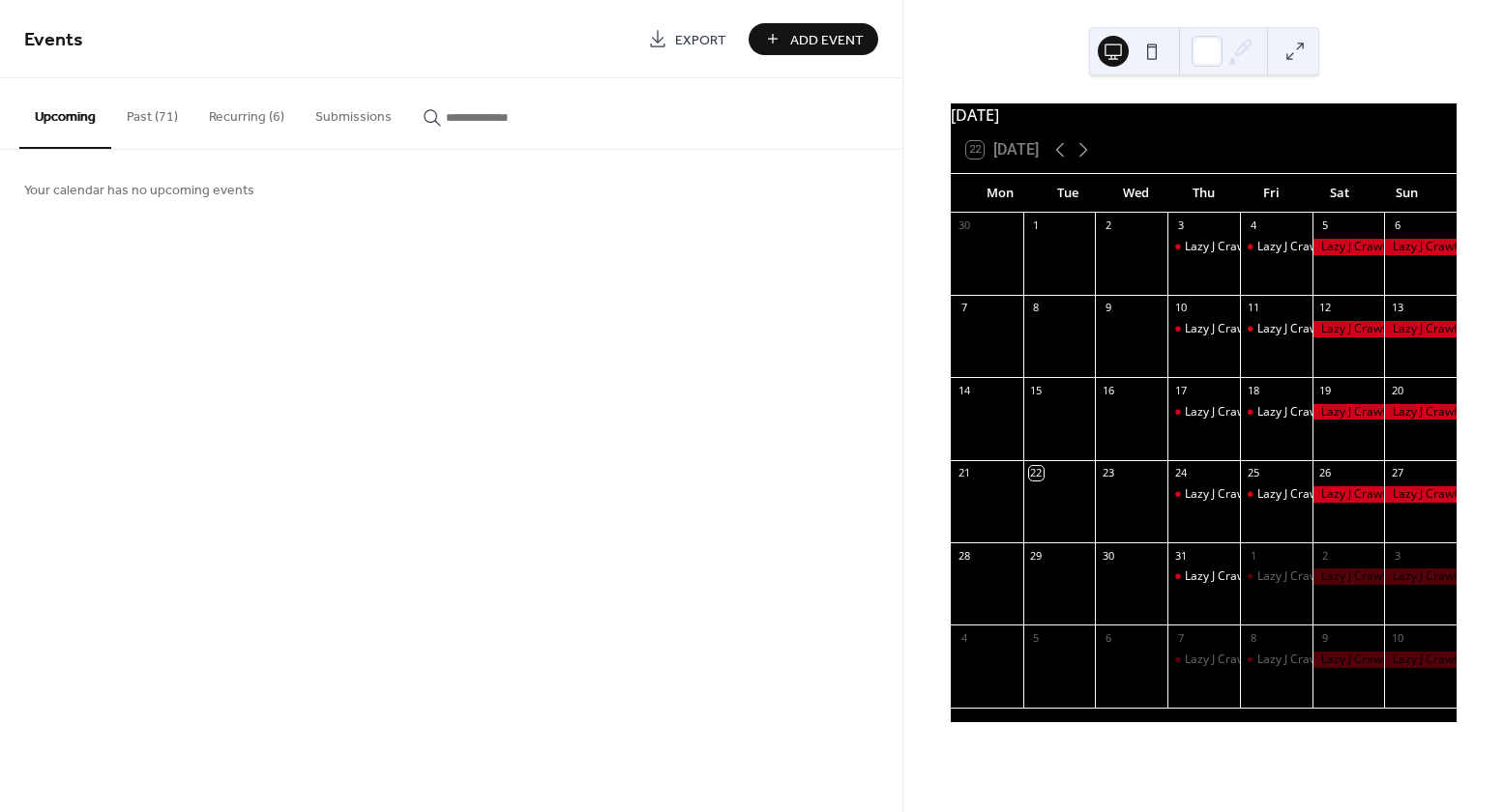 scroll, scrollTop: 0, scrollLeft: 0, axis: both 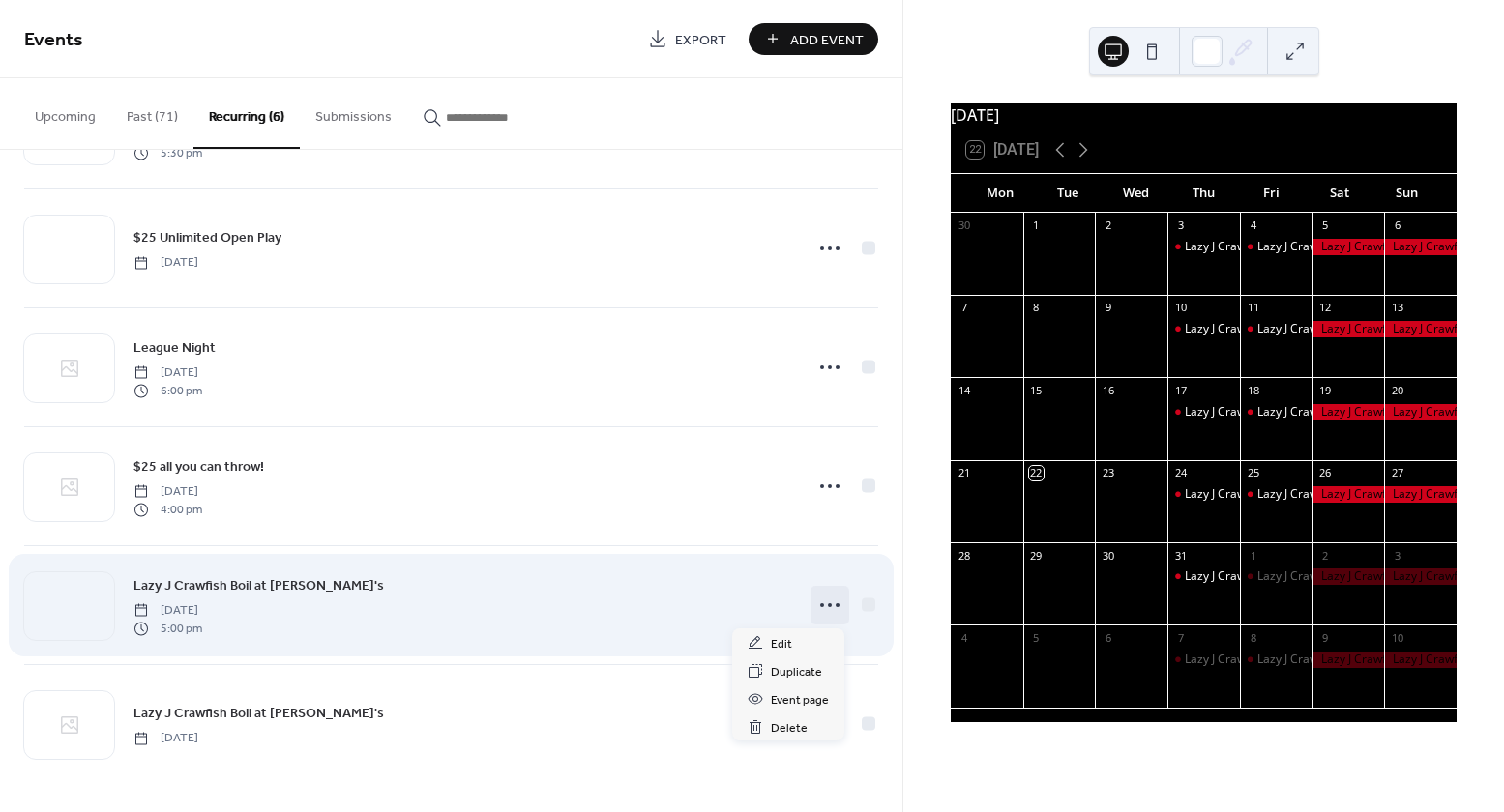 click 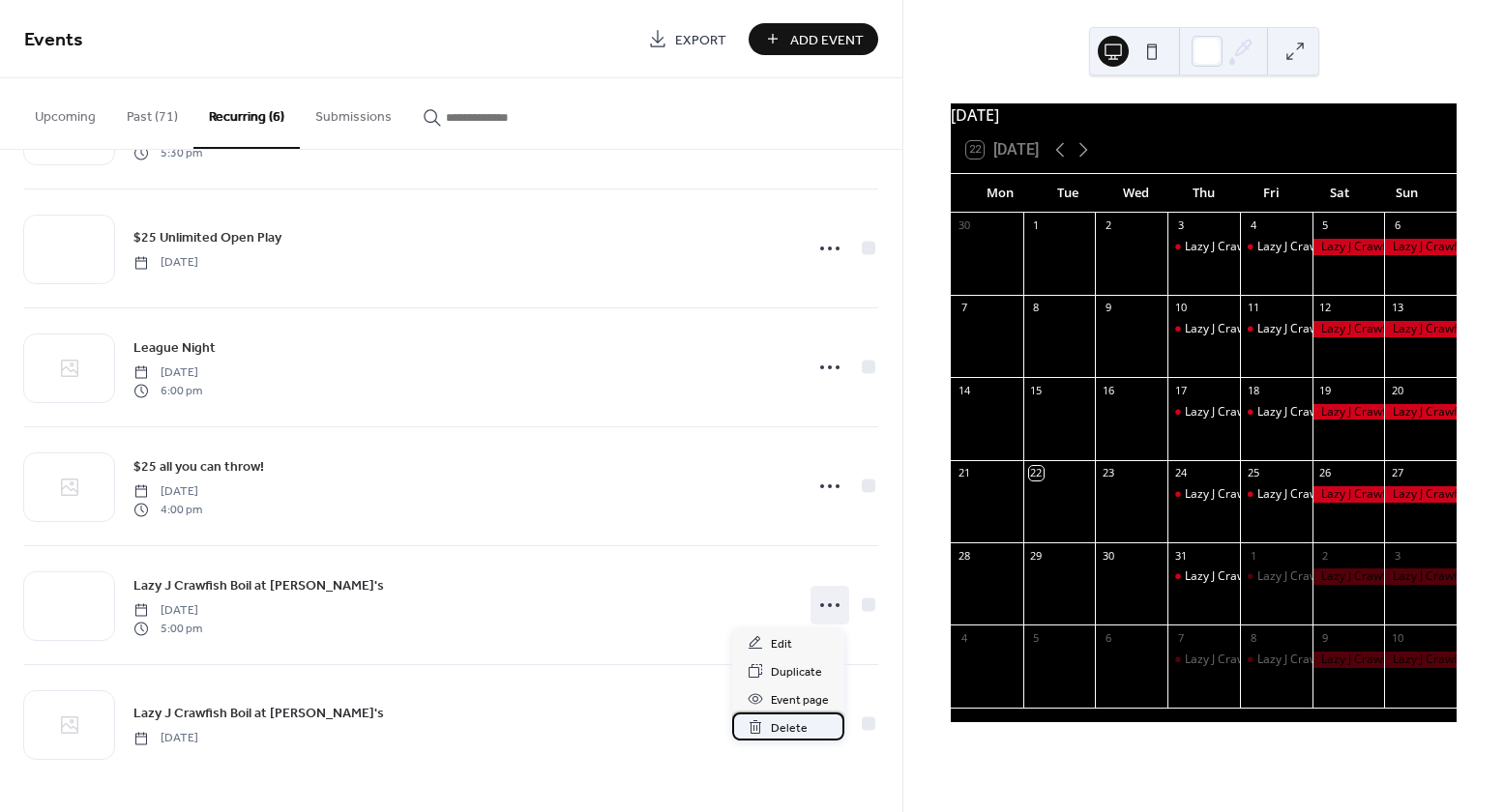 click on "Delete" at bounding box center [789, 728] 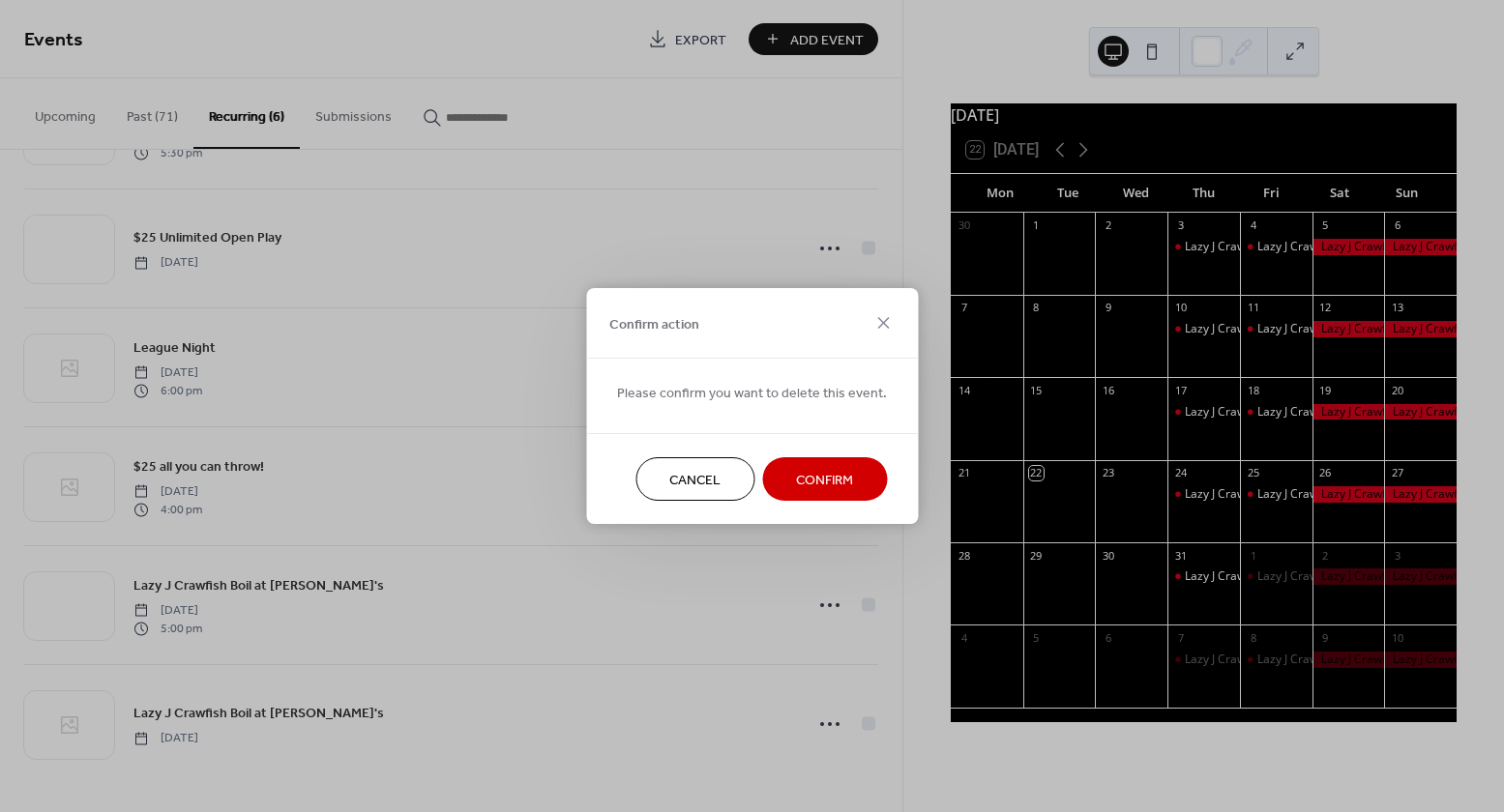 click on "Confirm" at bounding box center [824, 480] 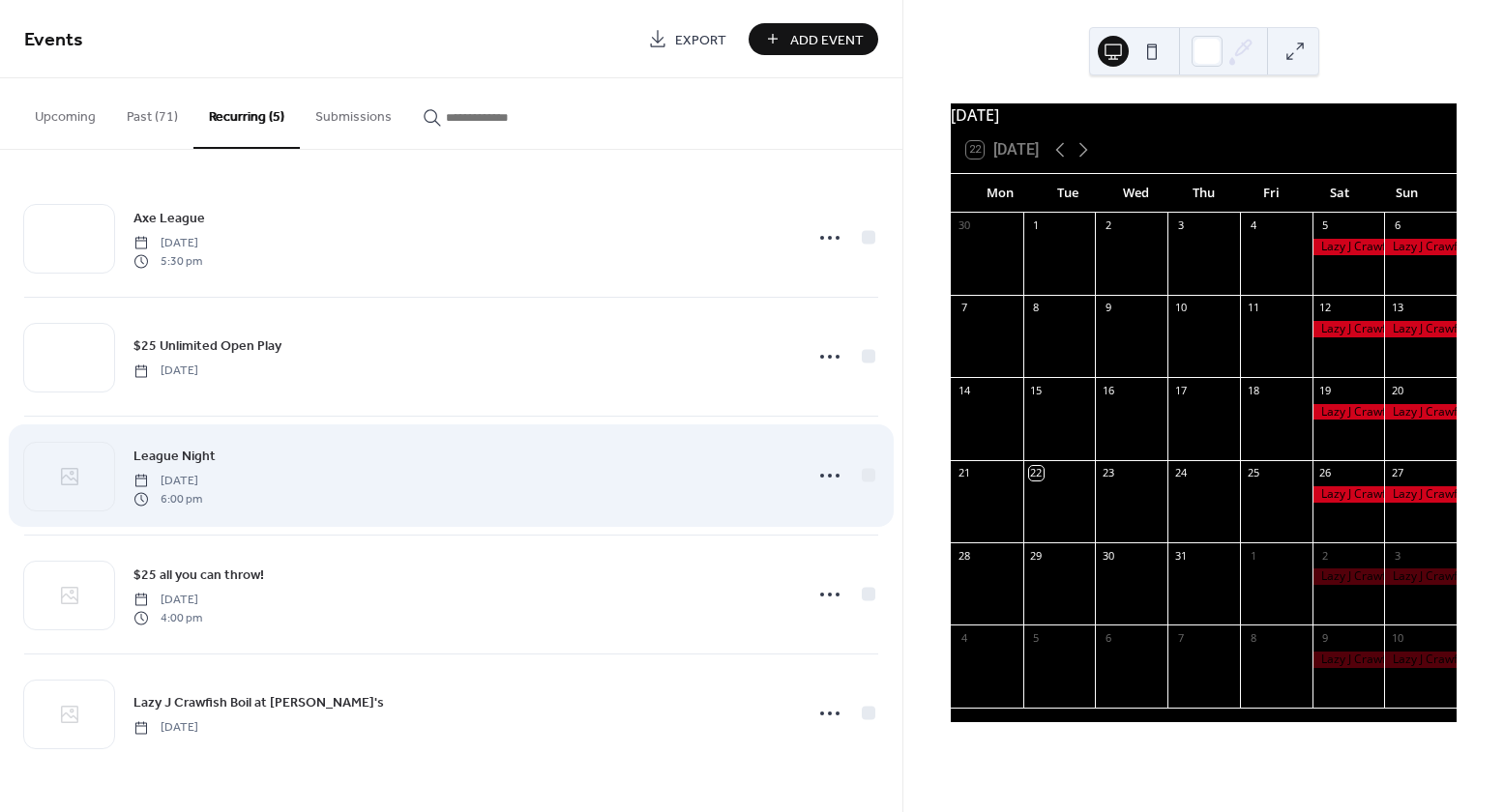 scroll, scrollTop: 0, scrollLeft: 0, axis: both 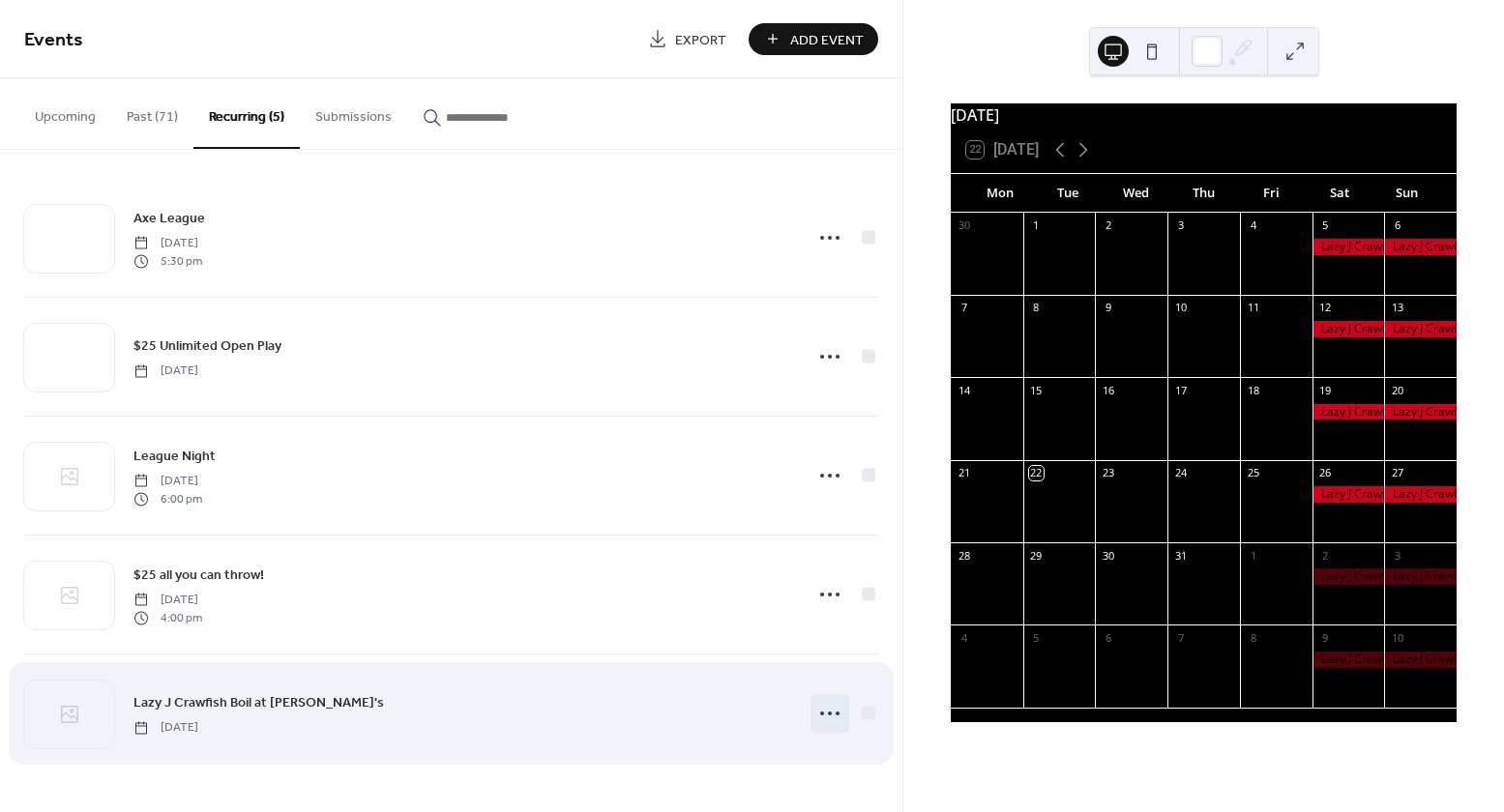 click 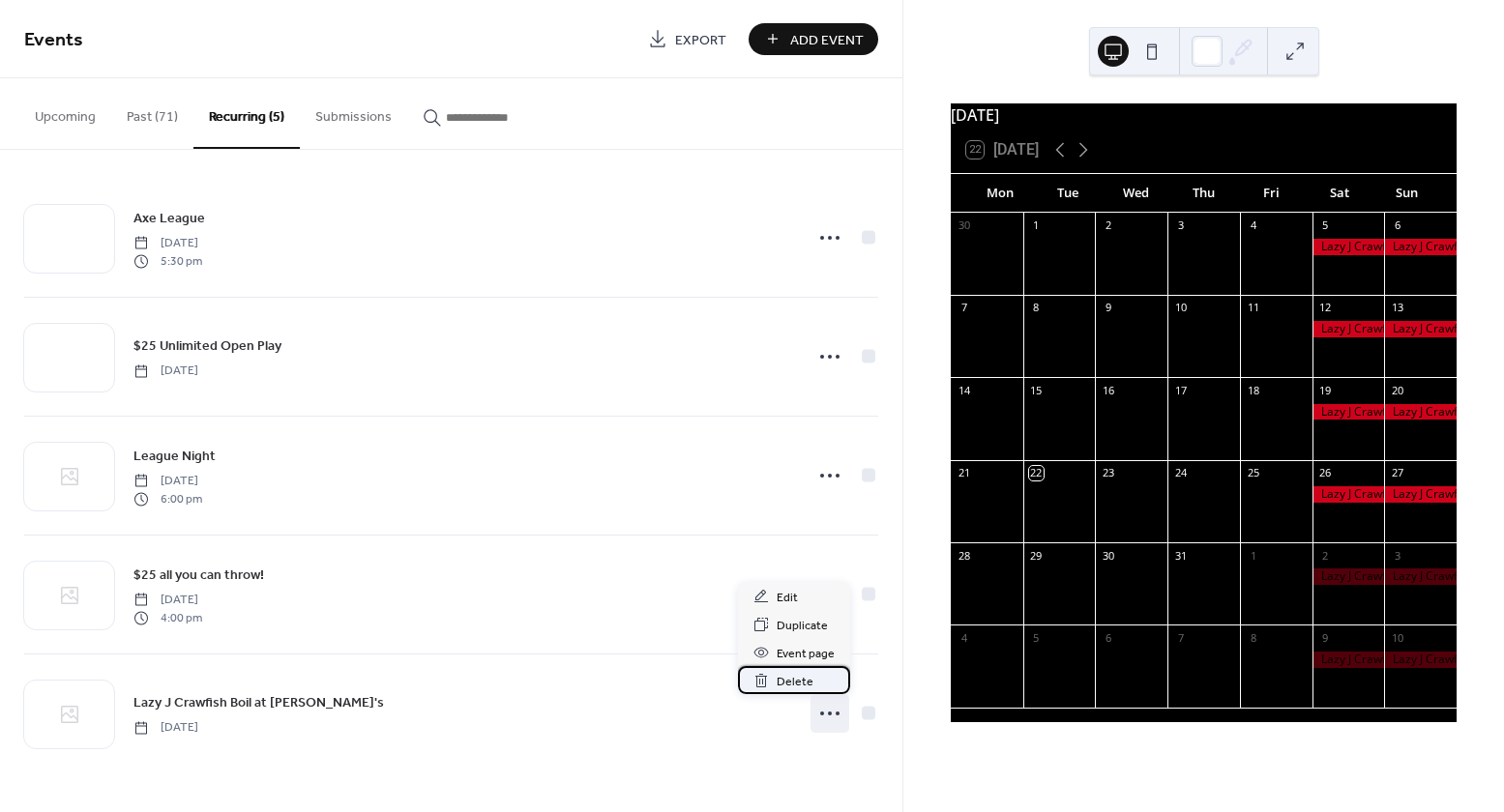 click on "Delete" at bounding box center (794, 680) 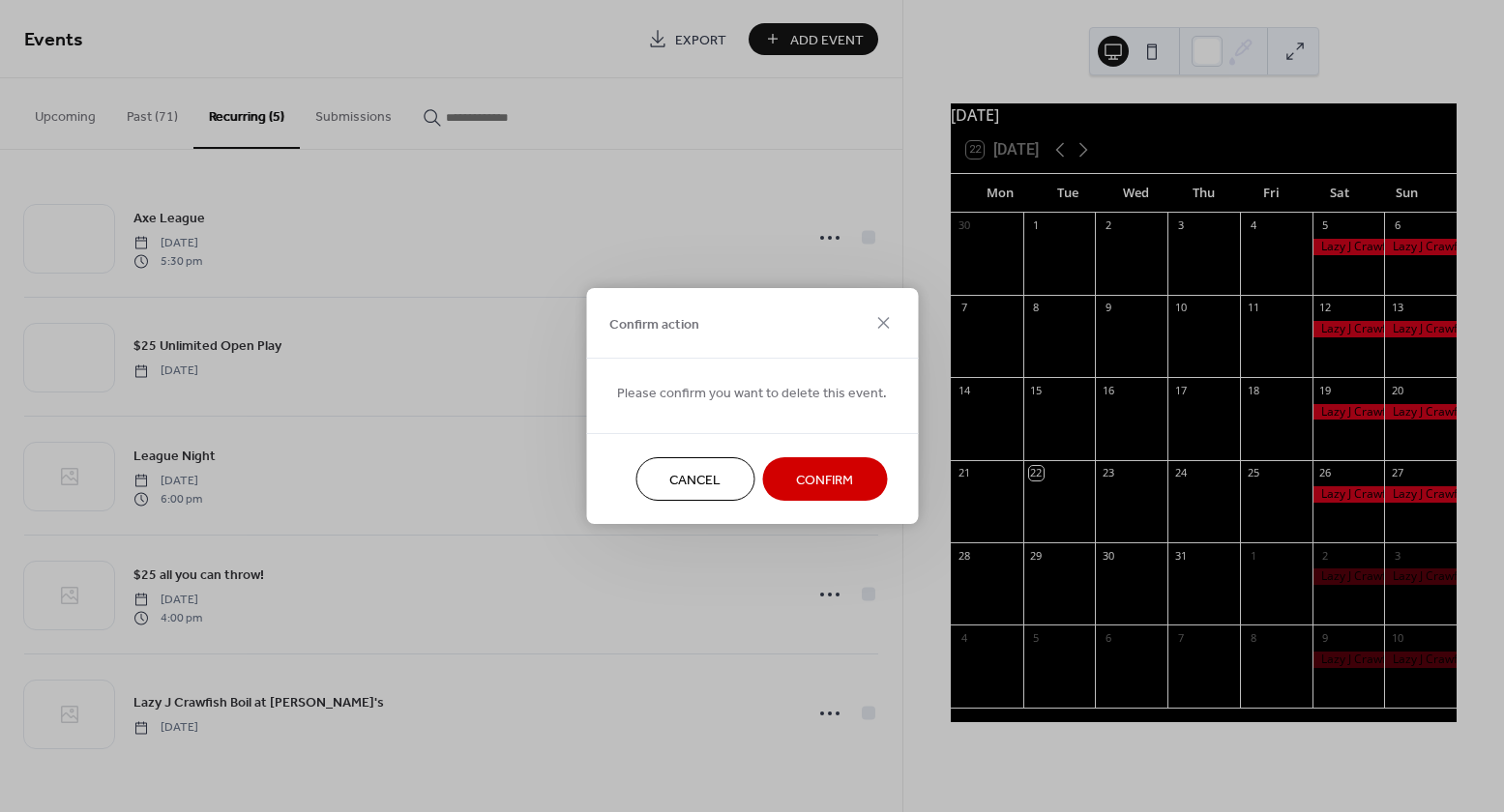 click on "Confirm" at bounding box center [824, 480] 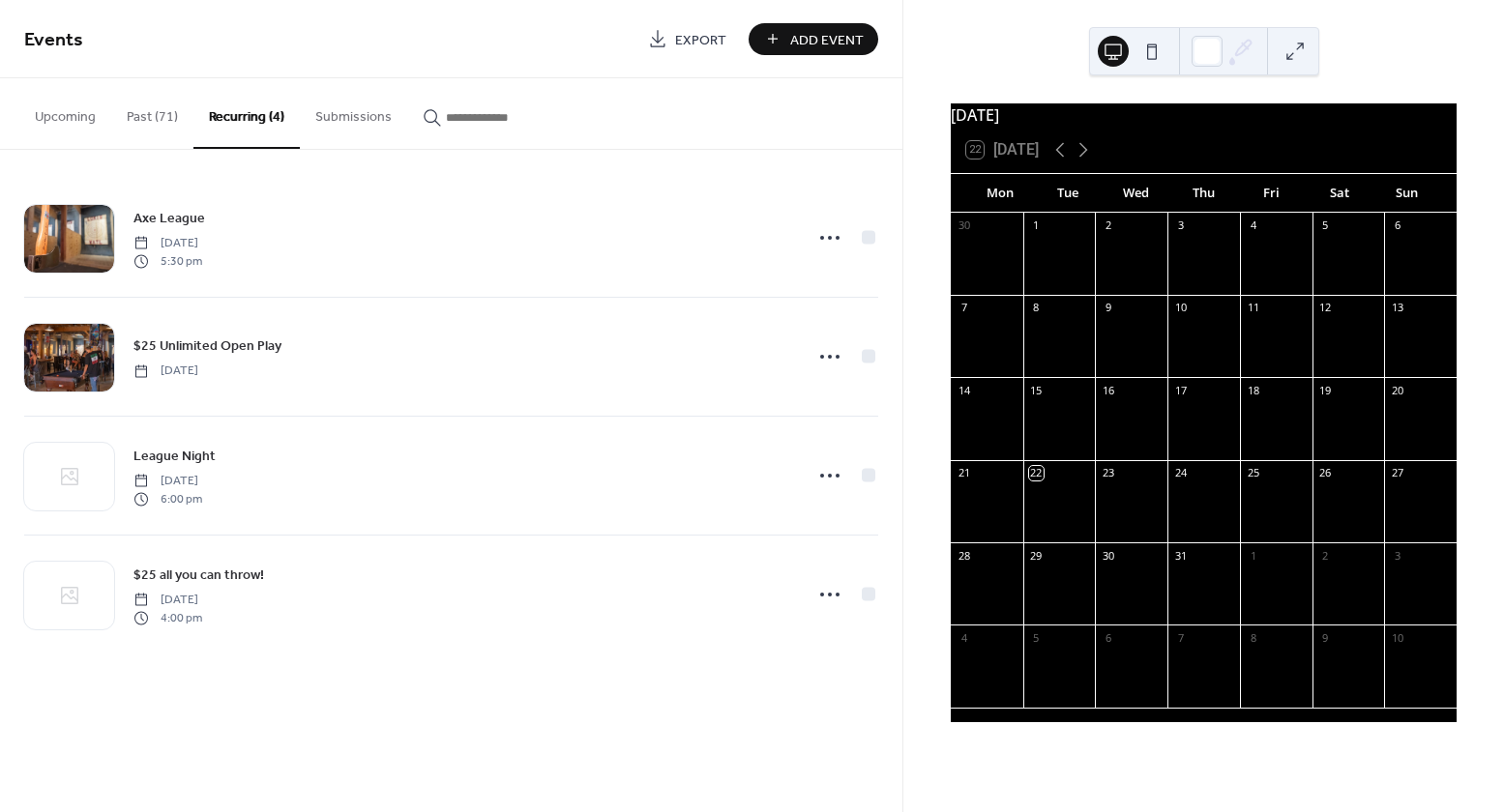 click on "Upcoming" at bounding box center [65, 112] 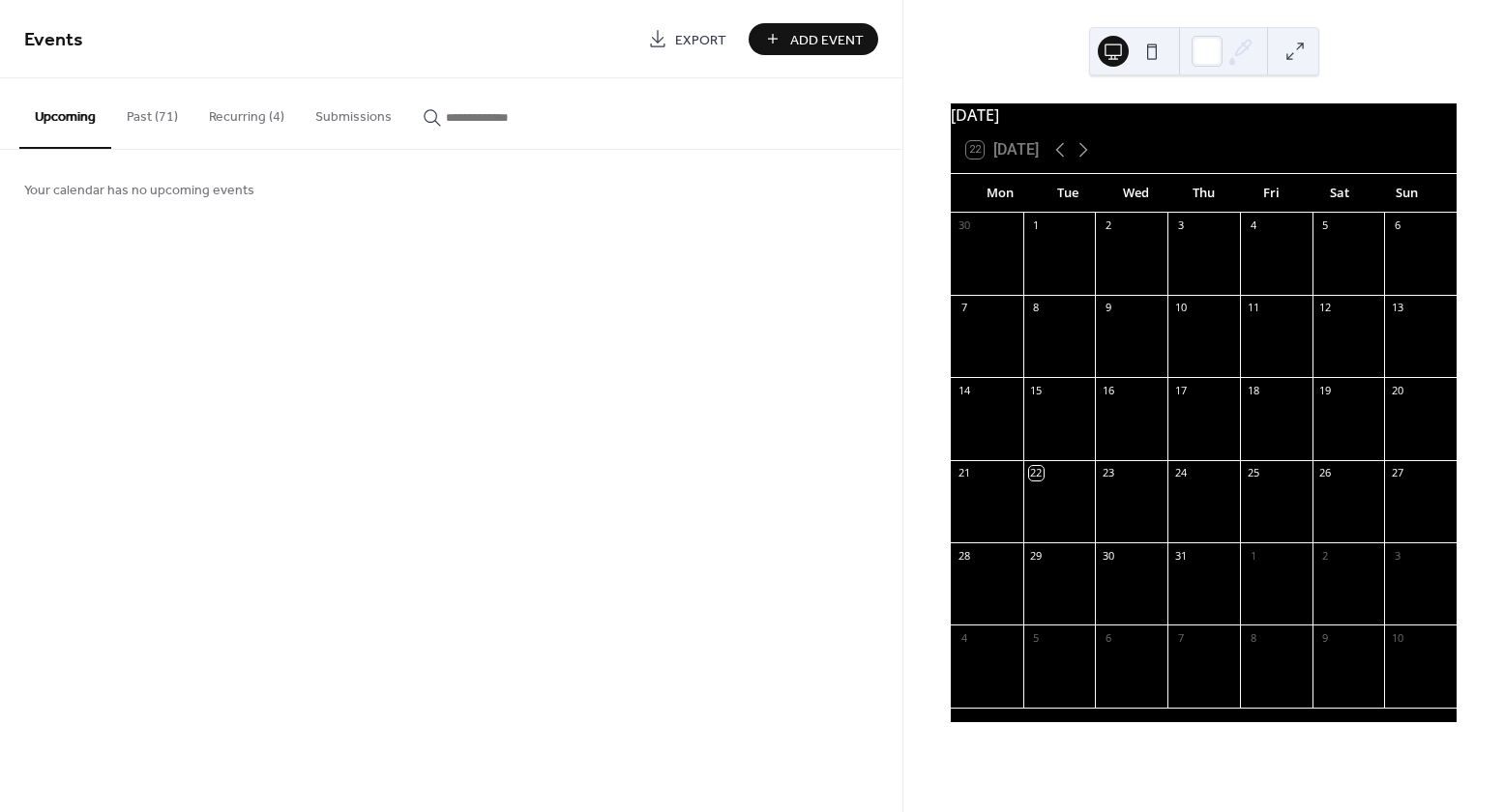 click on "Past (71)" at bounding box center (152, 112) 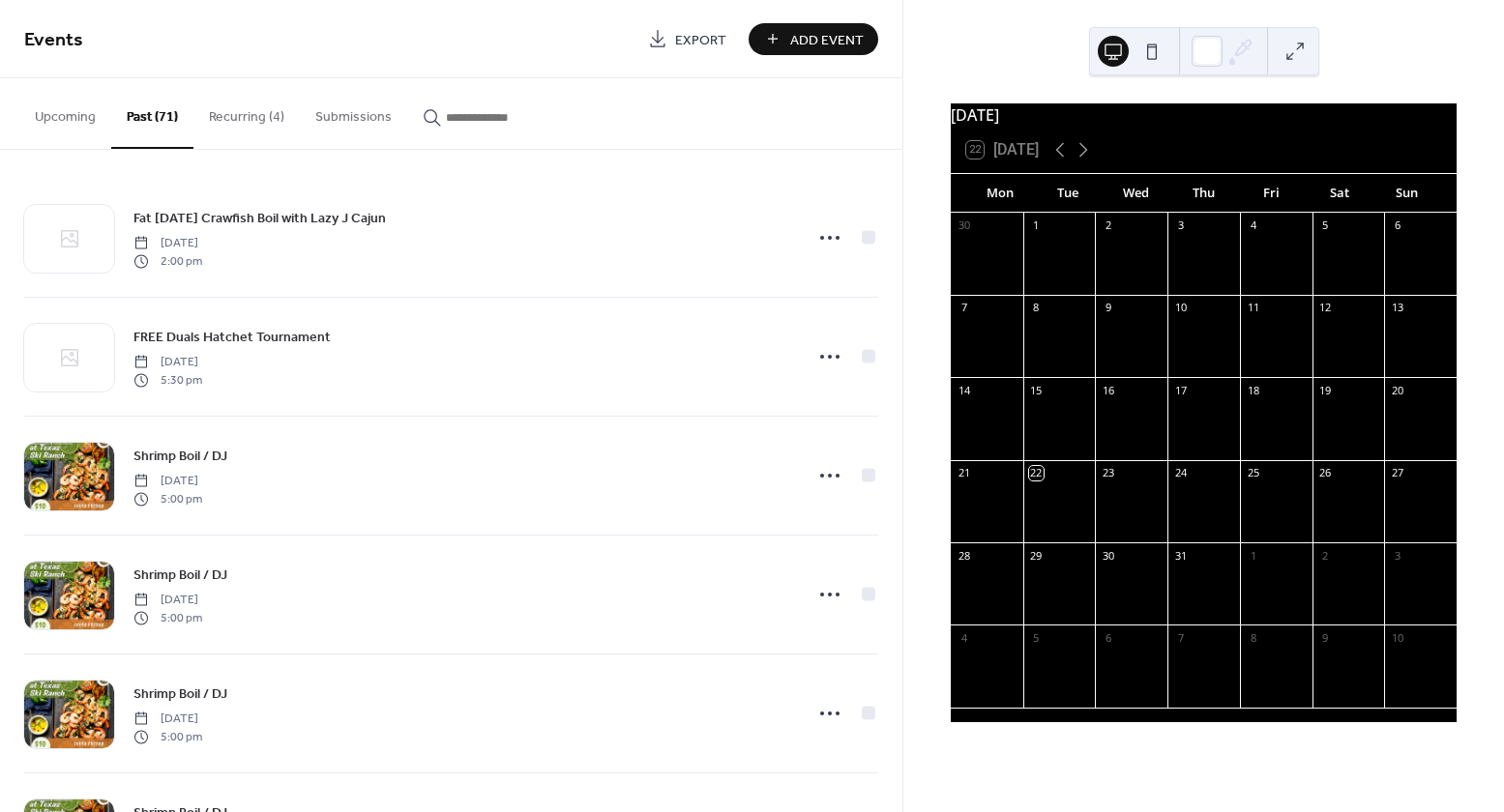 click on "Add Event" at bounding box center [813, 39] 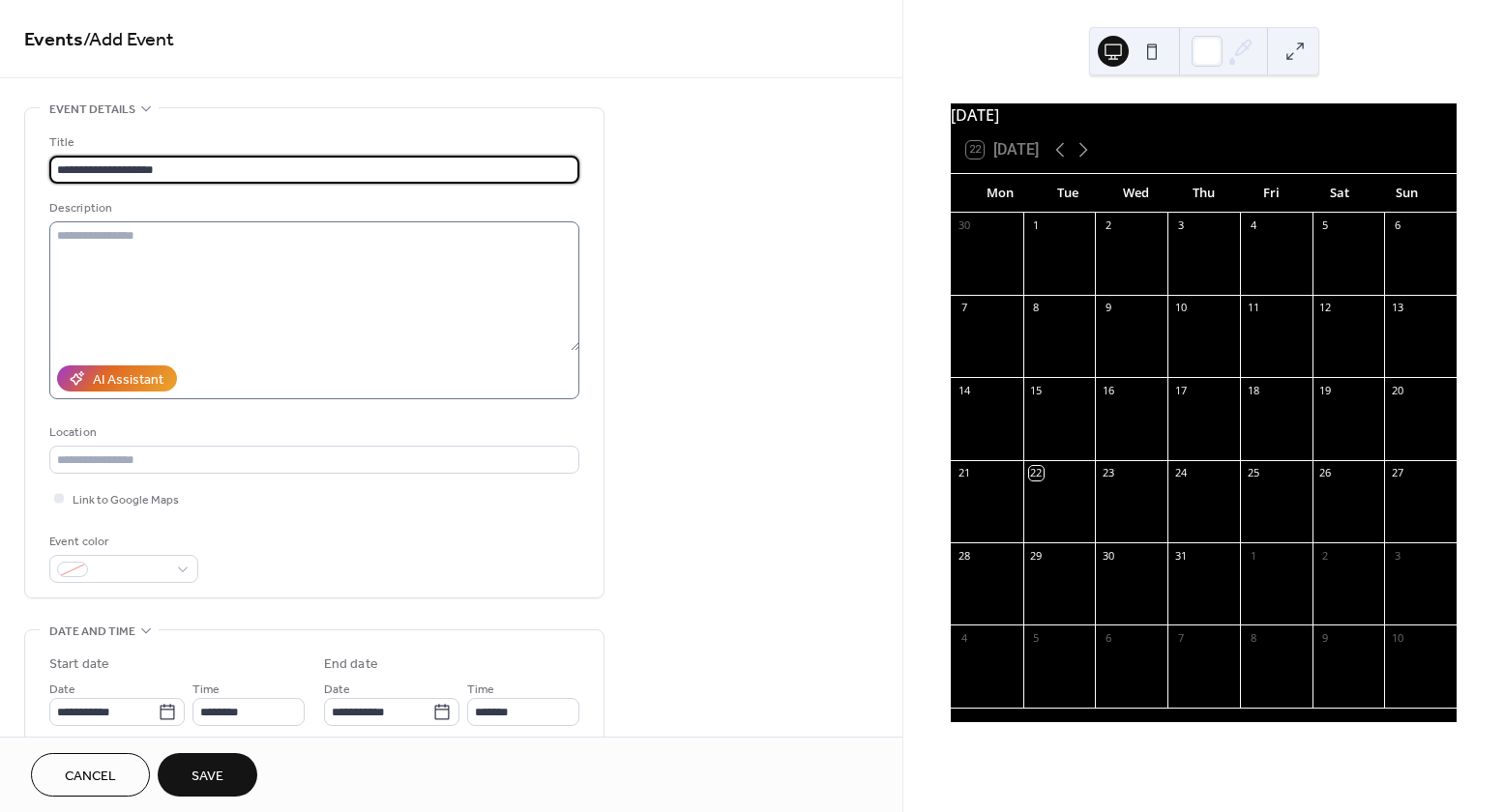 type on "**********" 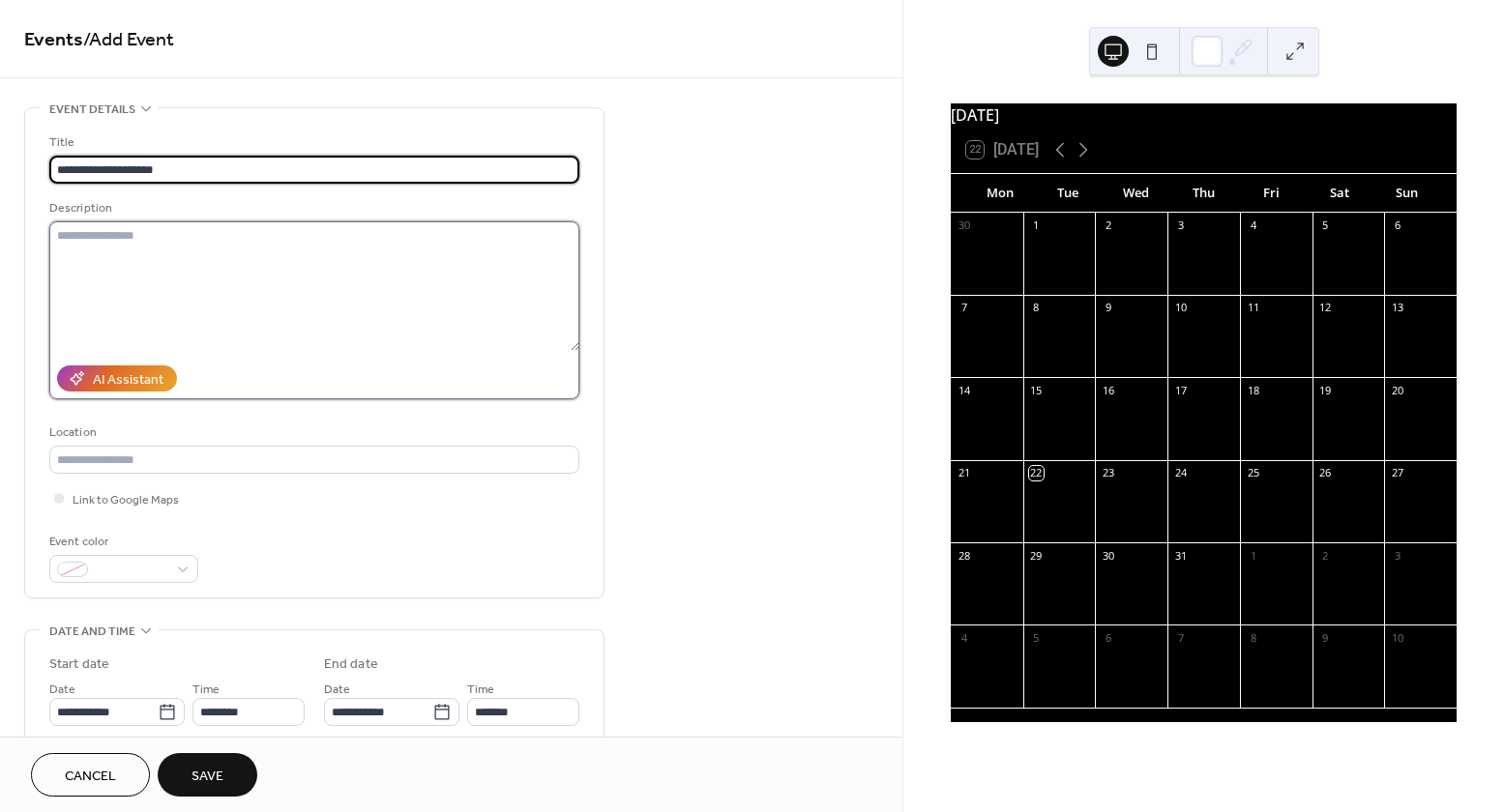 click at bounding box center (314, 286) 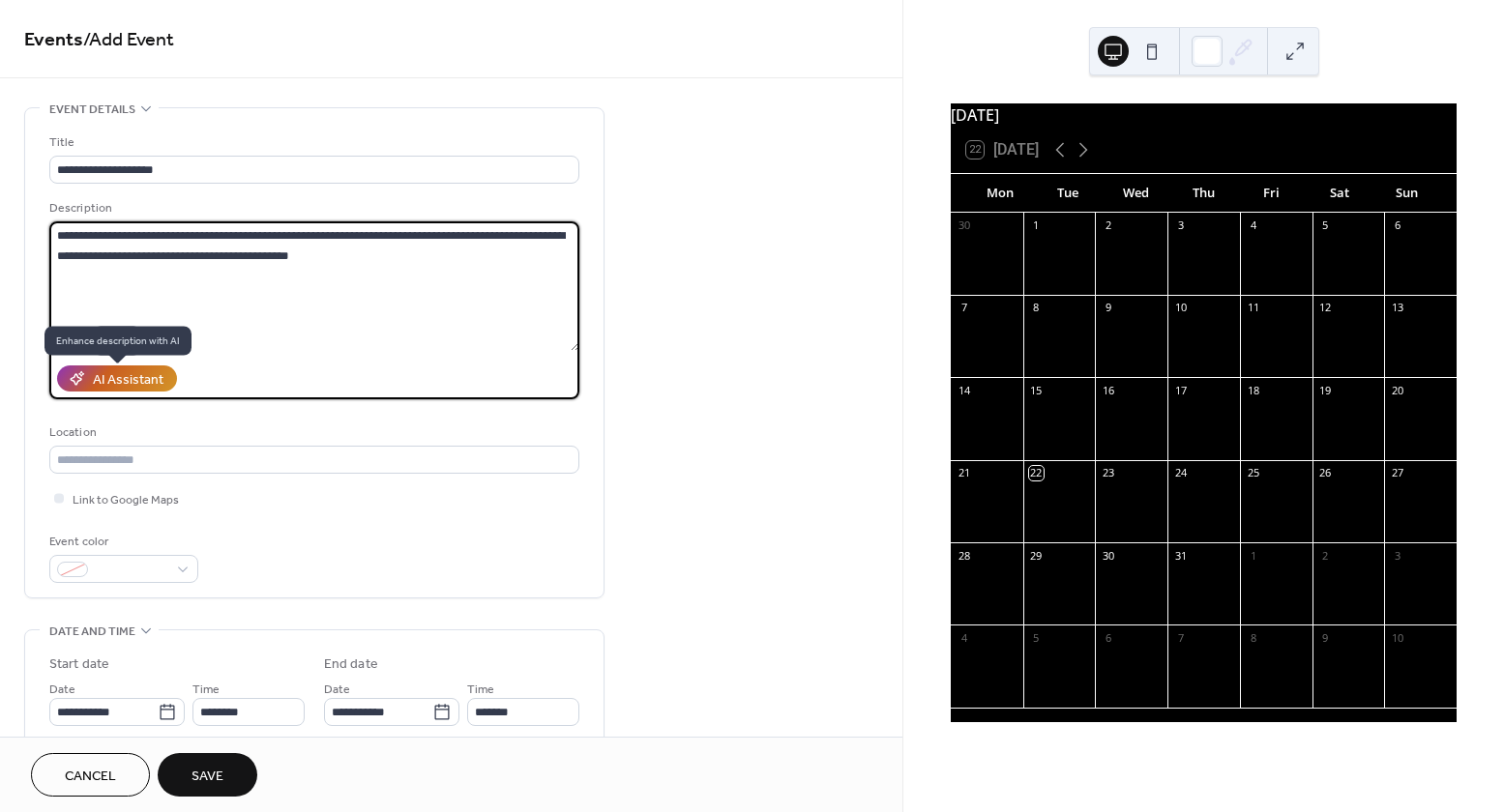 type on "**********" 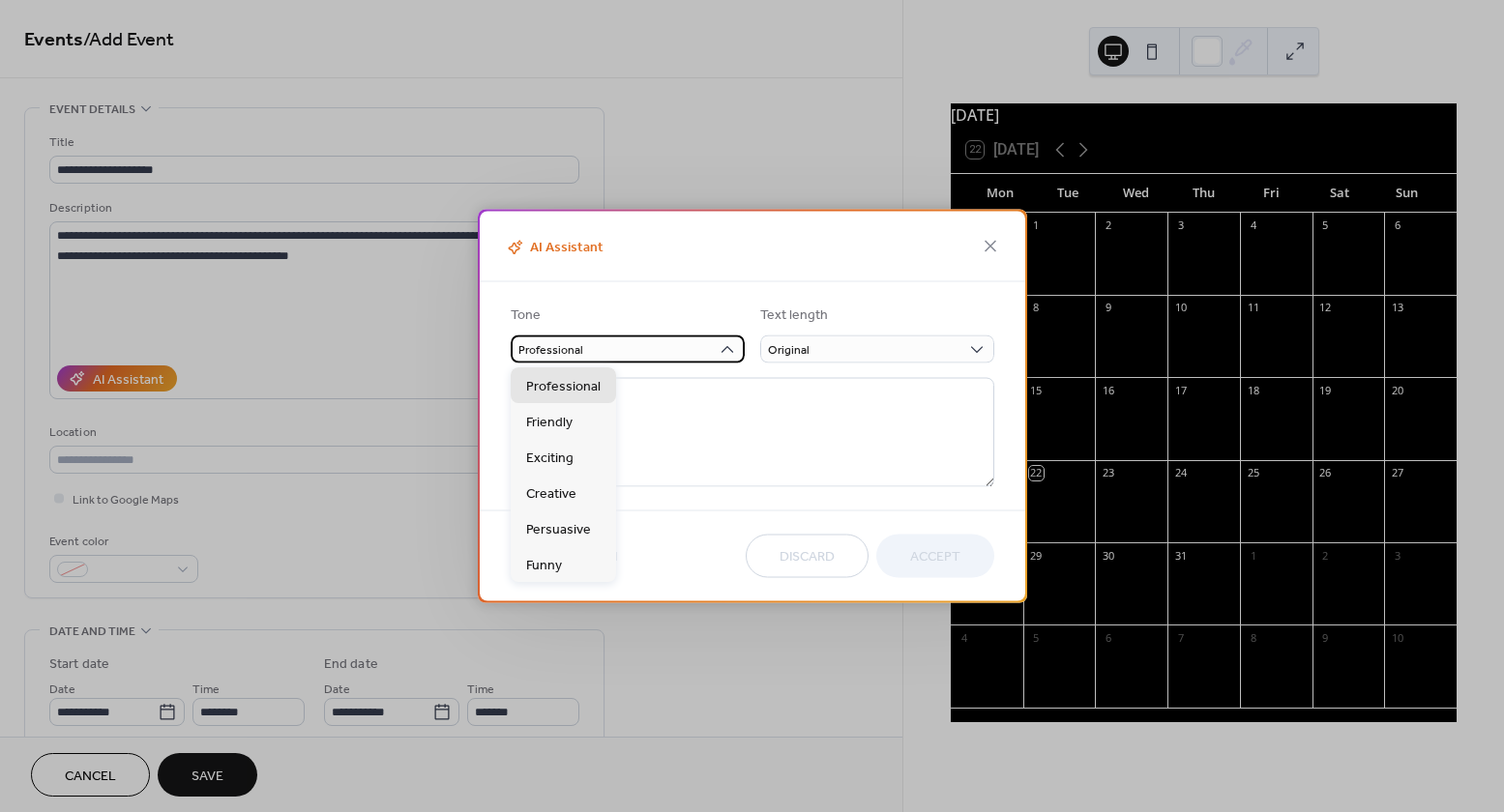 type on "**********" 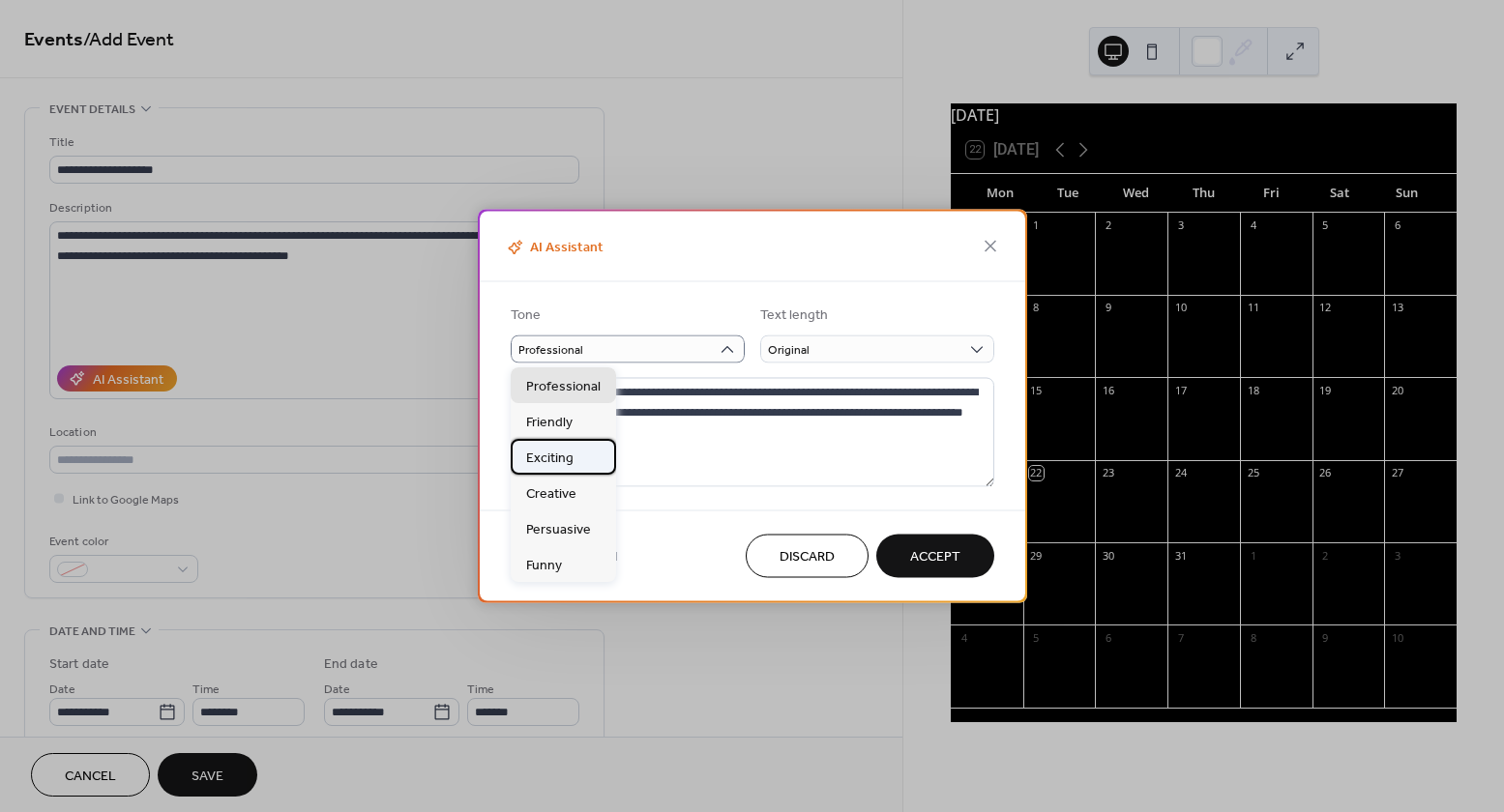 click on "Exciting" at bounding box center (549, 457) 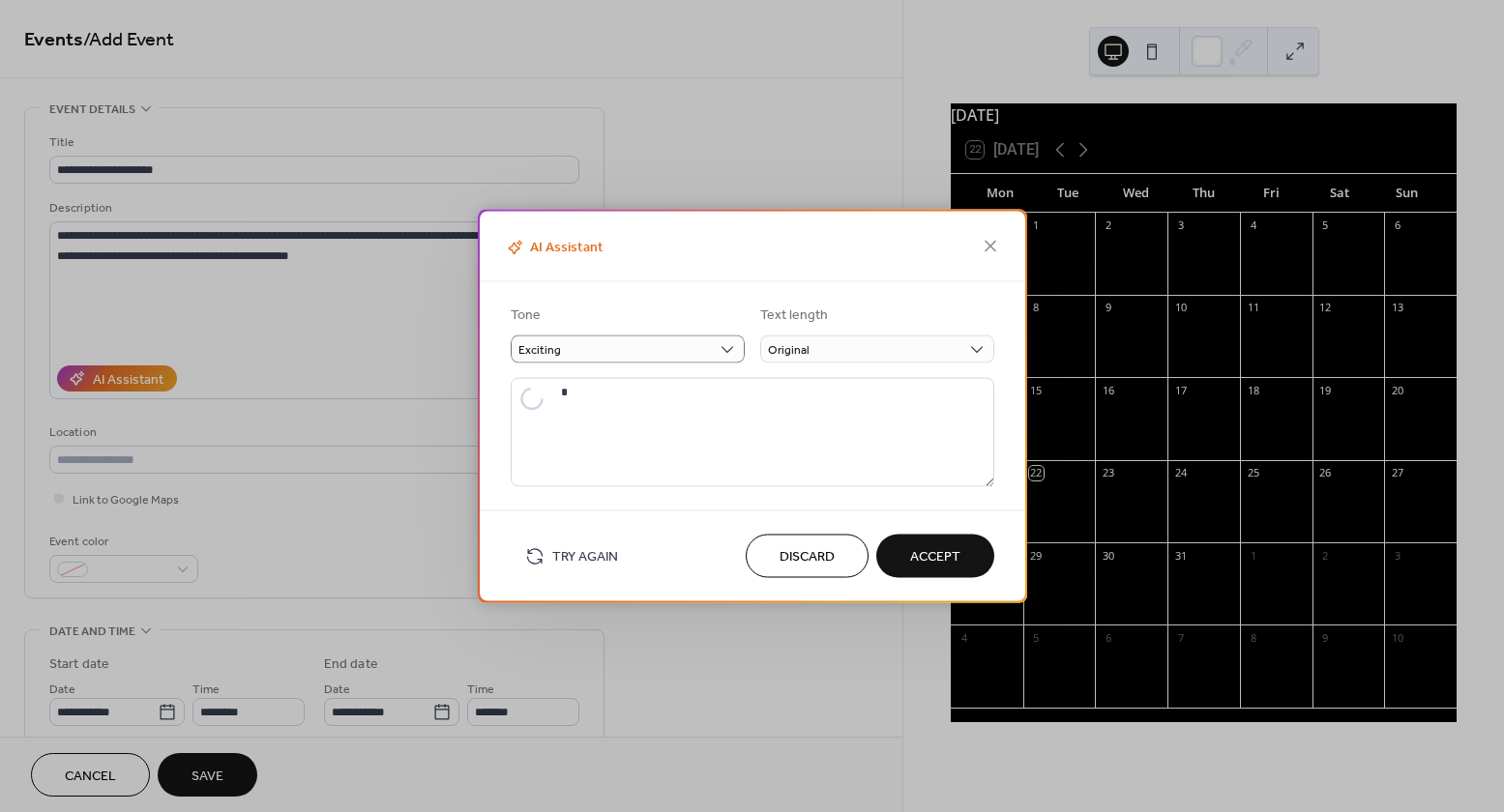type on "**********" 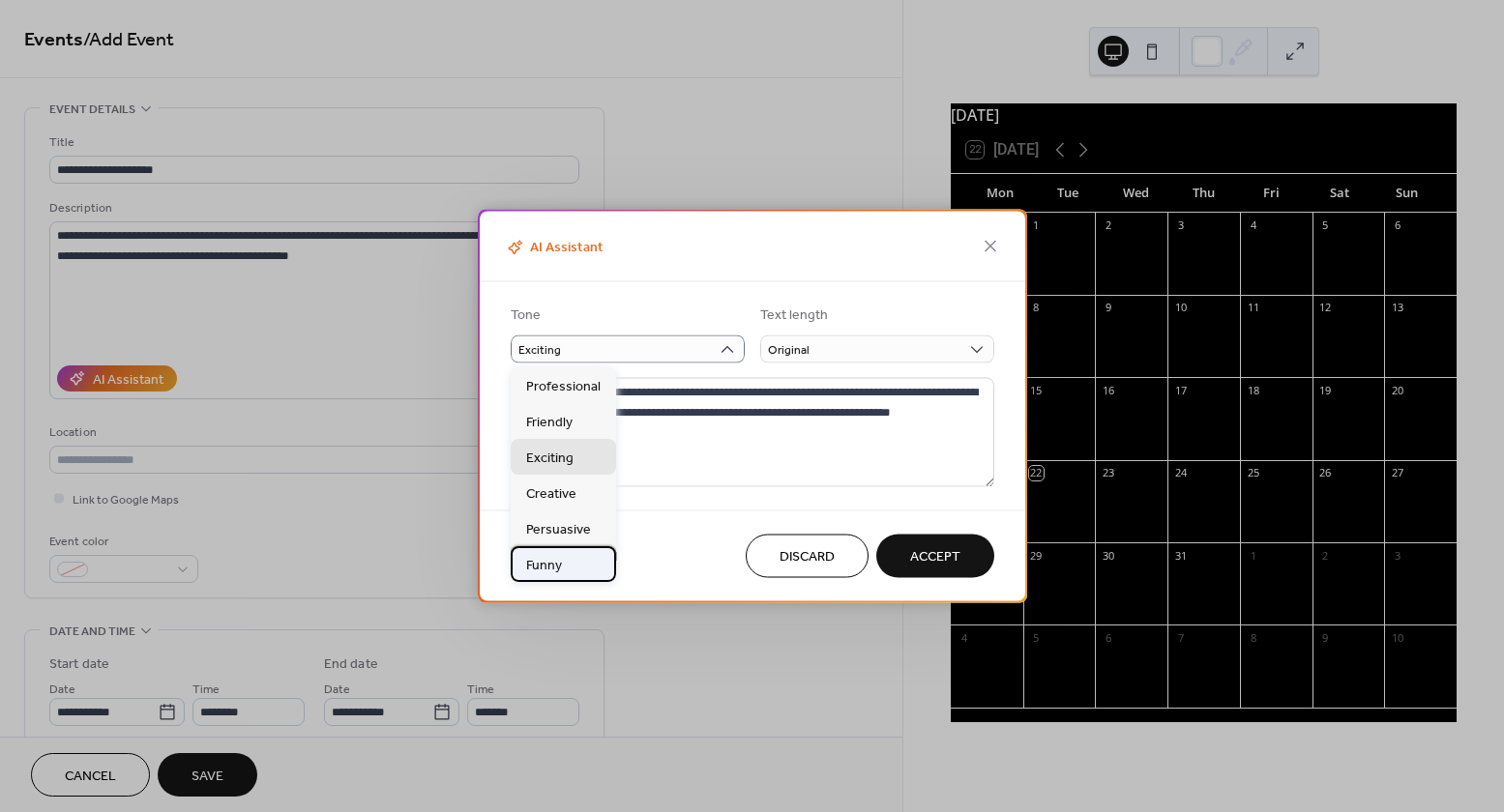 click on "Funny" at bounding box center (544, 565) 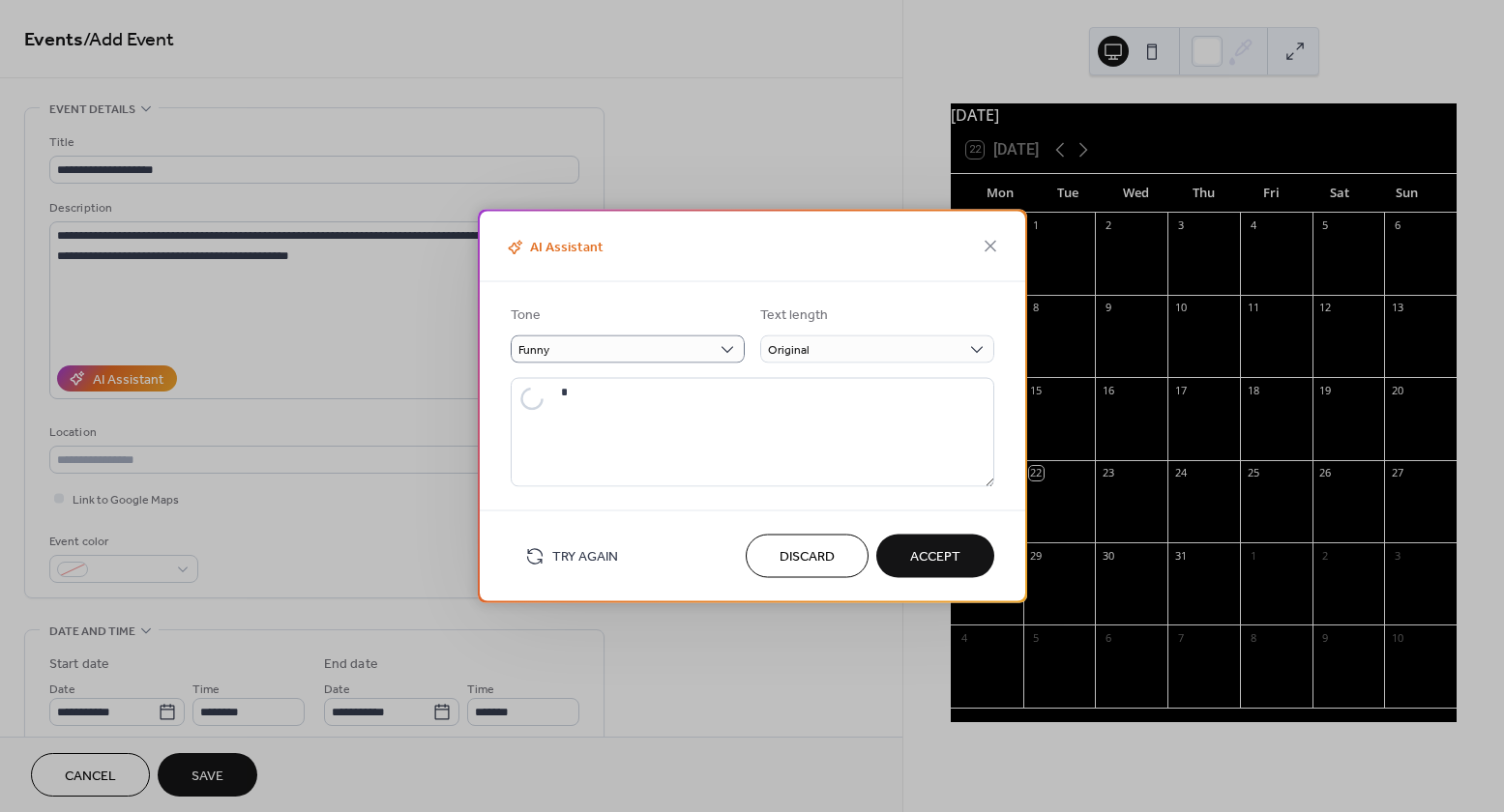 type on "**********" 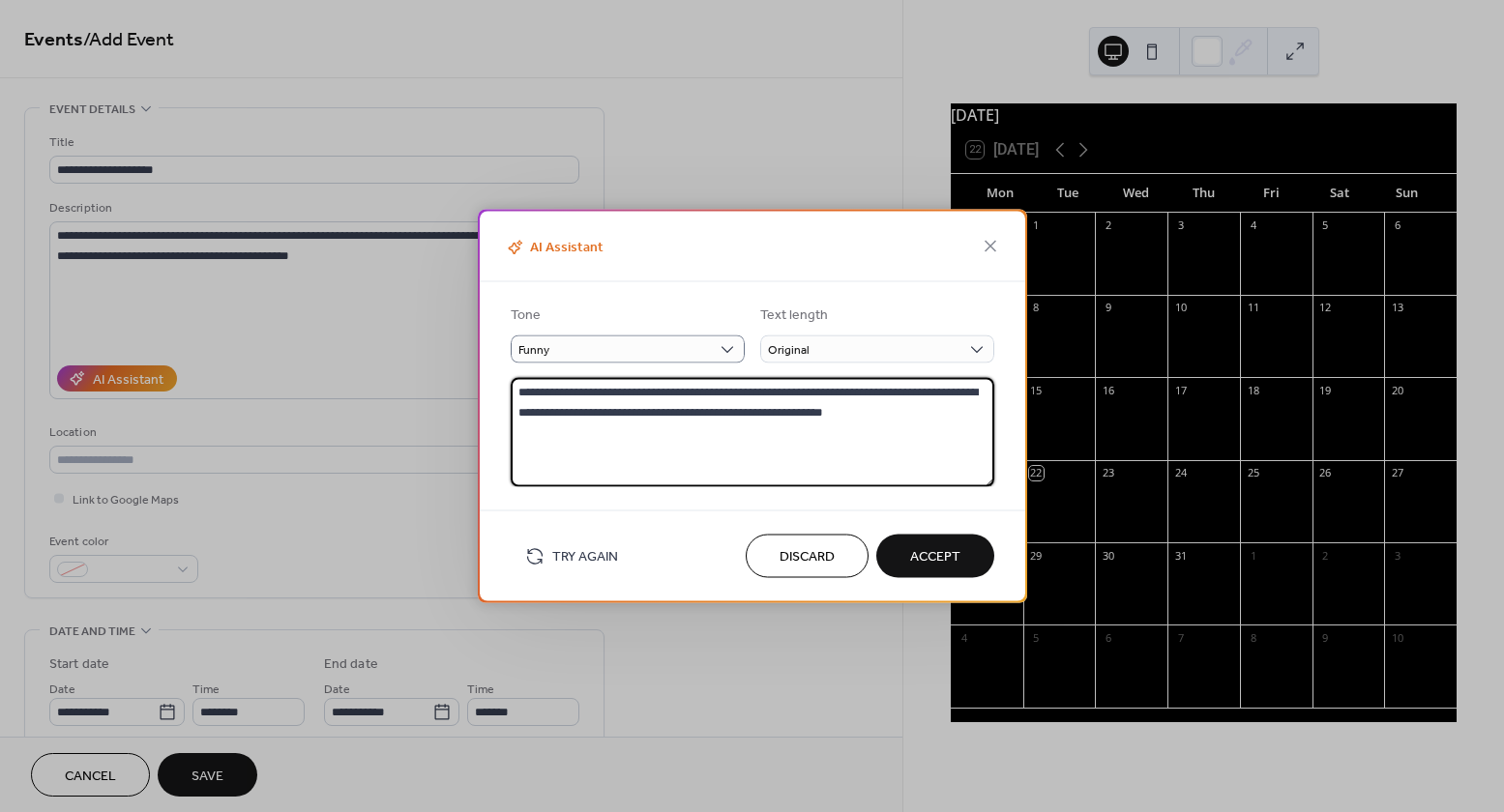 click on "**********" at bounding box center [752, 432] 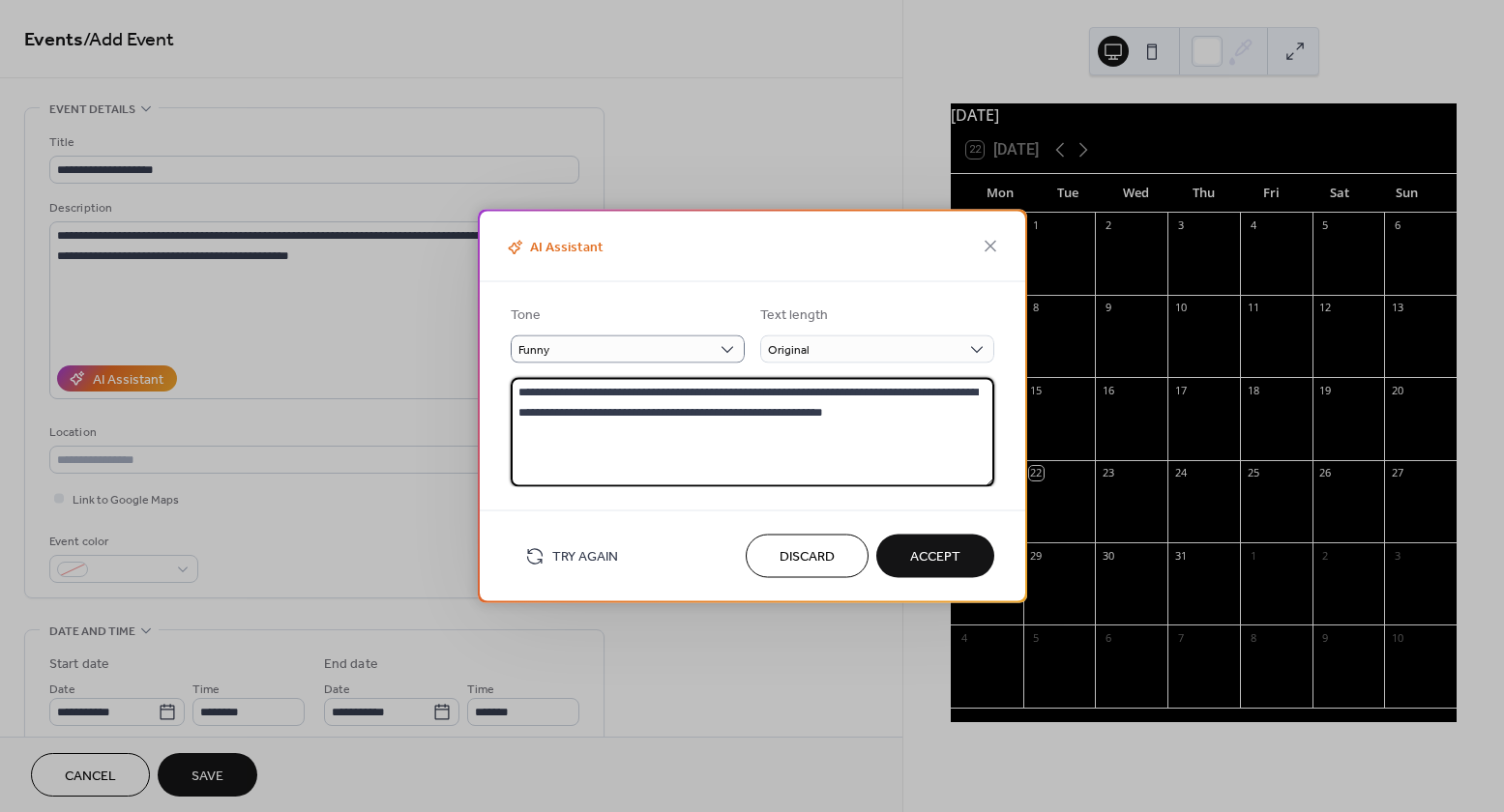 click on "Accept" at bounding box center [935, 557] 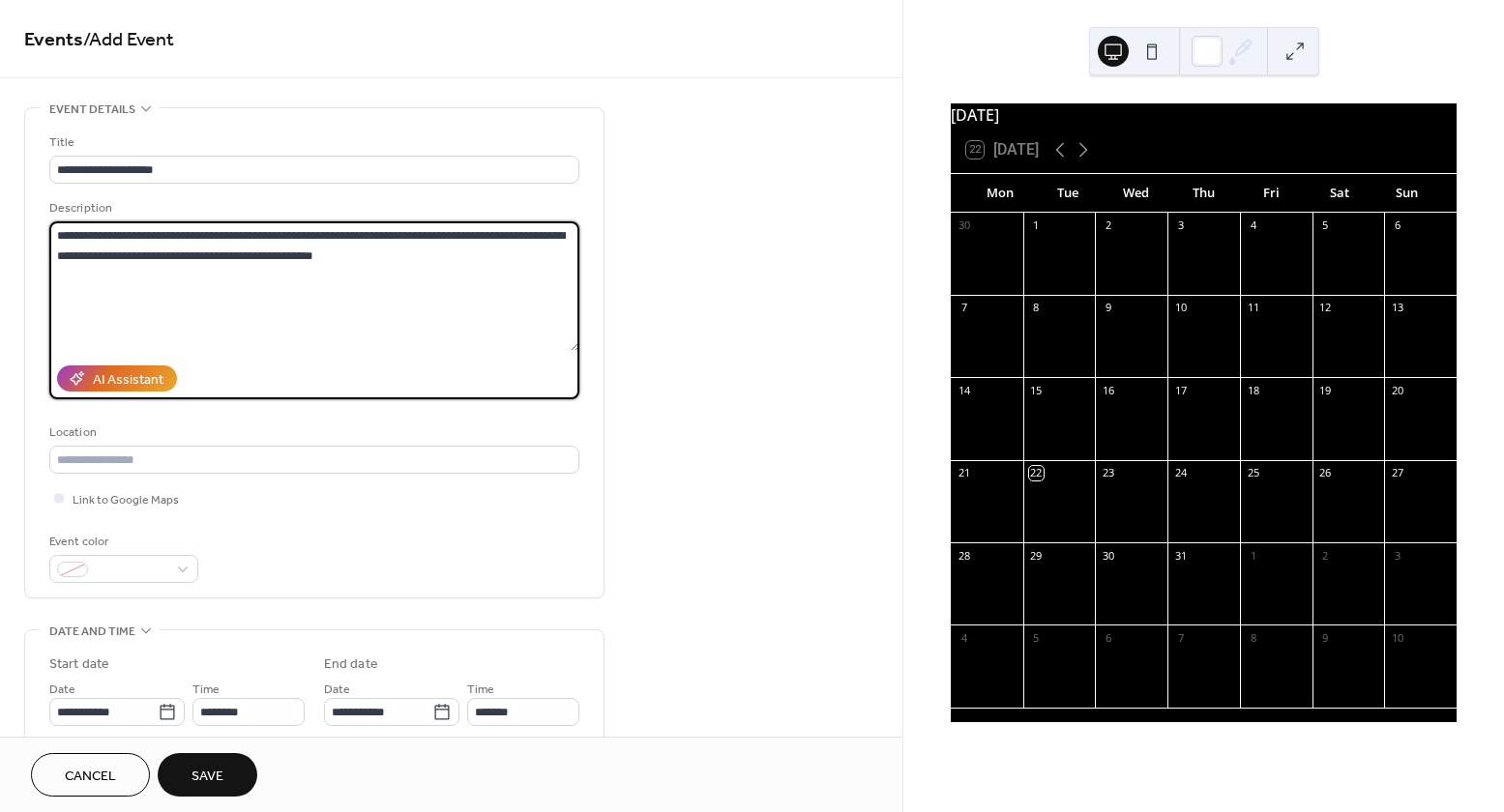 click on "**********" at bounding box center [314, 286] 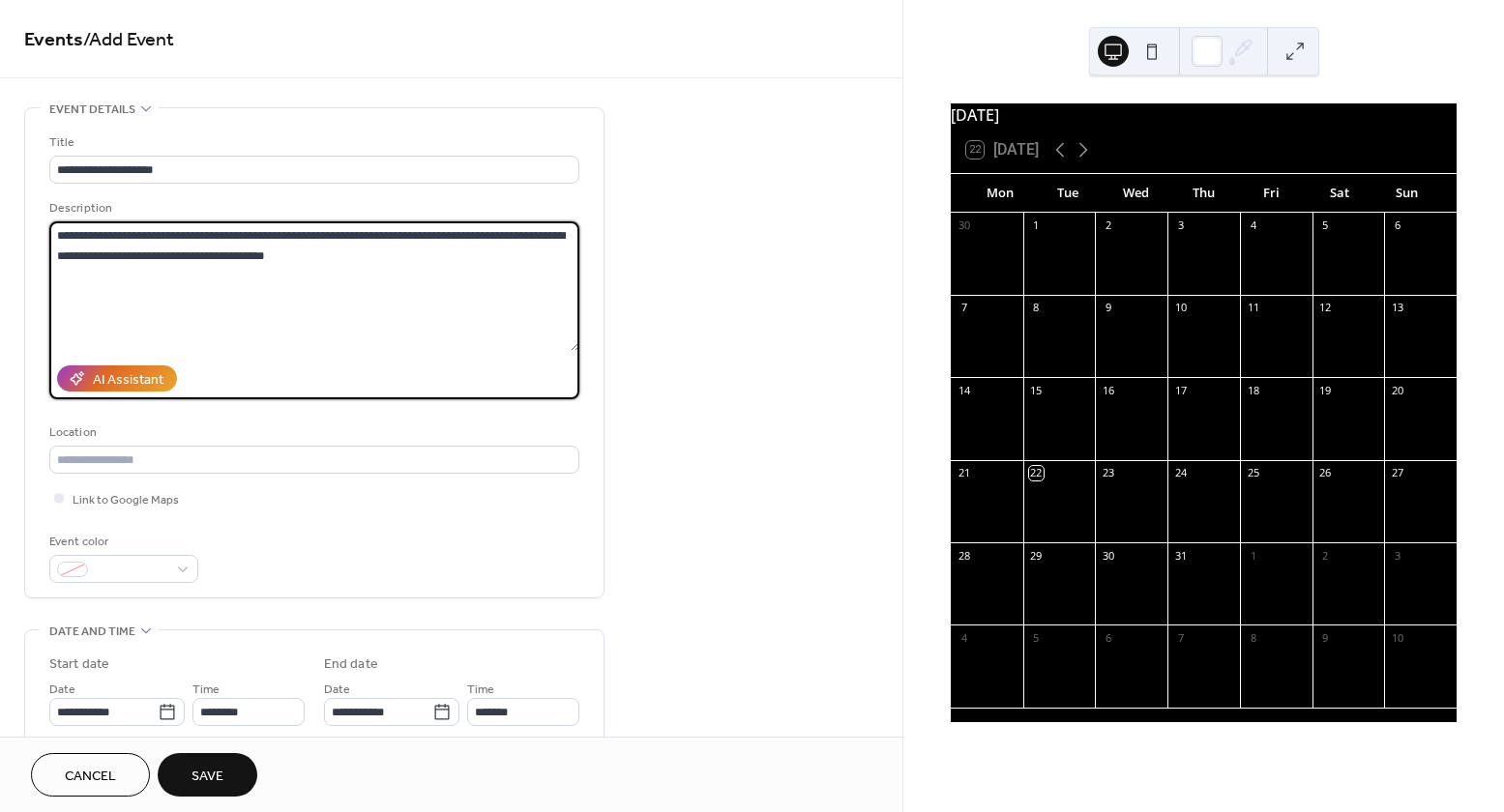 click on "**********" at bounding box center [314, 286] 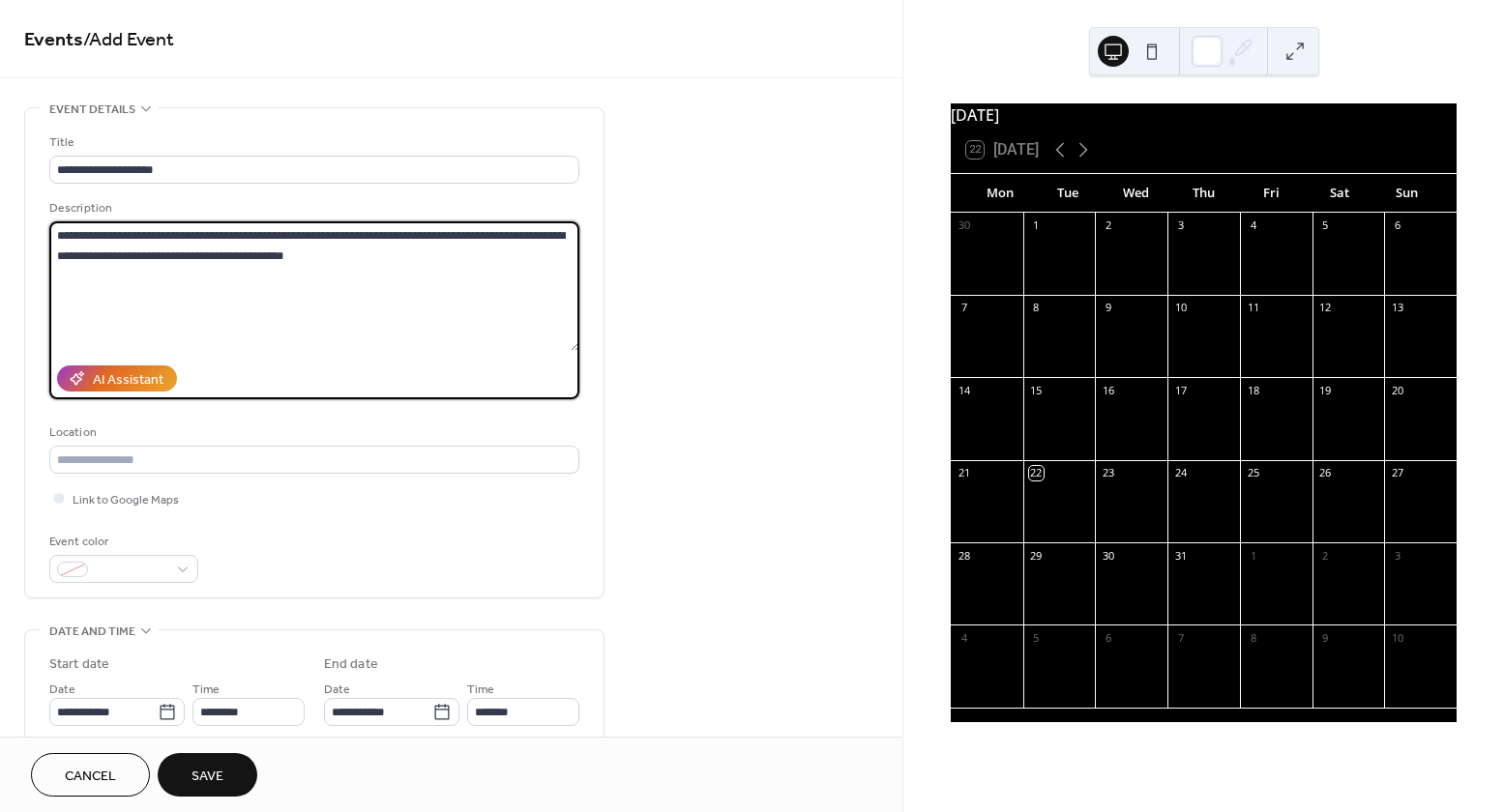 click on "**********" at bounding box center [314, 286] 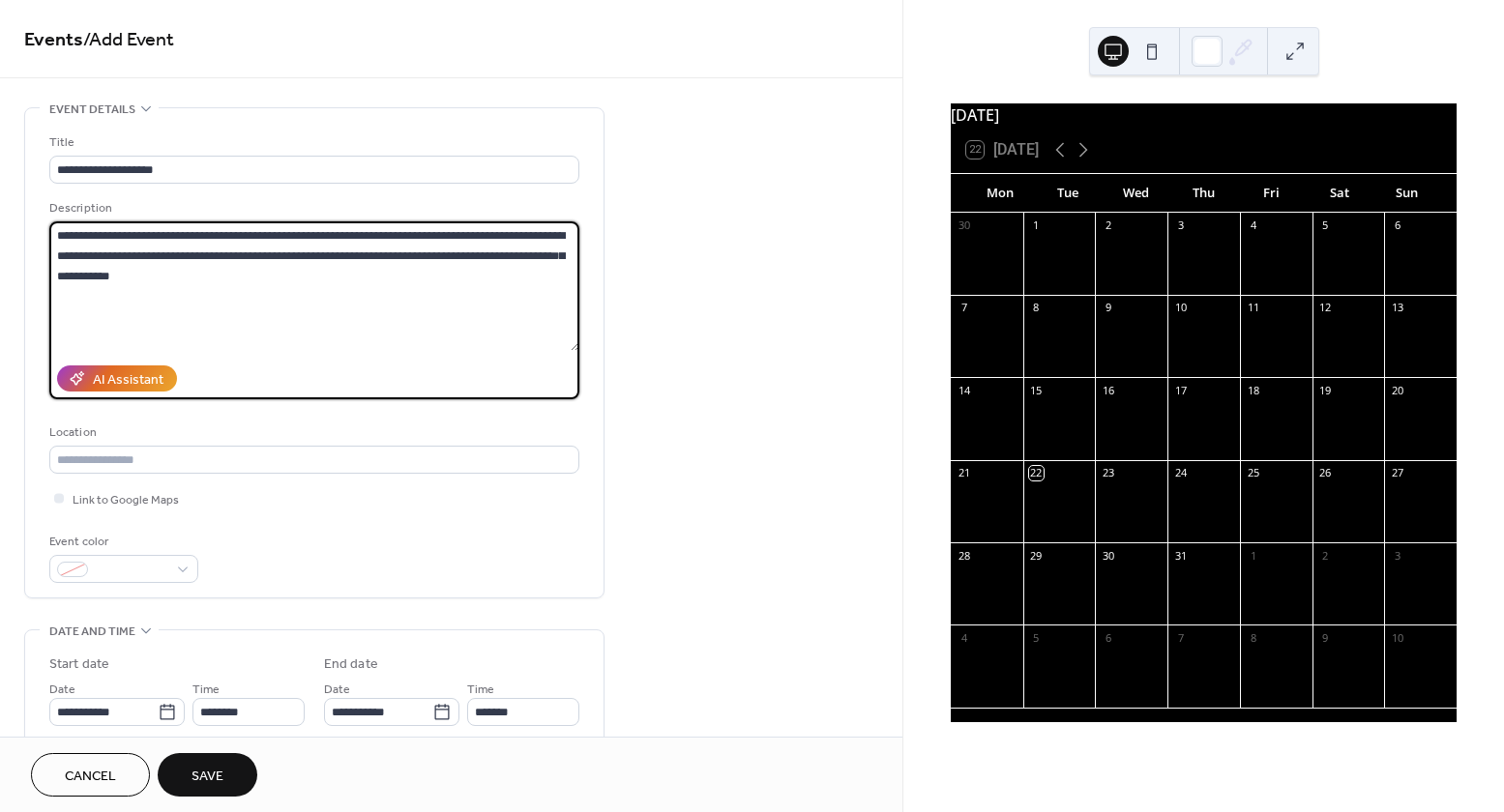 scroll, scrollTop: 141, scrollLeft: 0, axis: vertical 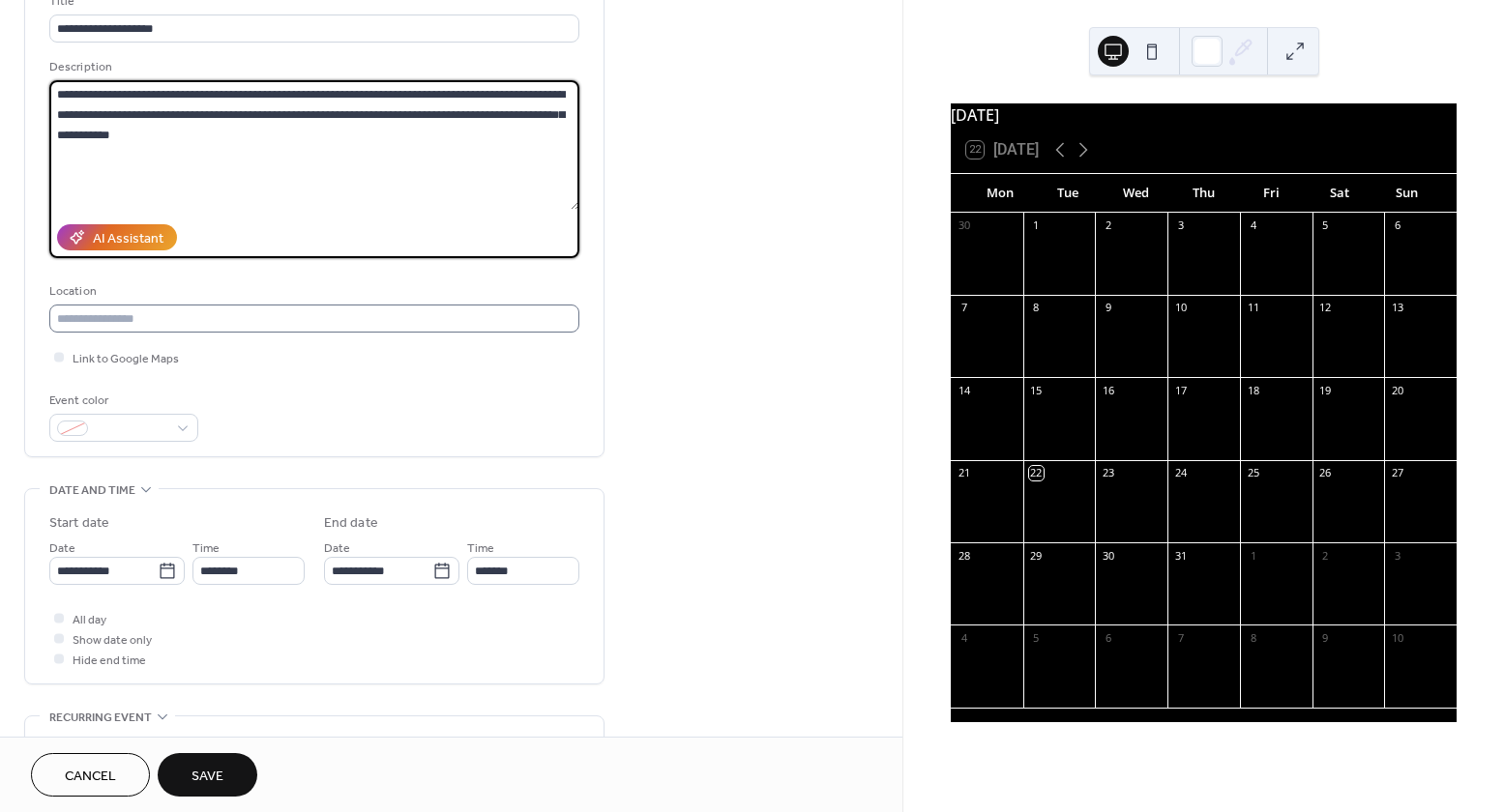 type on "**********" 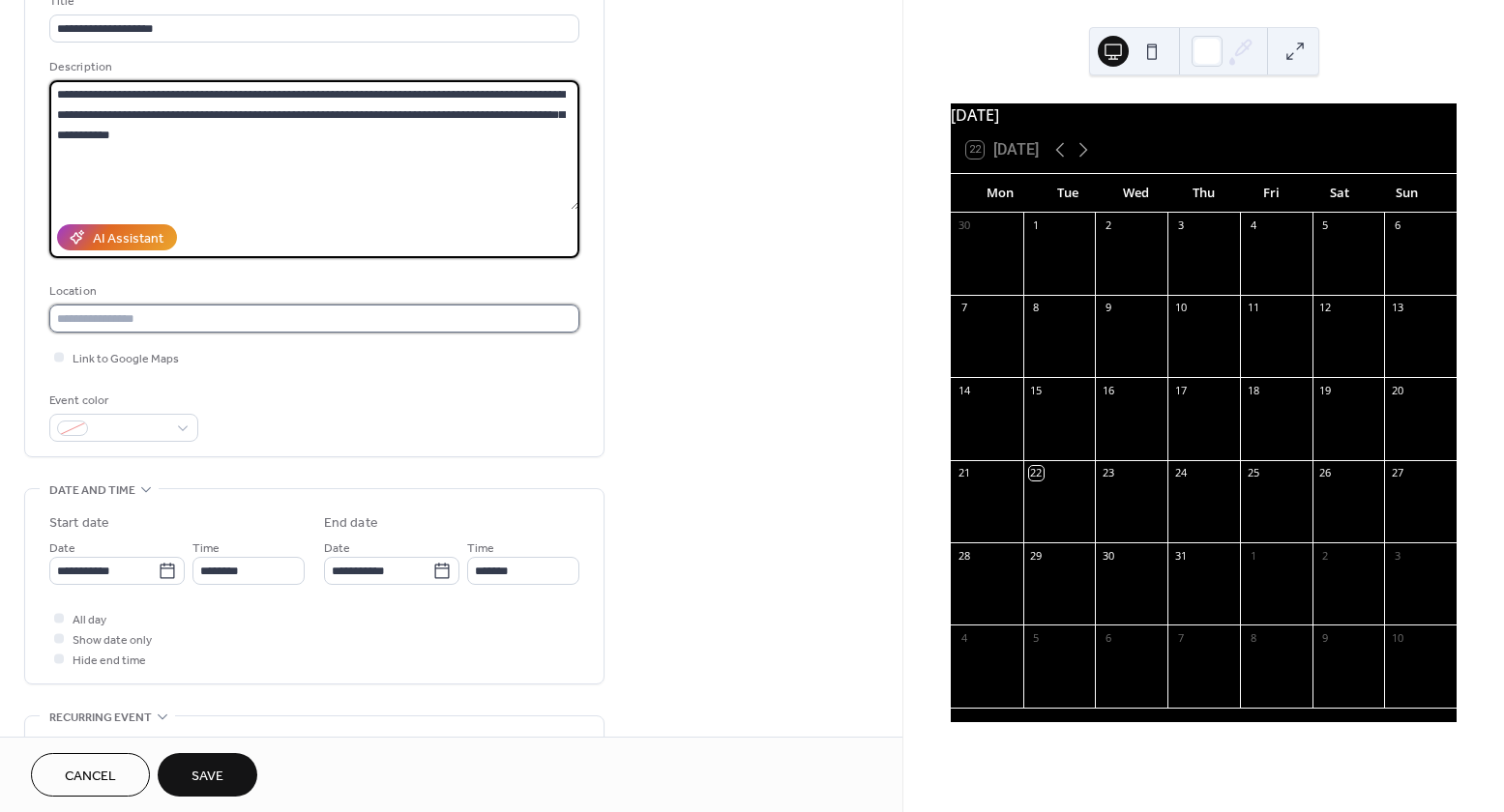 click at bounding box center [314, 318] 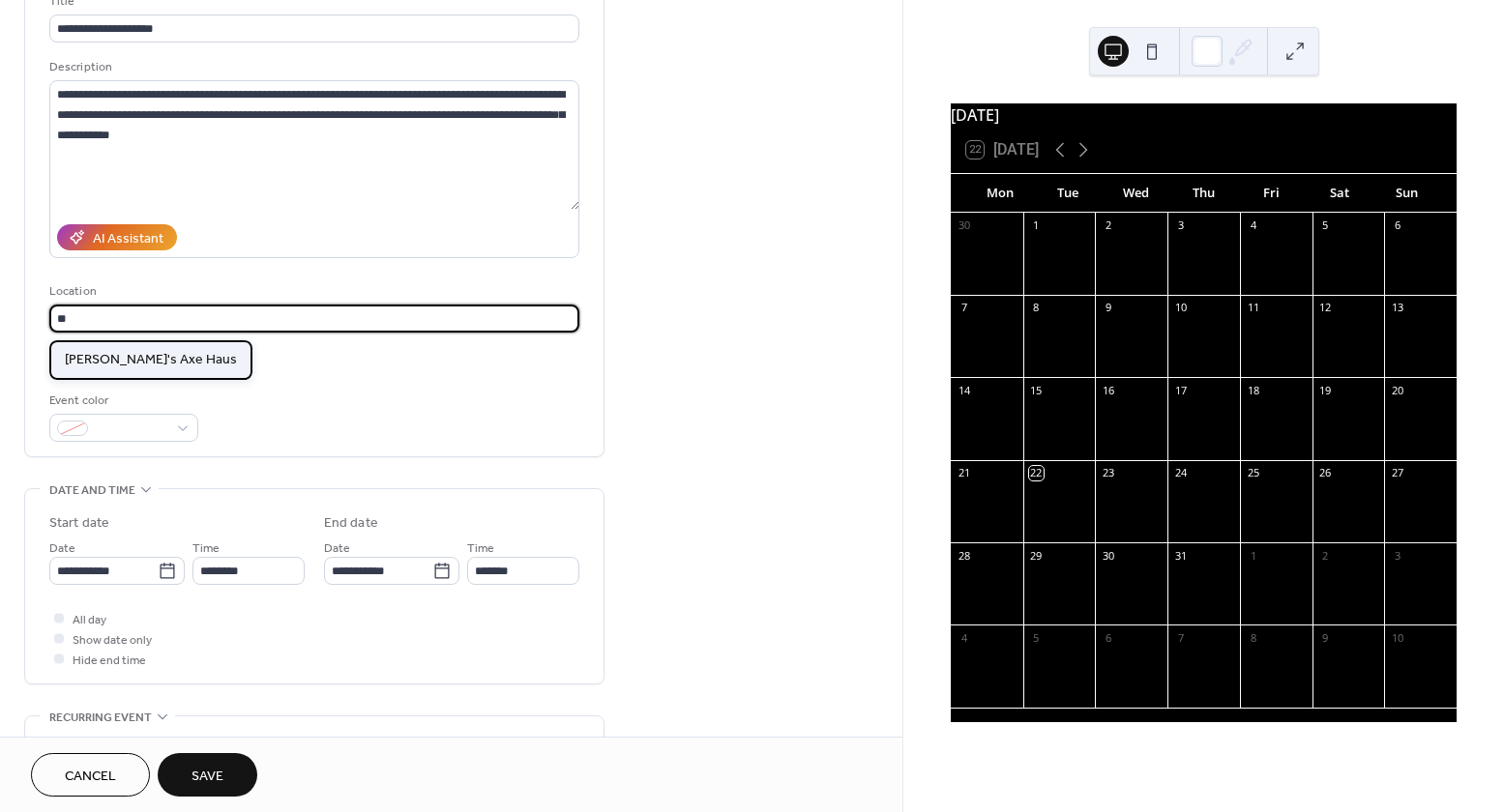 click on "[PERSON_NAME]'s Axe Haus" at bounding box center (151, 360) 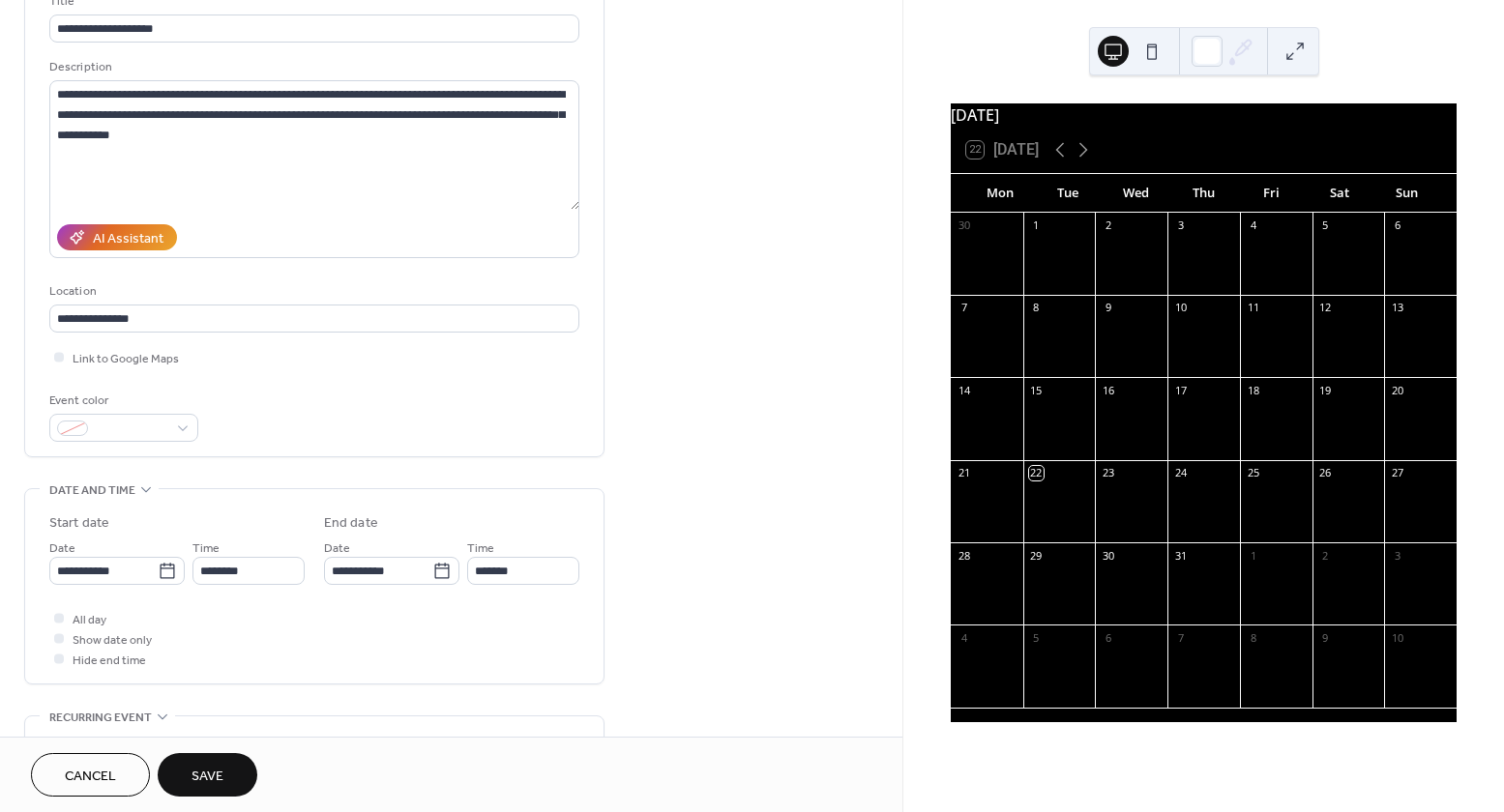 scroll, scrollTop: 246, scrollLeft: 0, axis: vertical 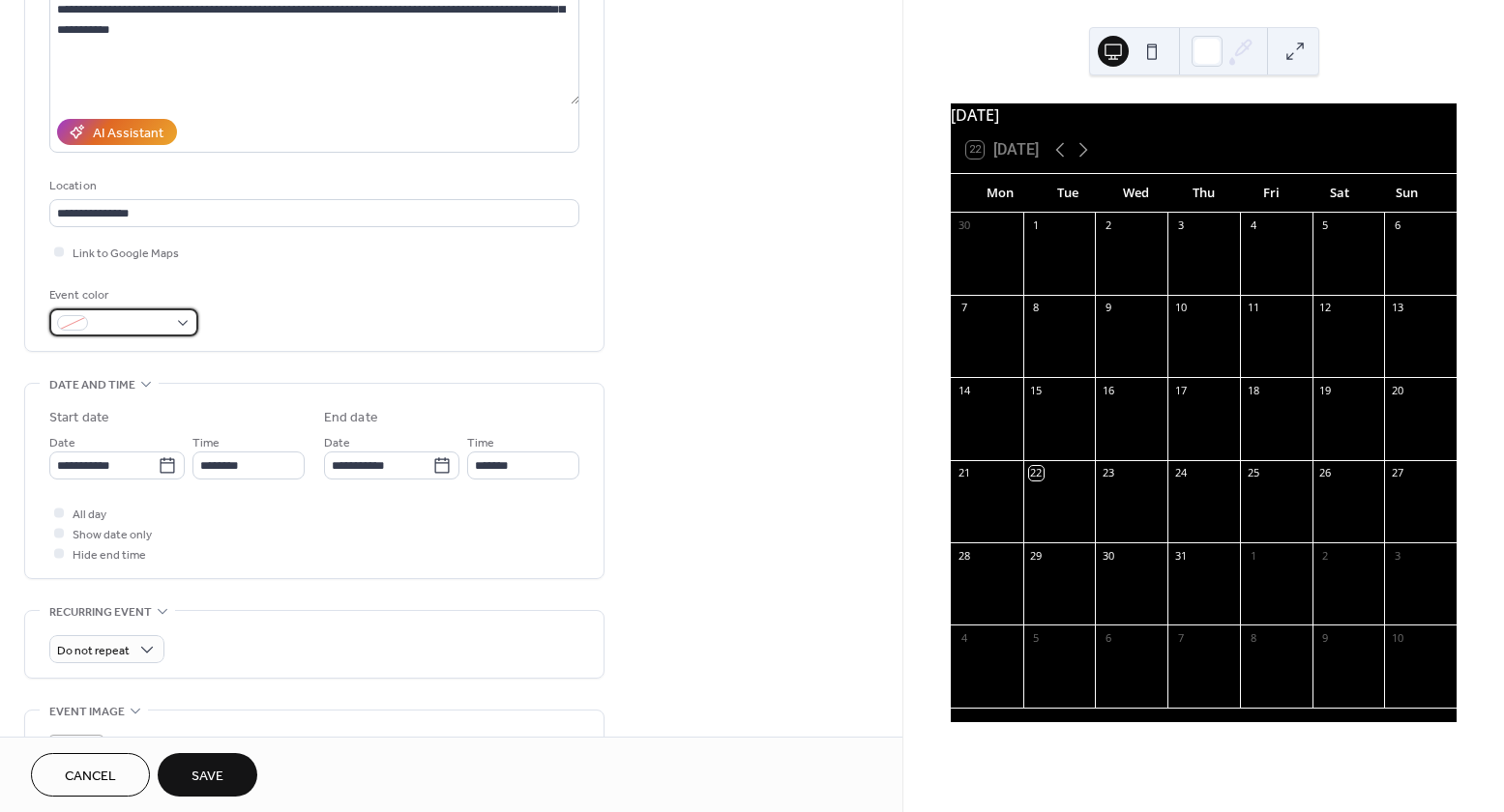 click at bounding box center (124, 322) 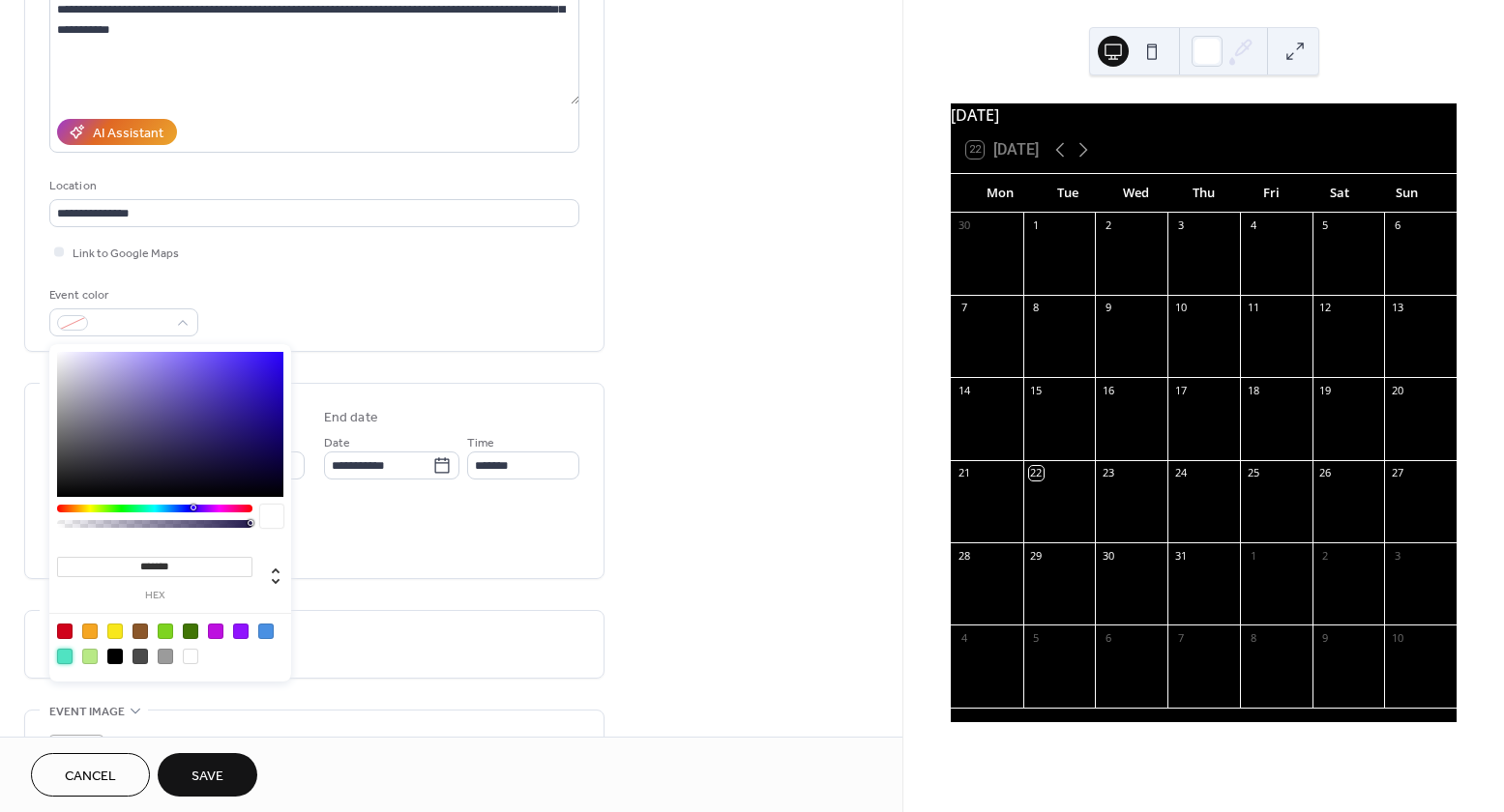 click at bounding box center [65, 656] 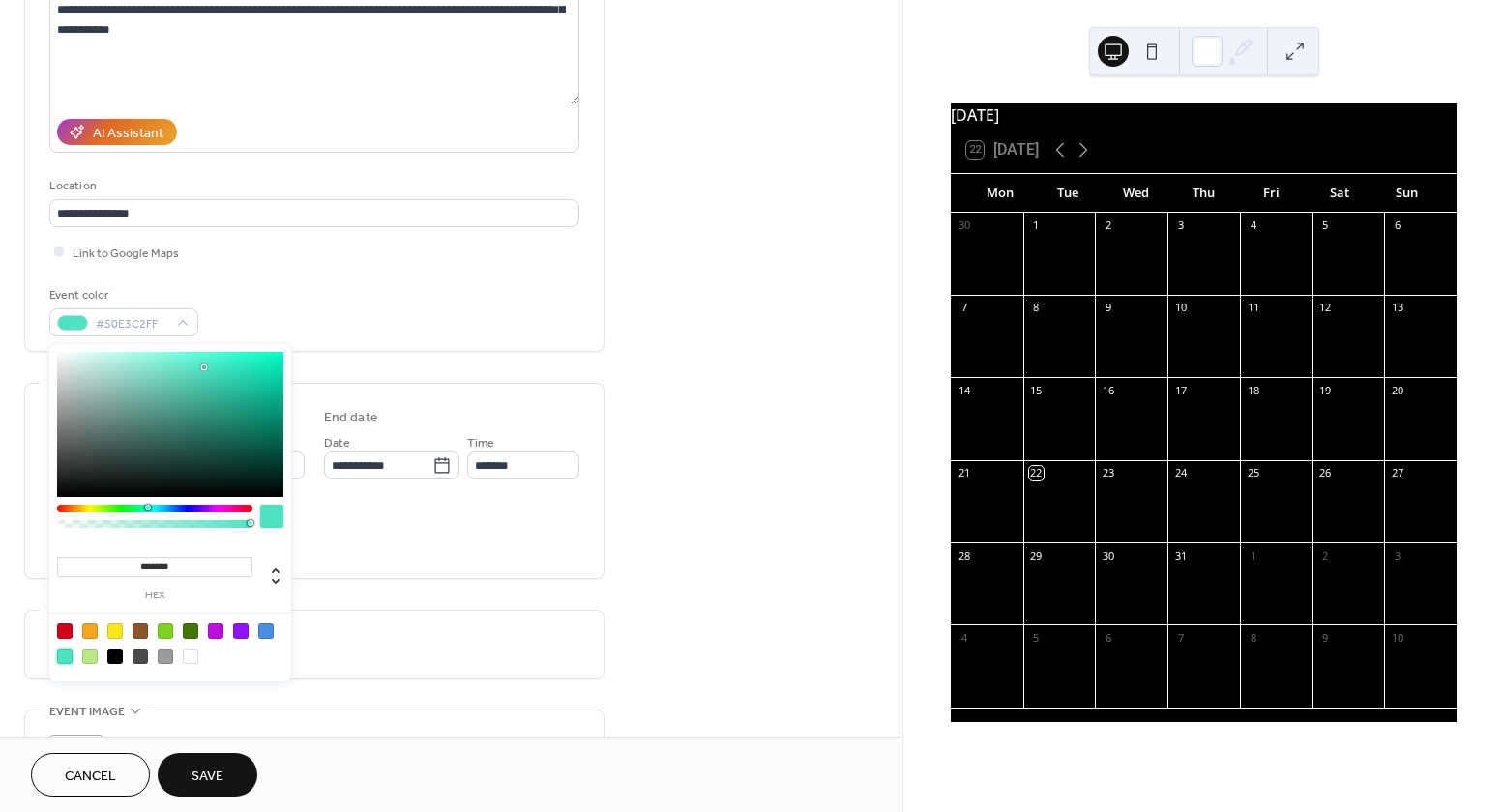click at bounding box center (266, 631) 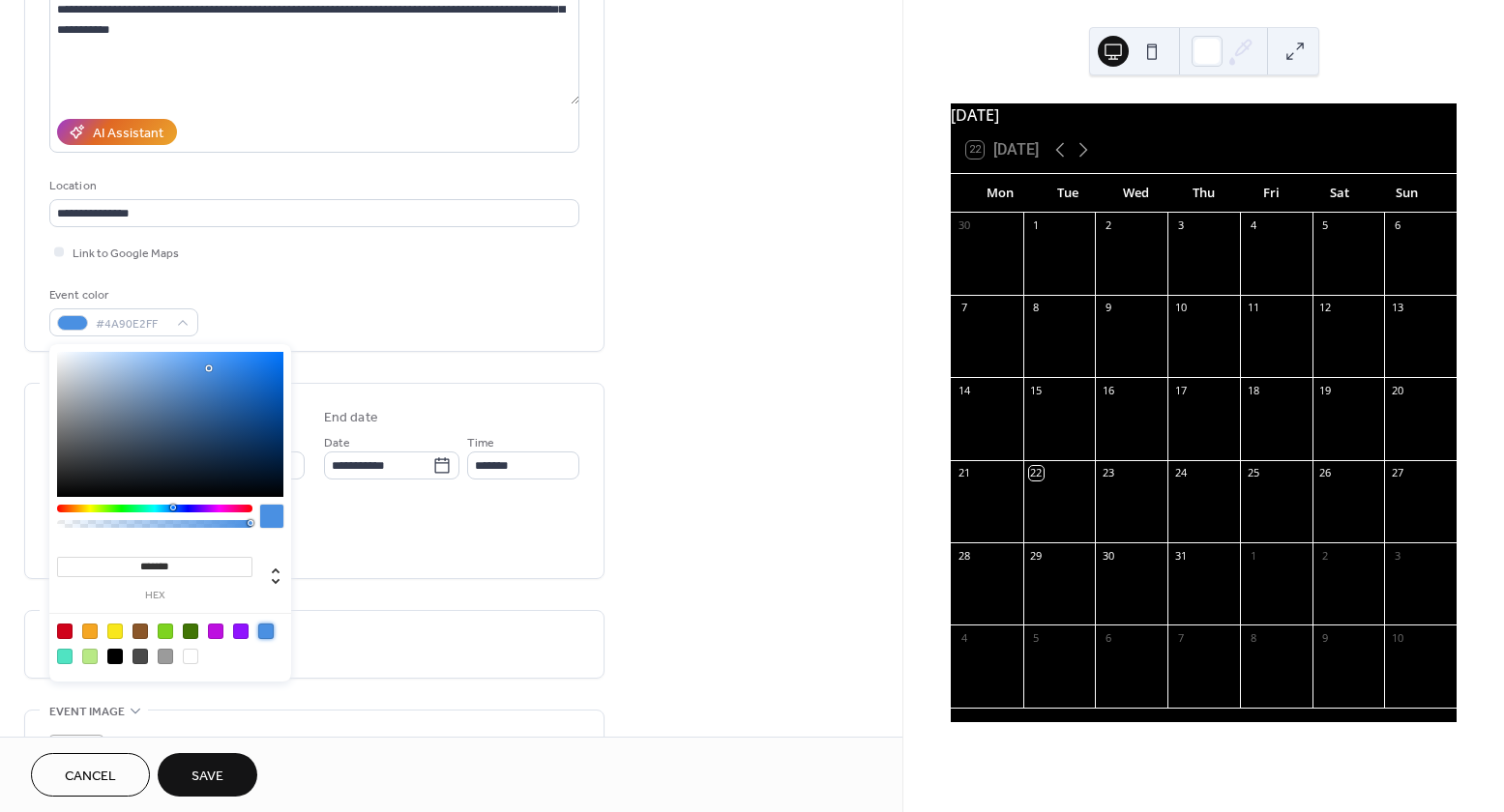 click on "**********" at bounding box center (451, 450) 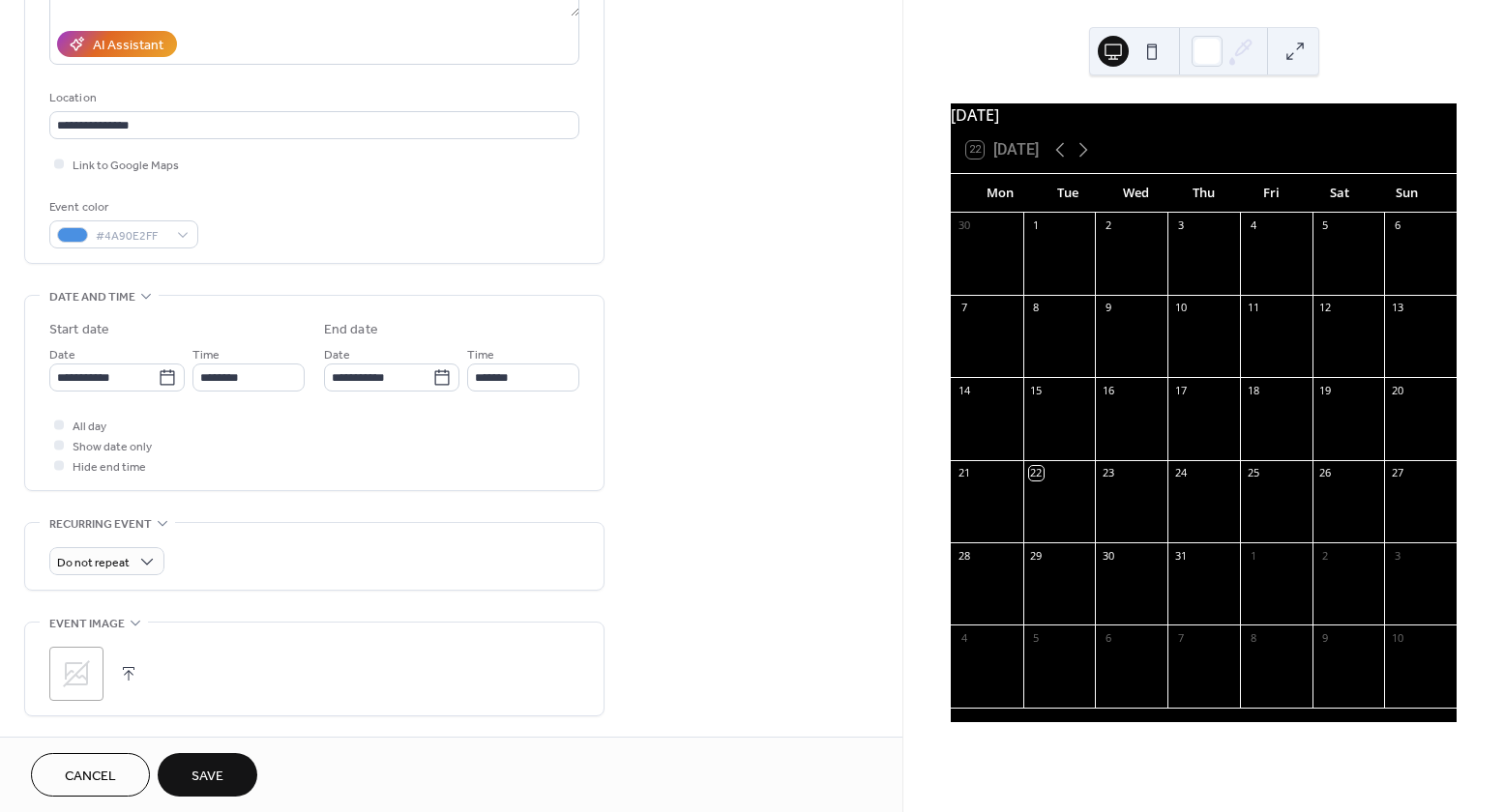 scroll, scrollTop: 368, scrollLeft: 0, axis: vertical 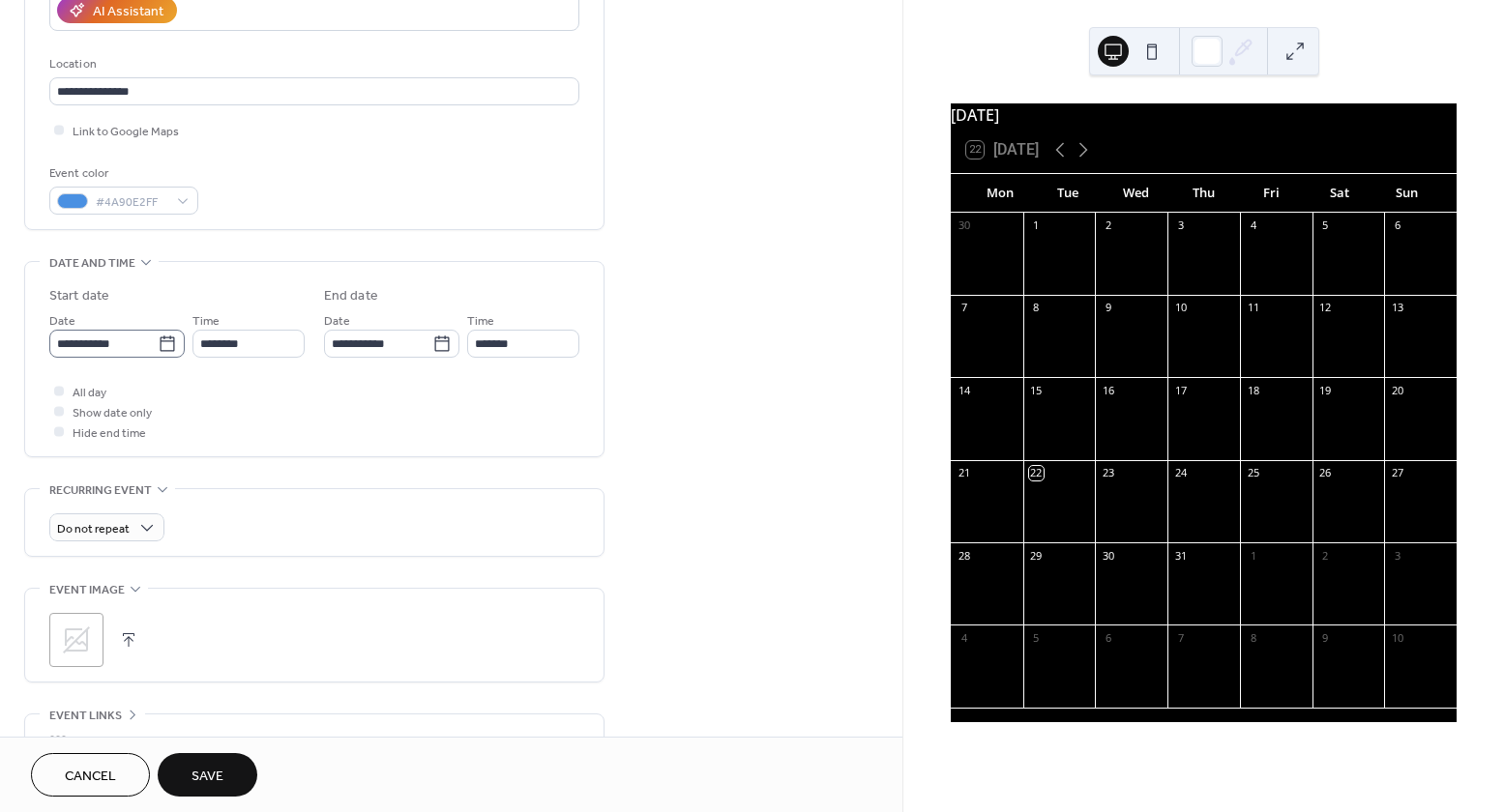 click 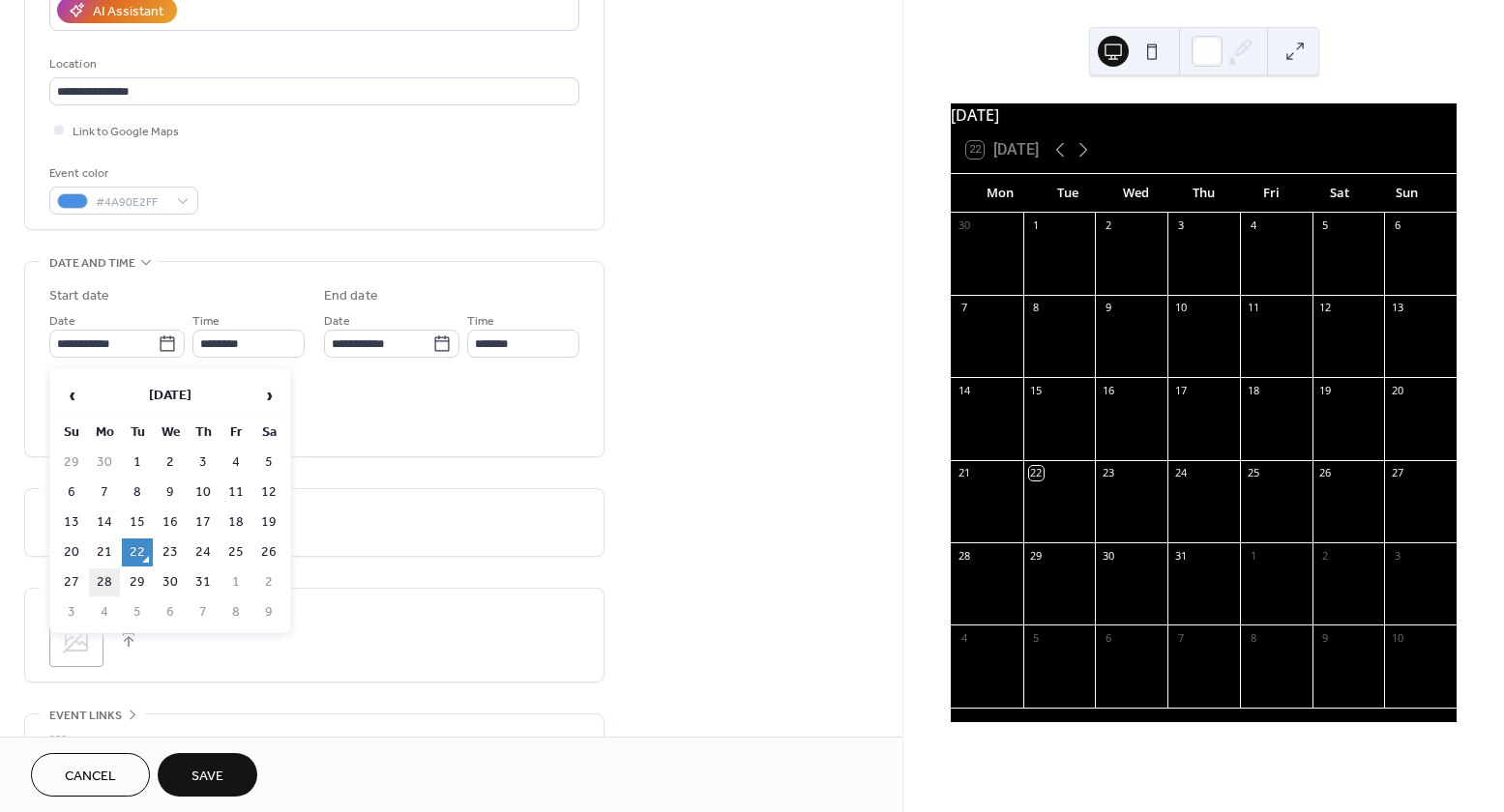 click on "28" at bounding box center (104, 582) 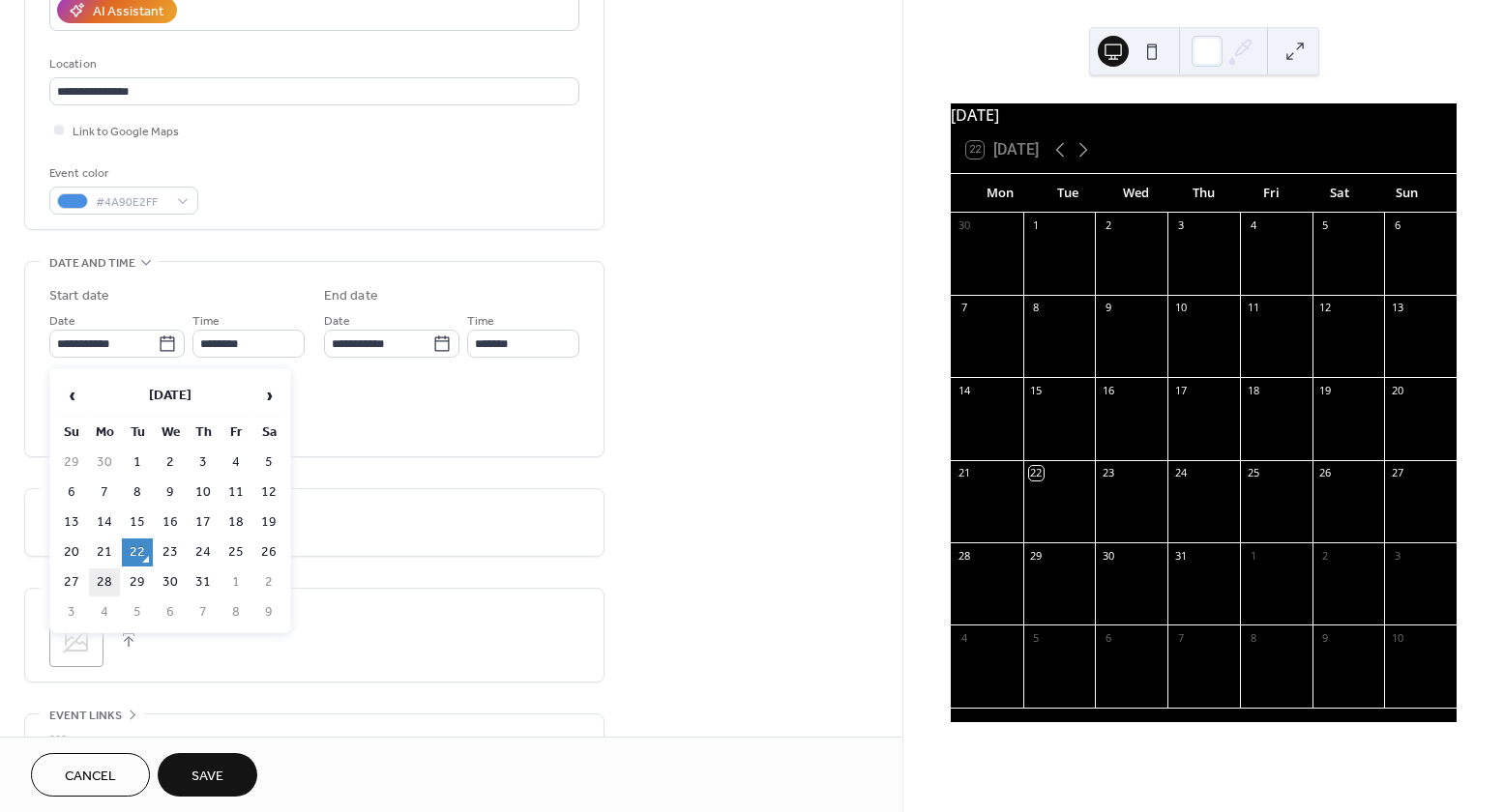 type on "**********" 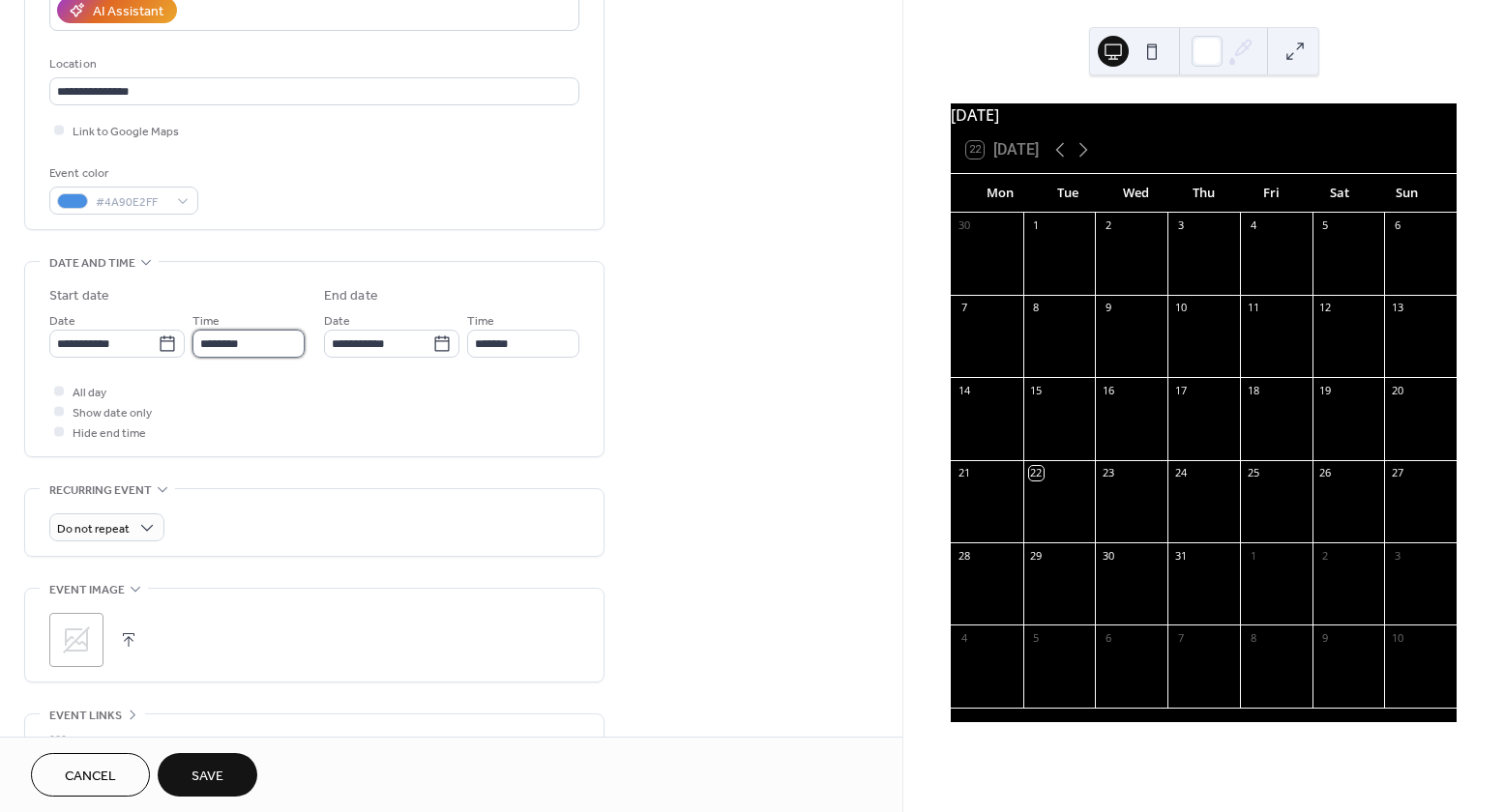 click on "********" at bounding box center [249, 343] 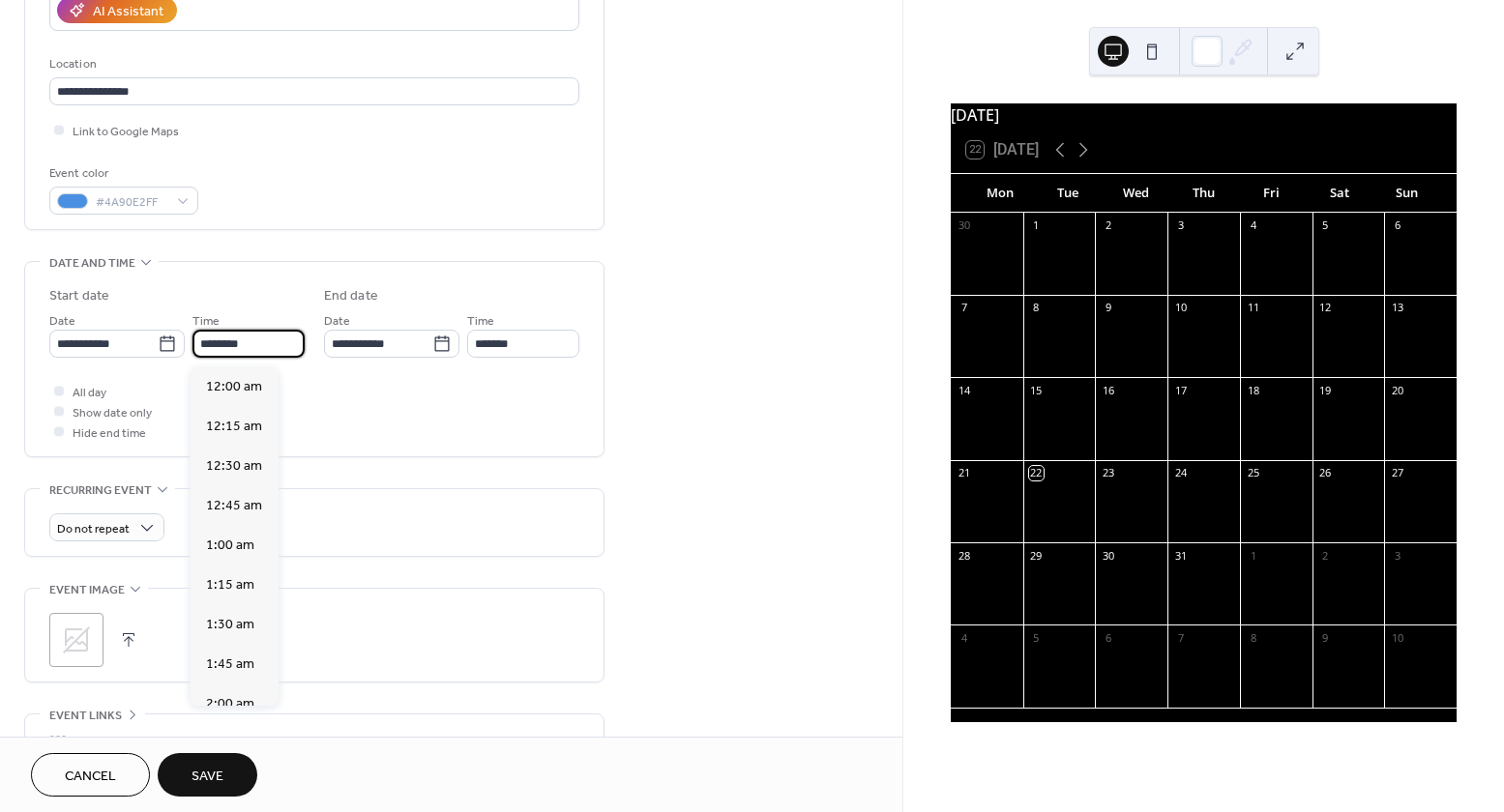 scroll, scrollTop: 1902, scrollLeft: 0, axis: vertical 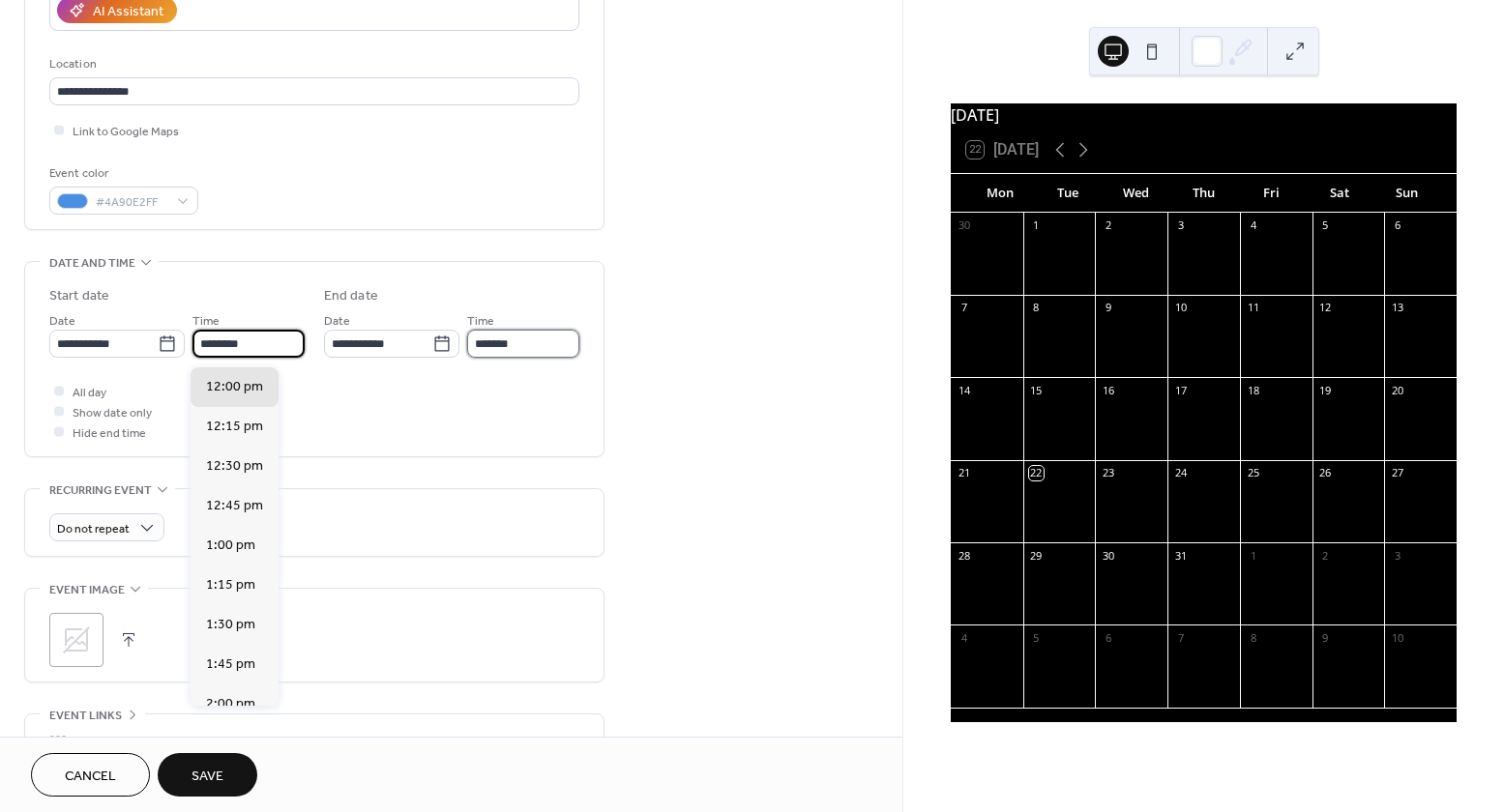 click on "*******" at bounding box center (523, 343) 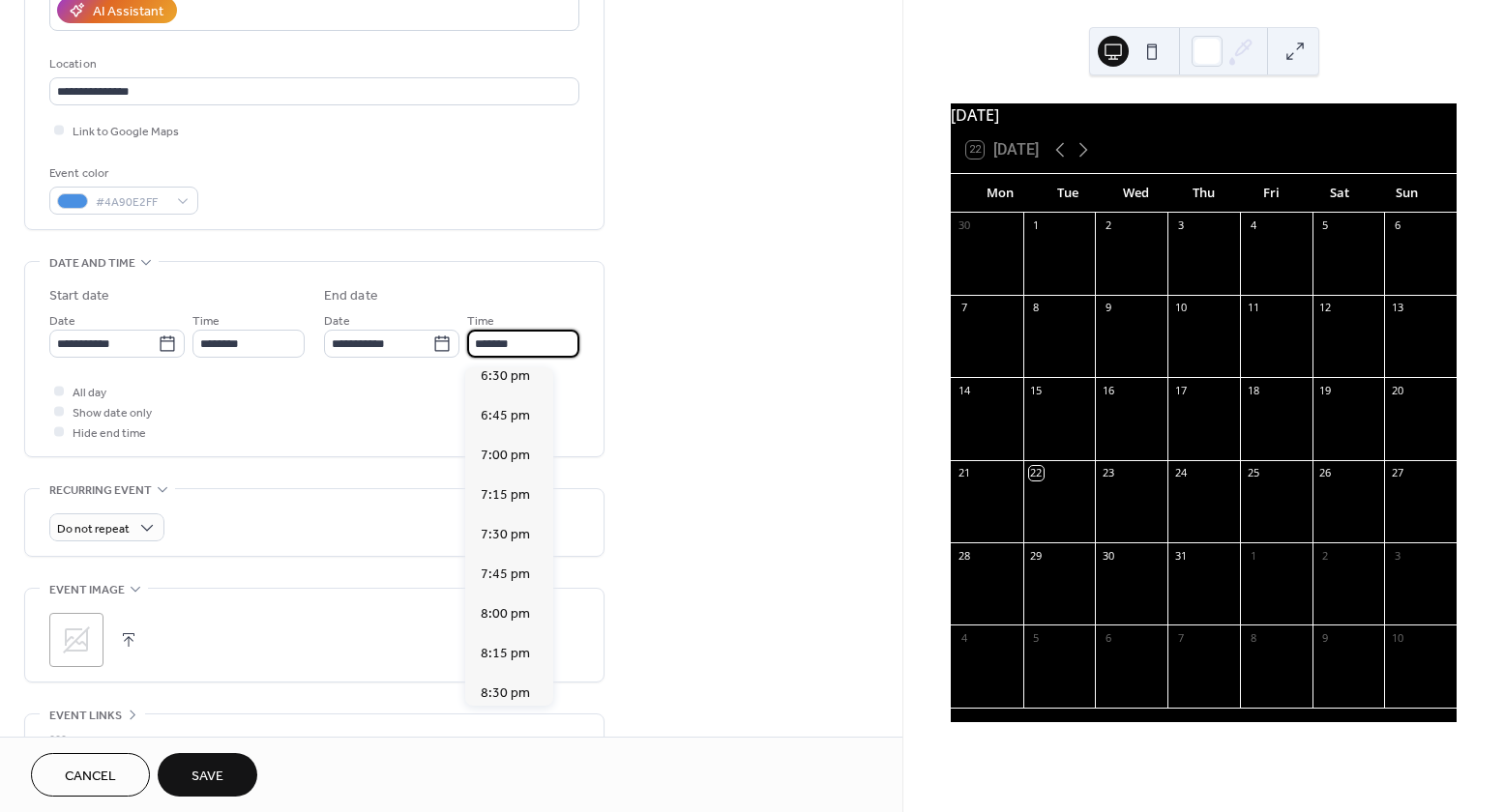 scroll, scrollTop: 1023, scrollLeft: 0, axis: vertical 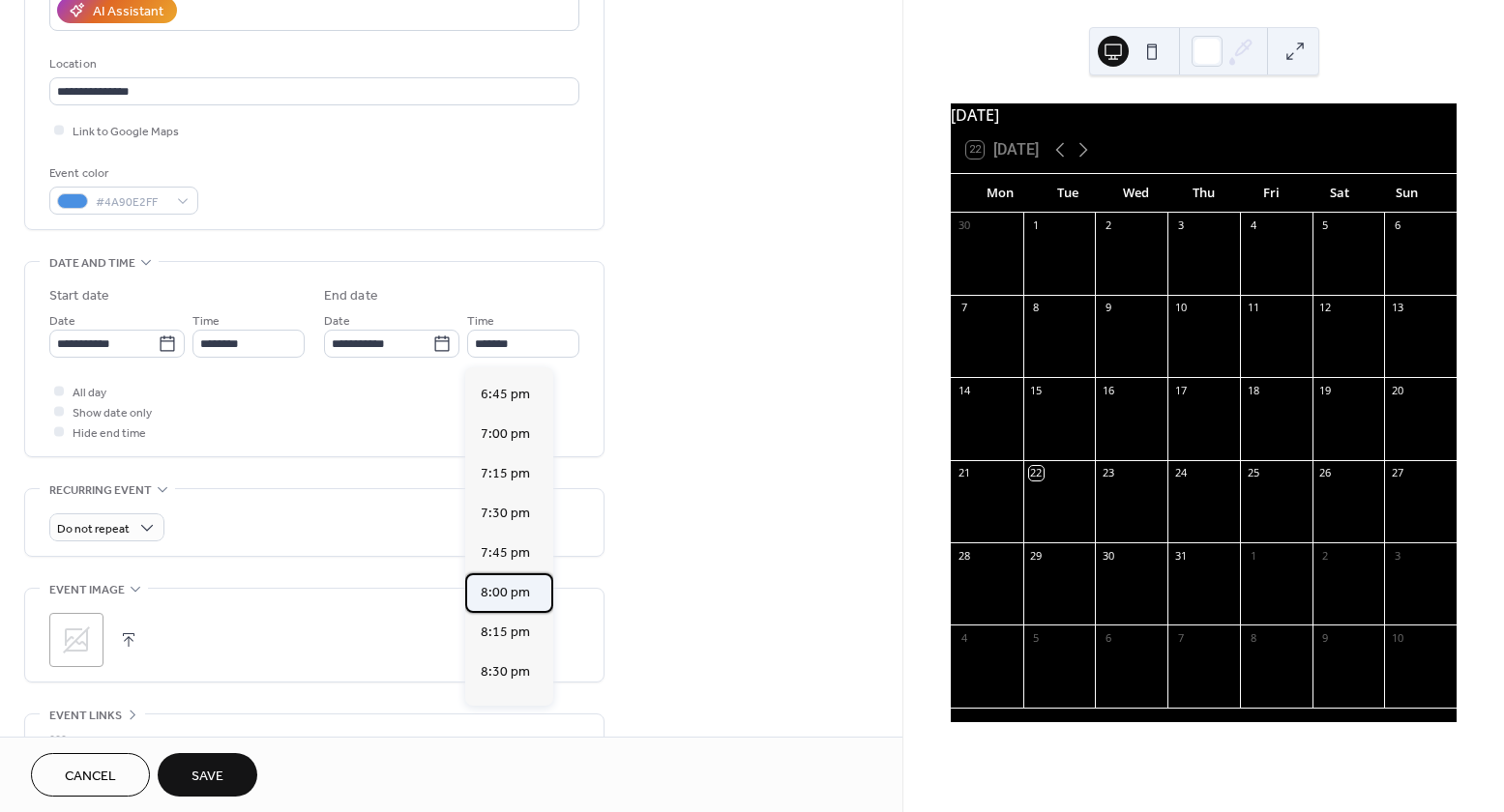 click on "8:00 pm" at bounding box center (505, 593) 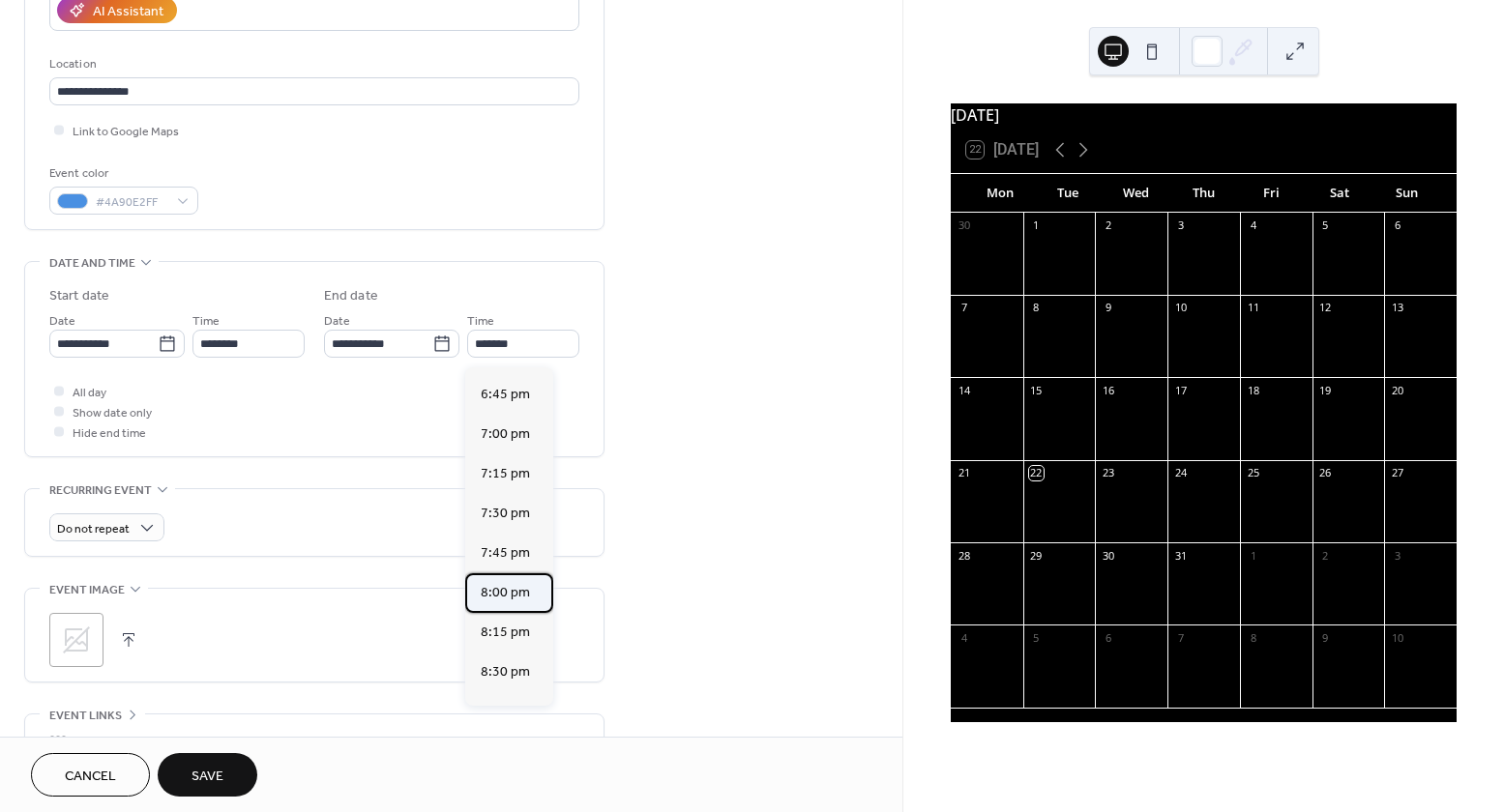 type on "*******" 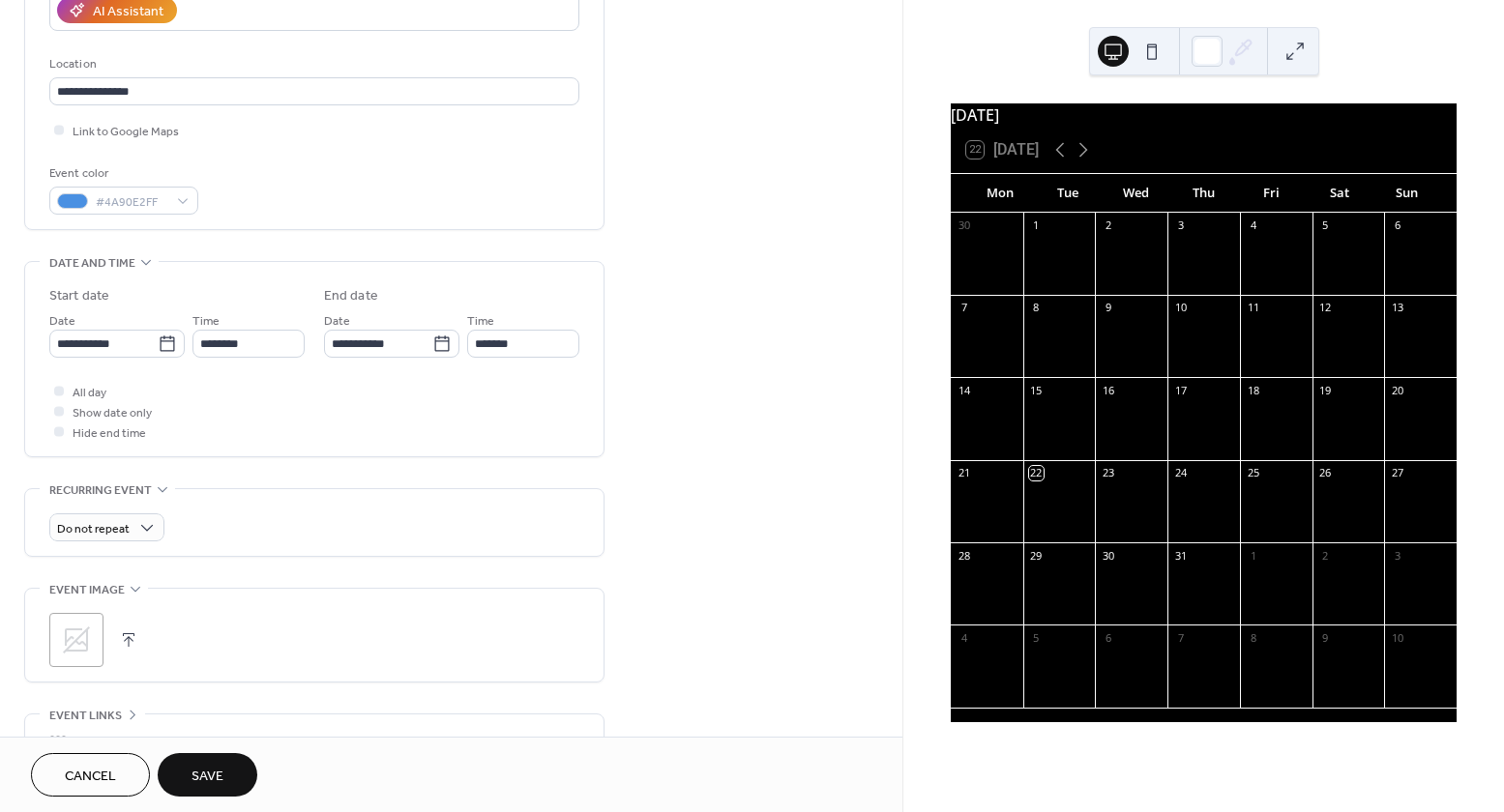 click on "**********" at bounding box center (451, 328) 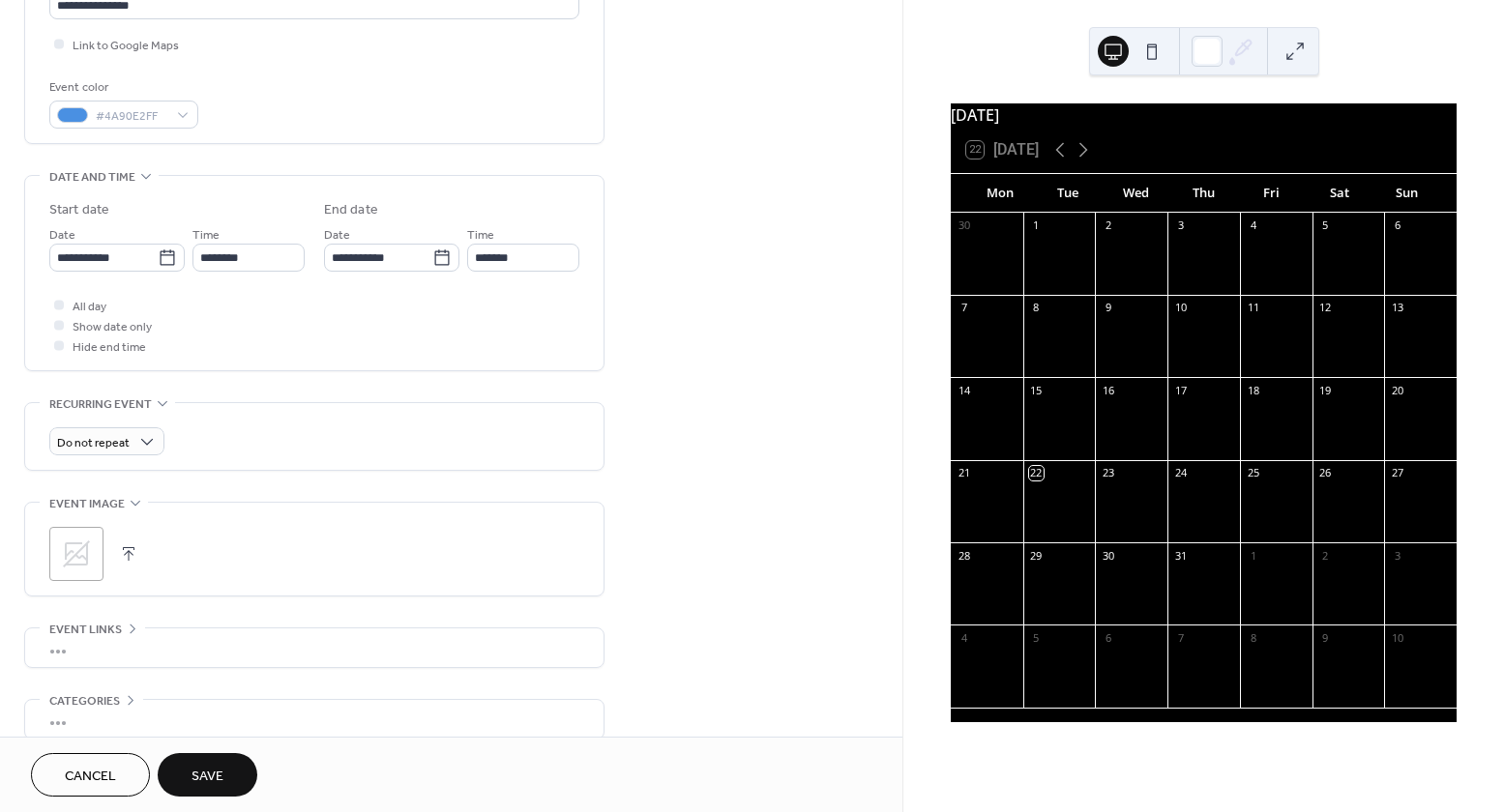 scroll, scrollTop: 465, scrollLeft: 0, axis: vertical 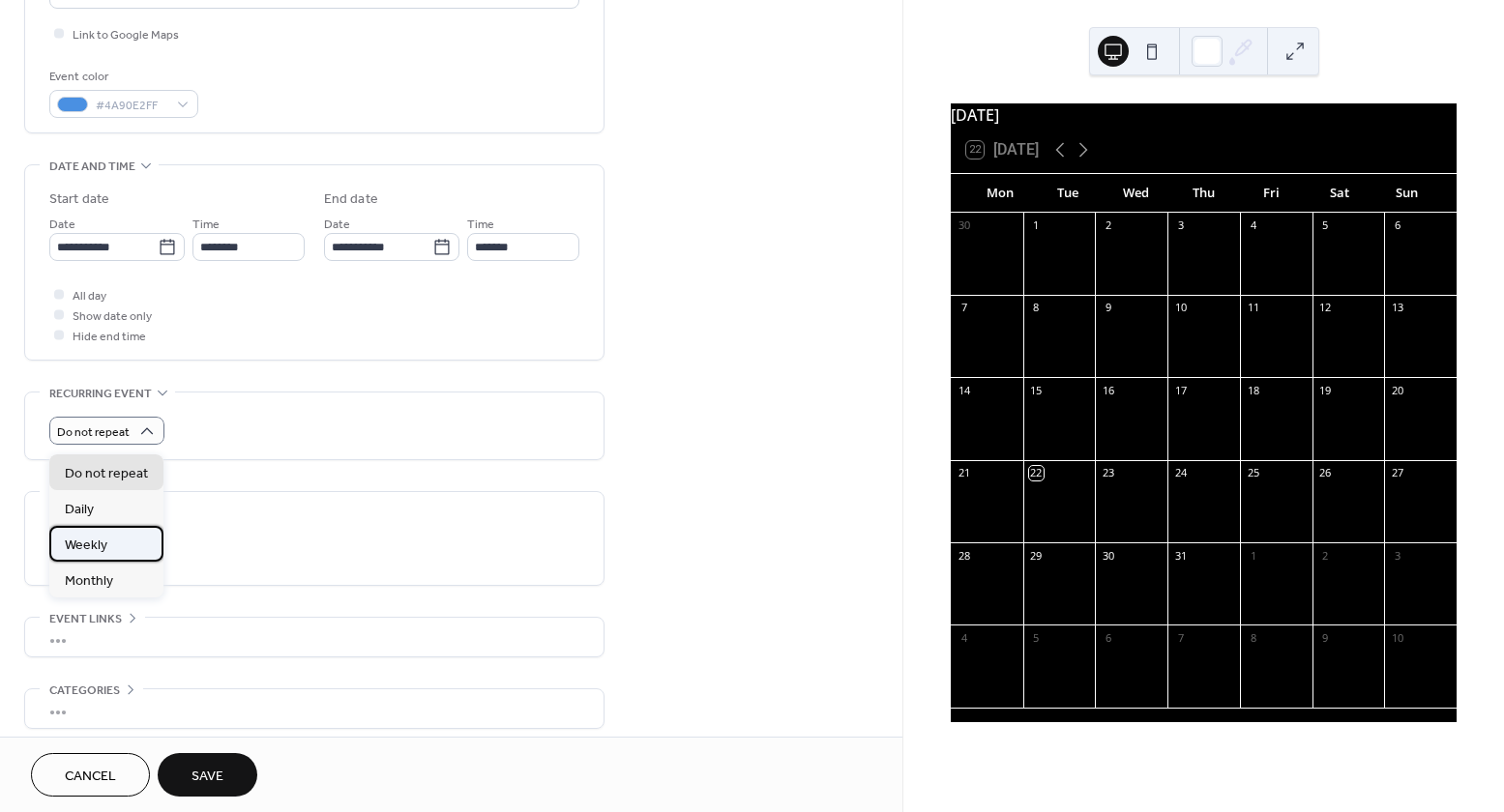 click on "Weekly" at bounding box center (86, 545) 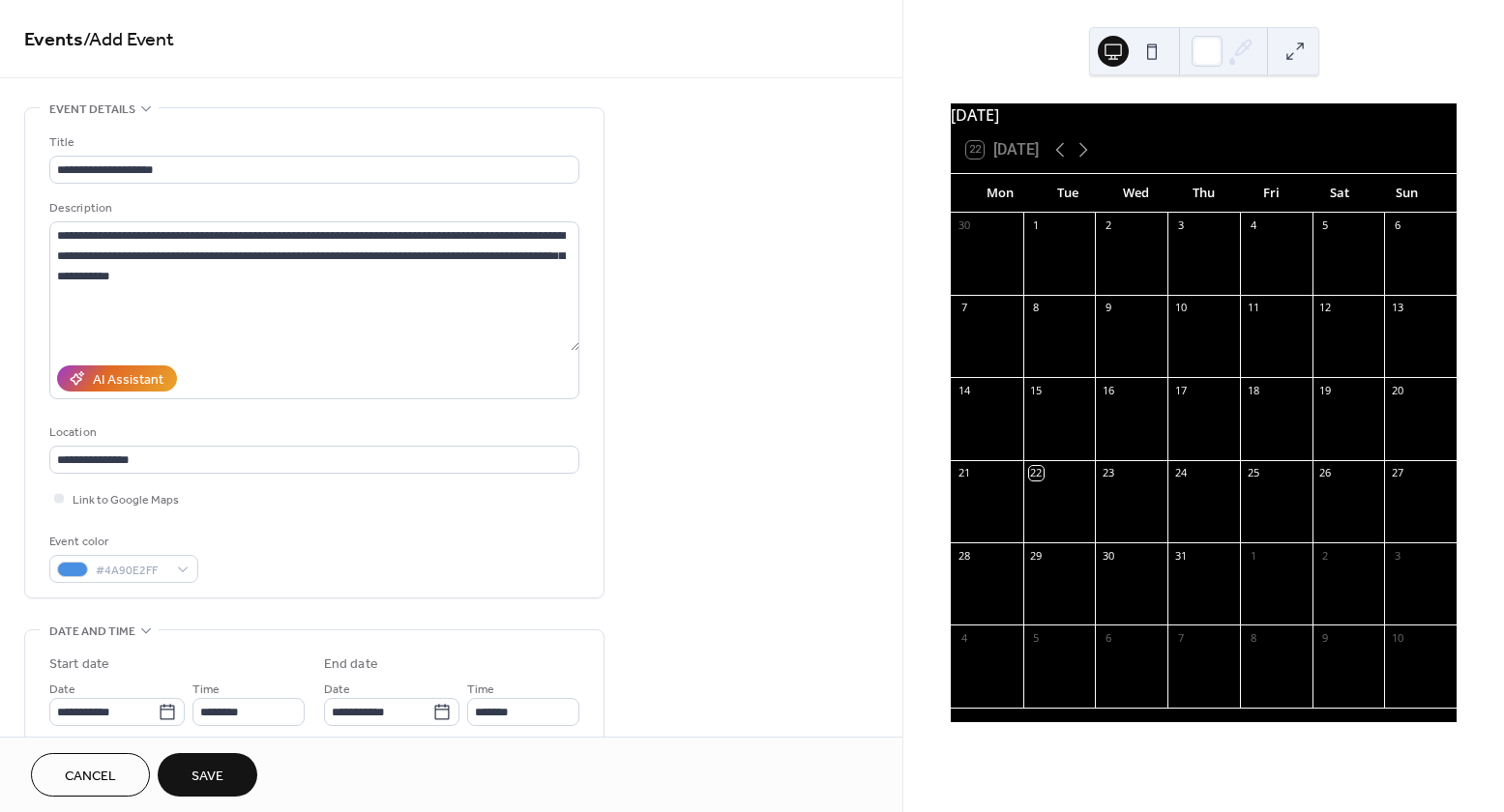 scroll, scrollTop: 0, scrollLeft: 0, axis: both 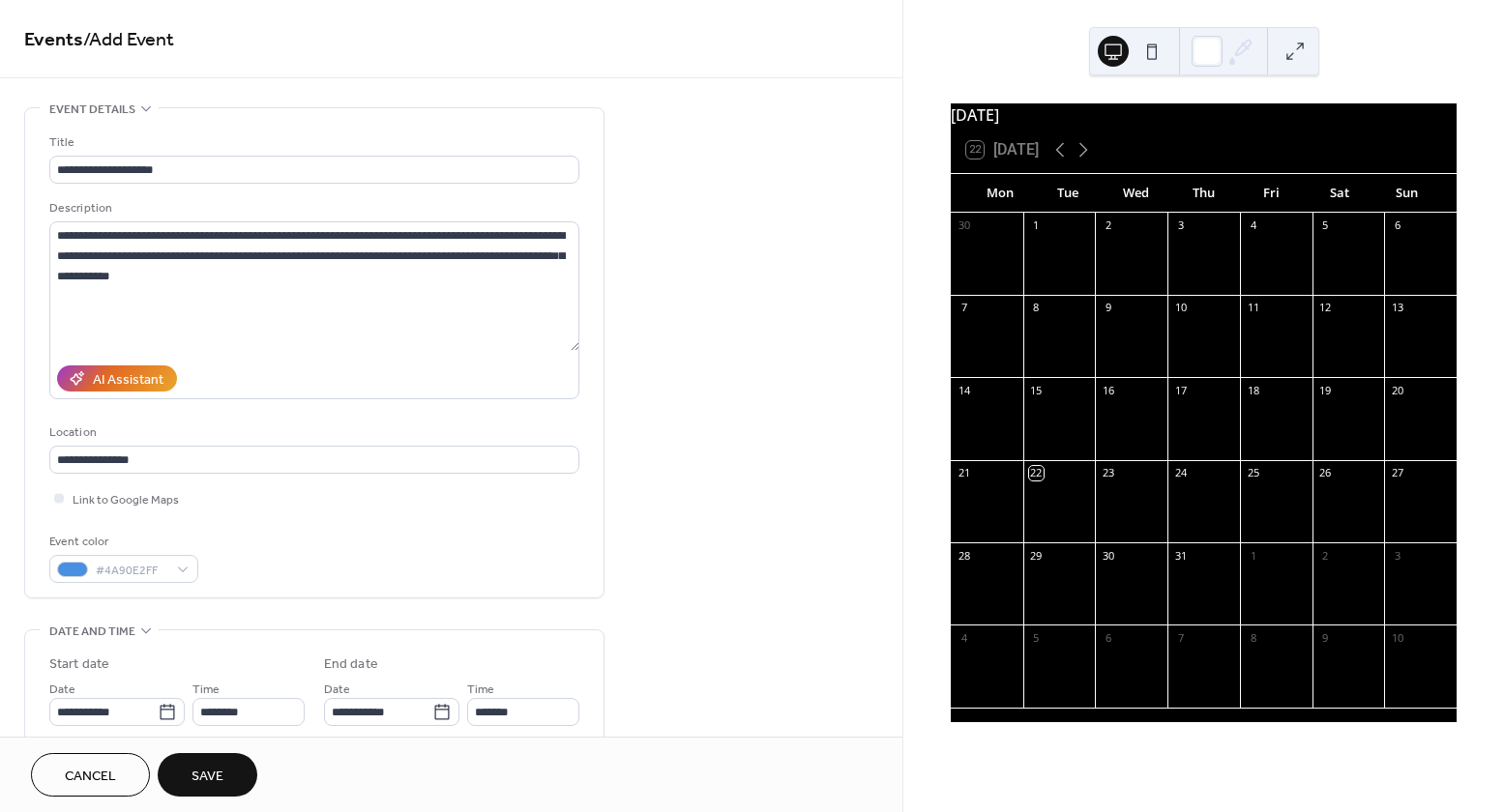 click on "Save" at bounding box center [207, 776] 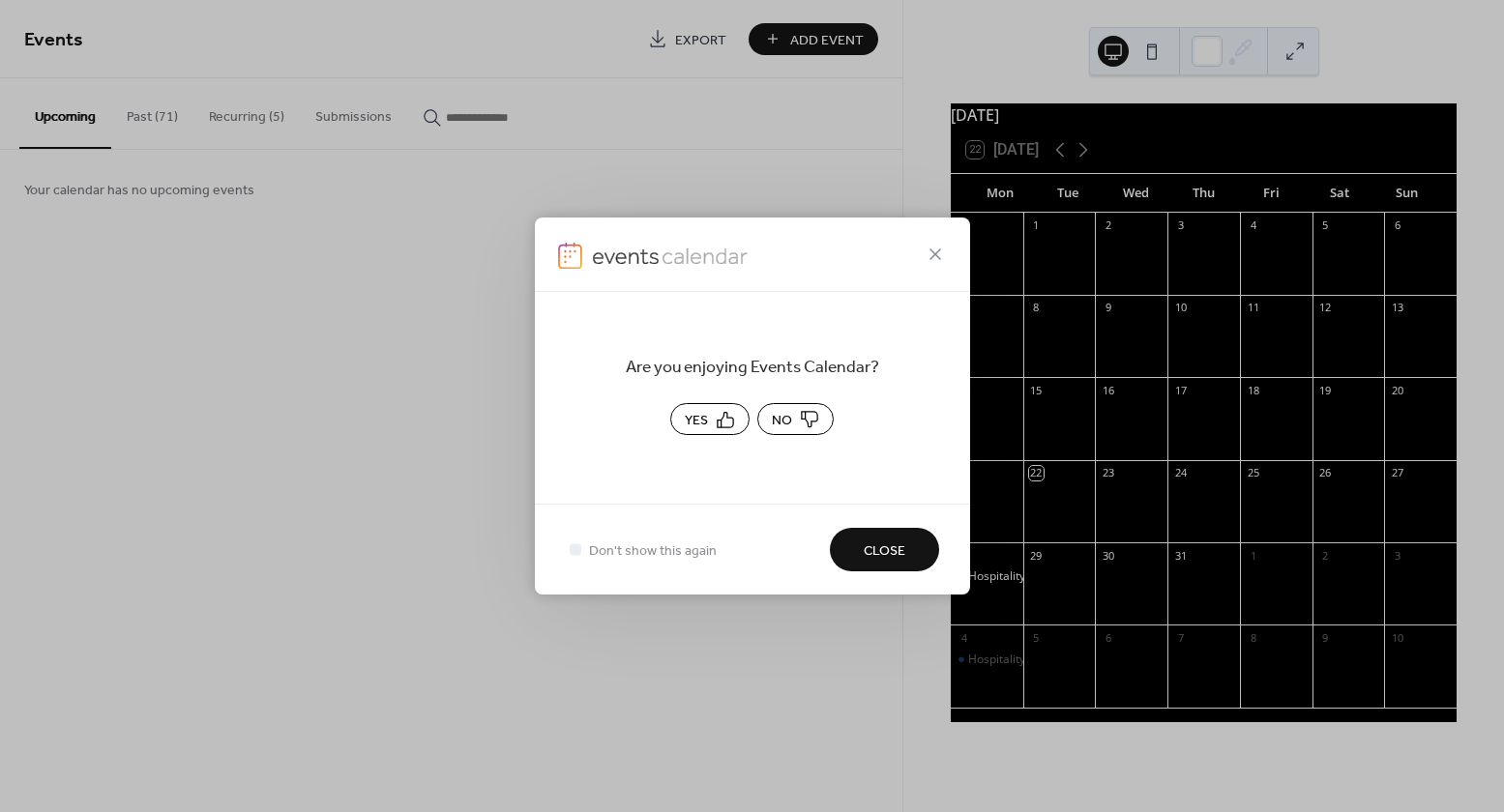 click on "Close" at bounding box center (884, 551) 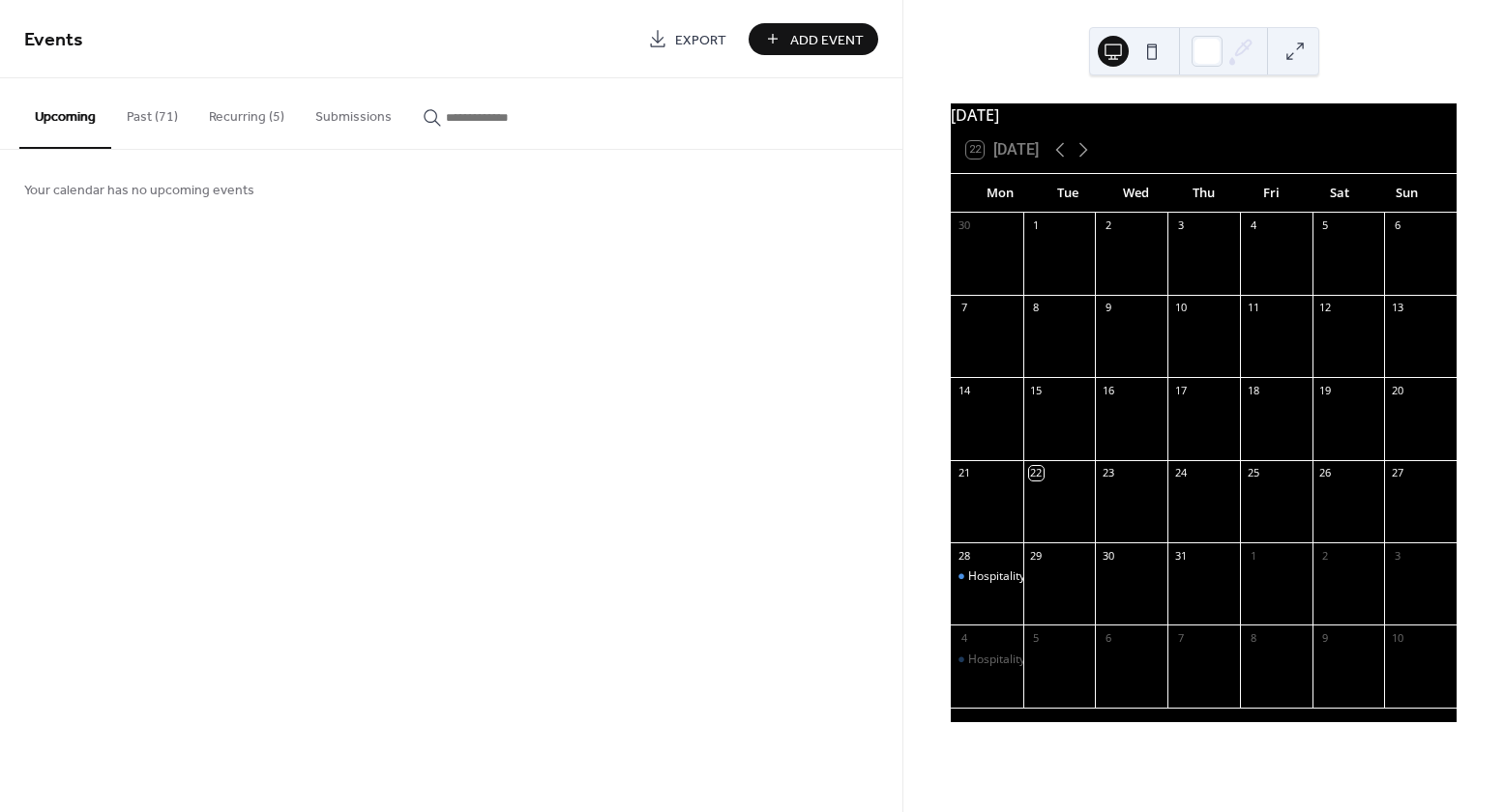 click on "Add Event" at bounding box center [827, 40] 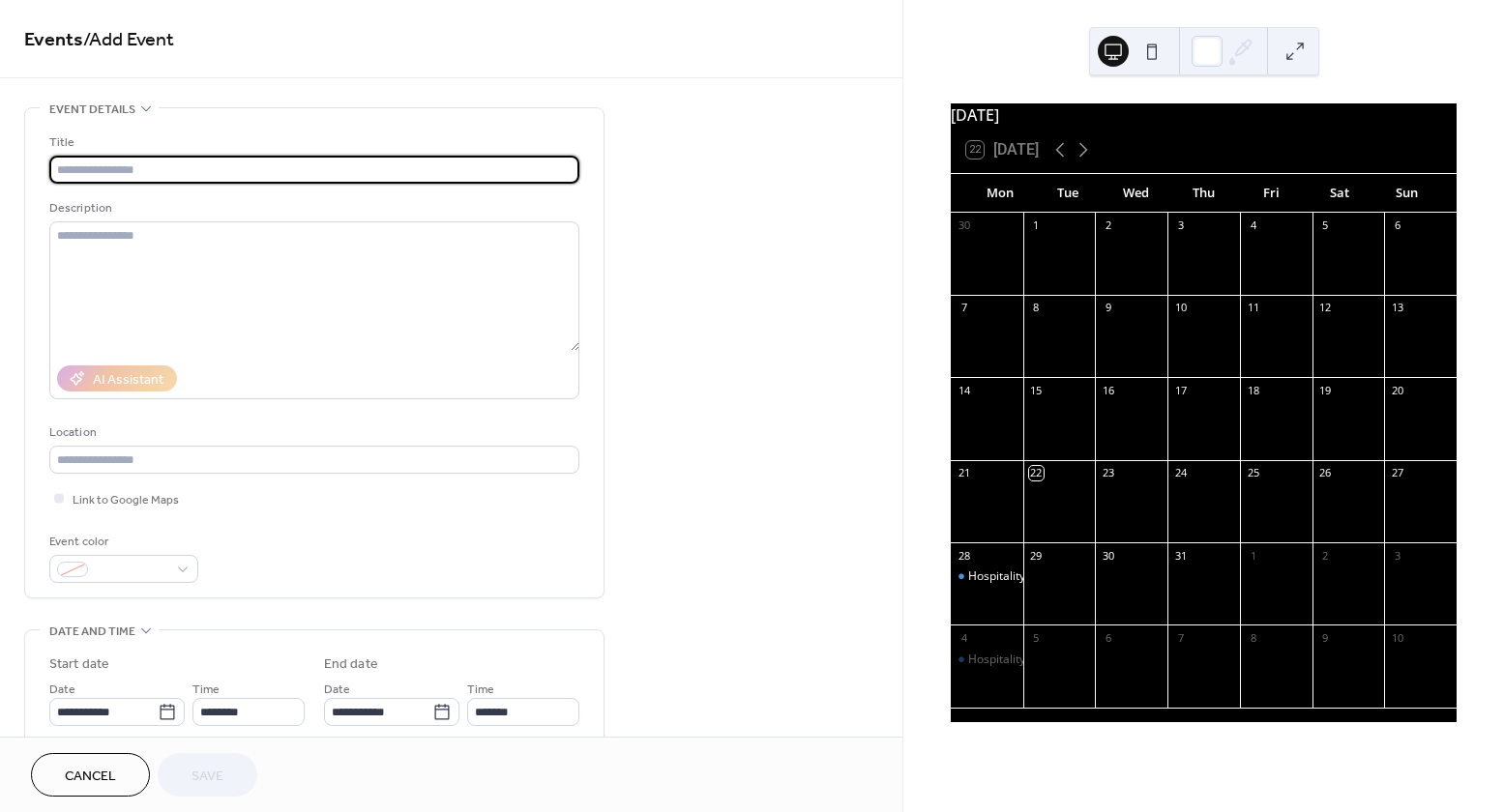 click at bounding box center [314, 169] 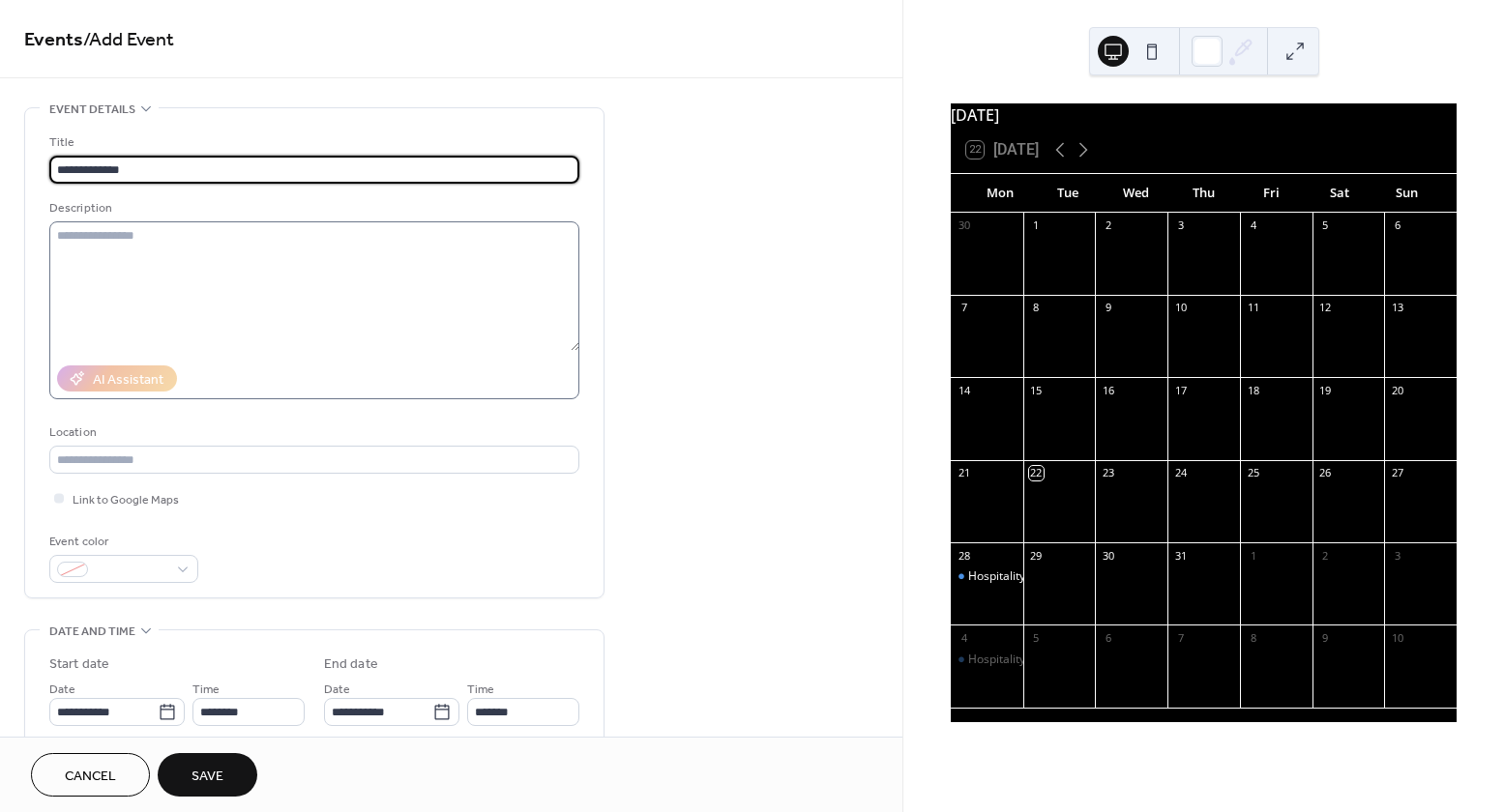 type on "**********" 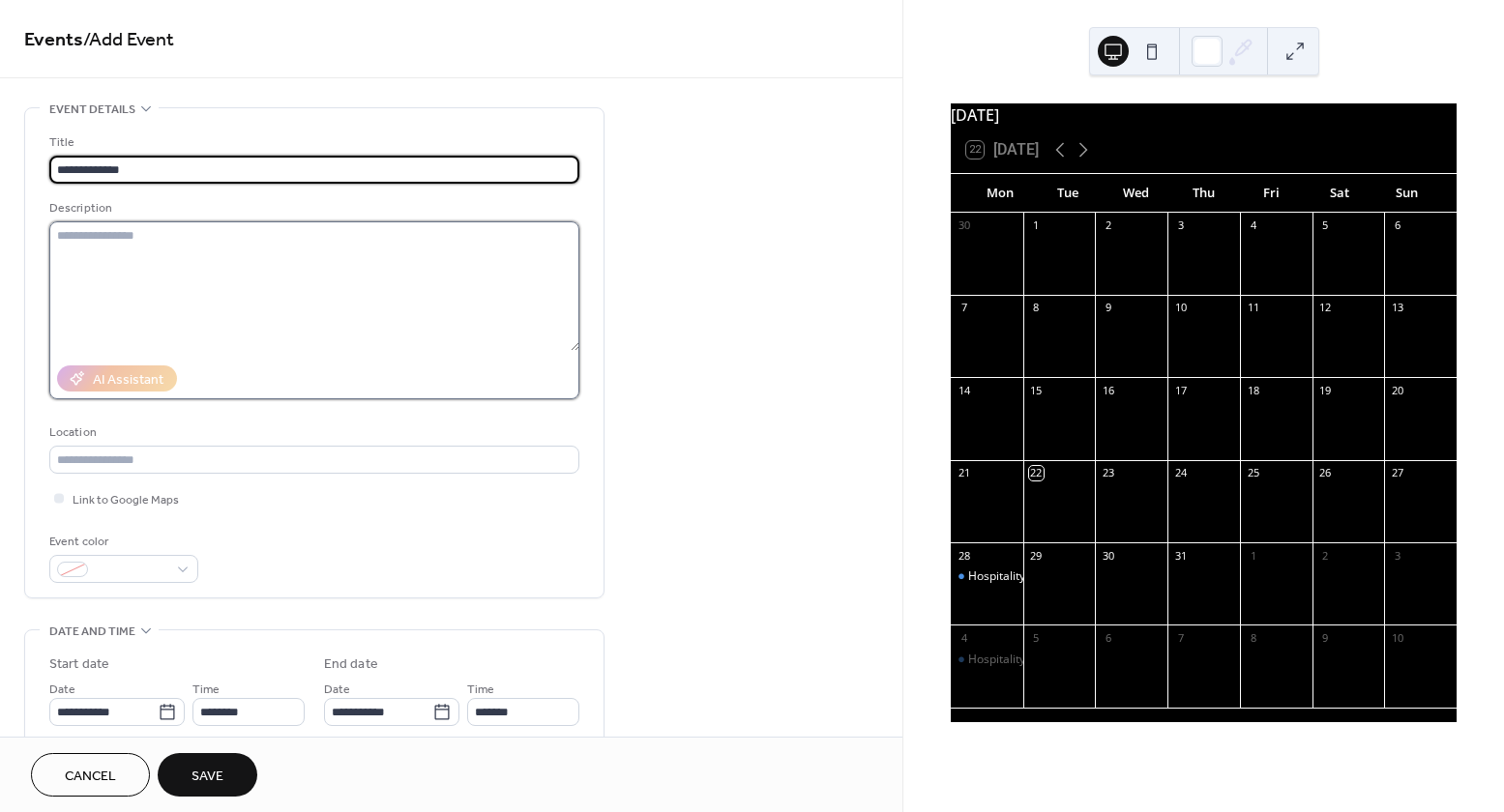 click at bounding box center (314, 286) 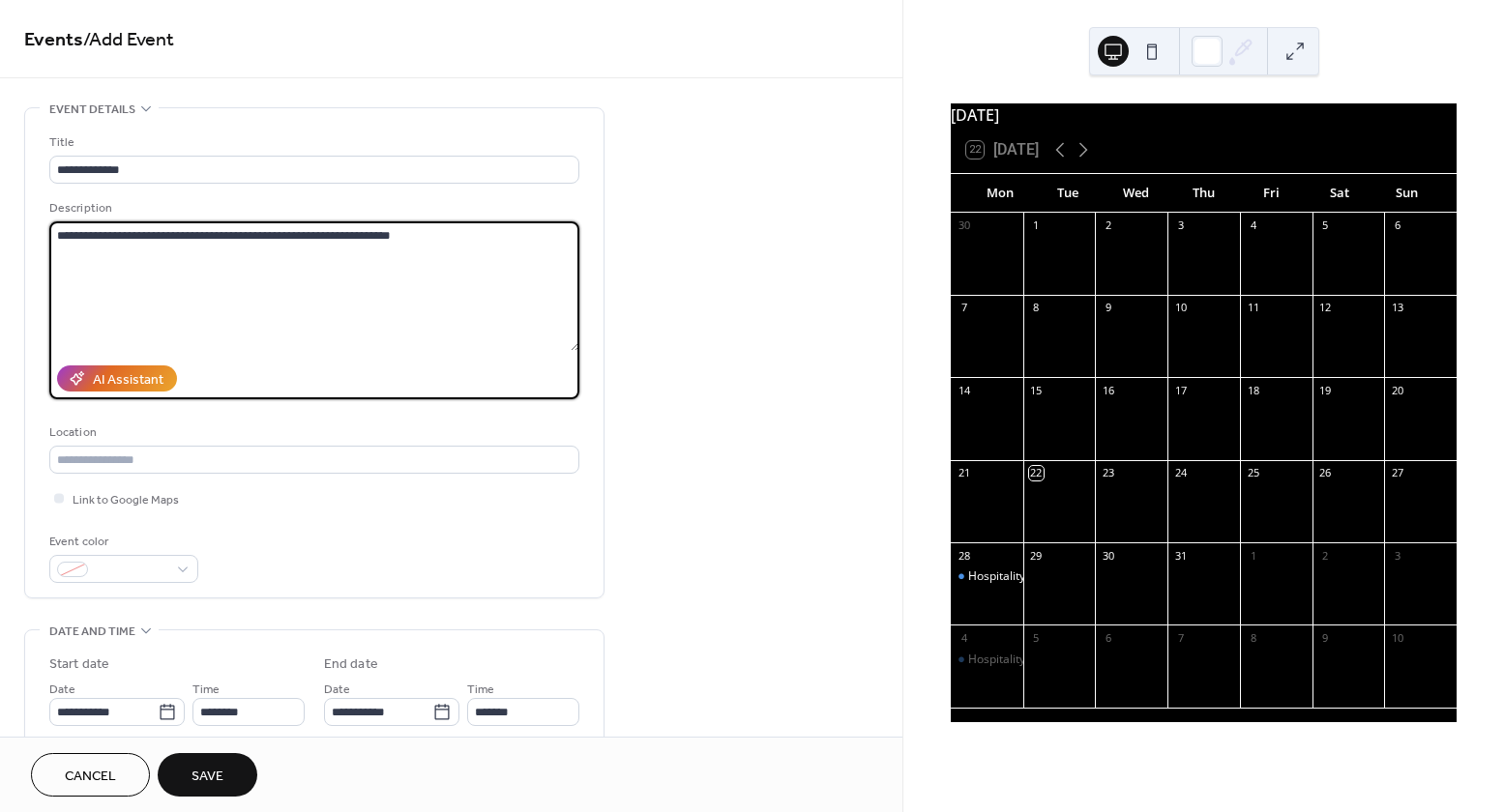 click on "**********" at bounding box center (314, 286) 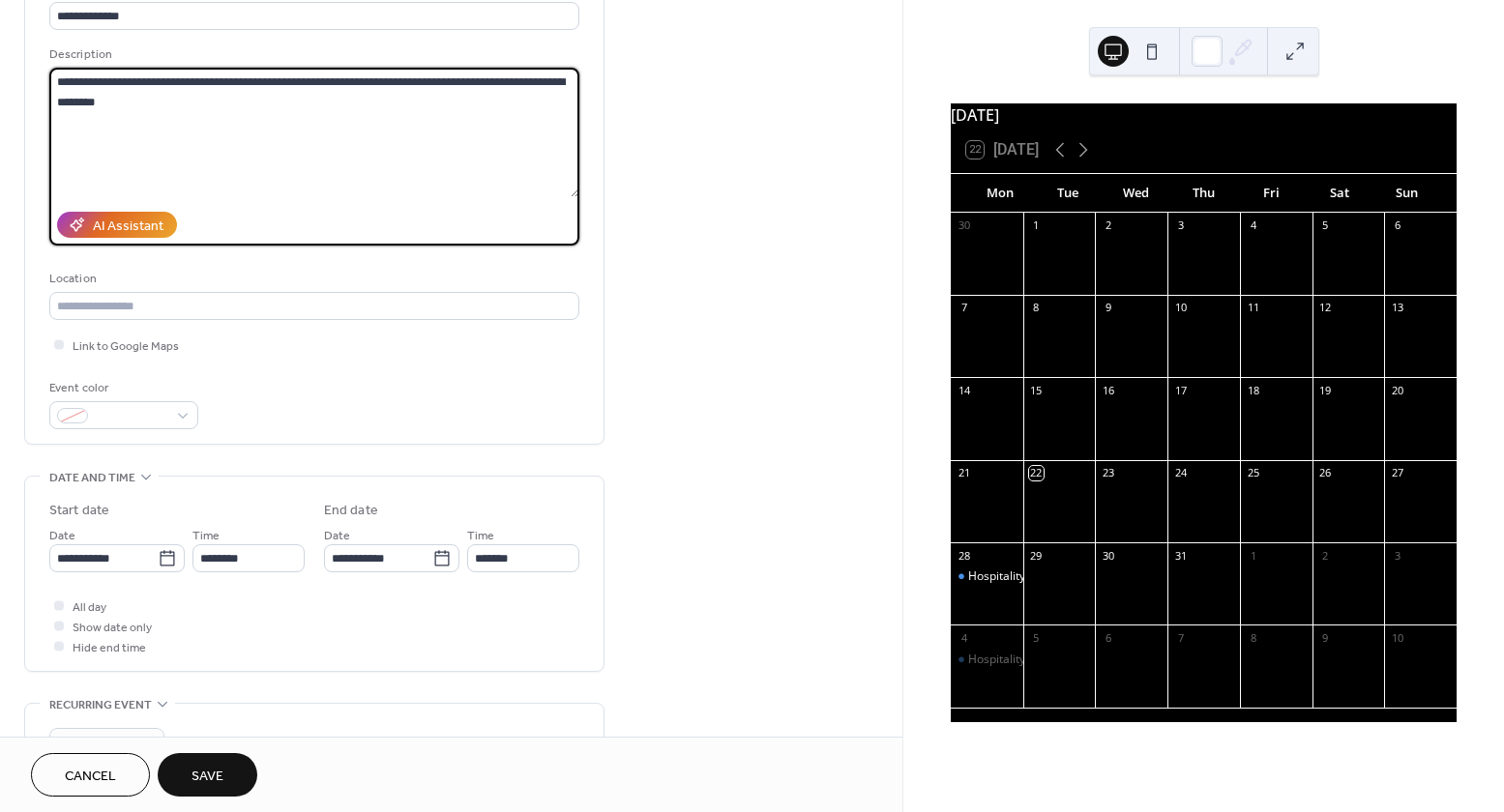 scroll, scrollTop: 155, scrollLeft: 0, axis: vertical 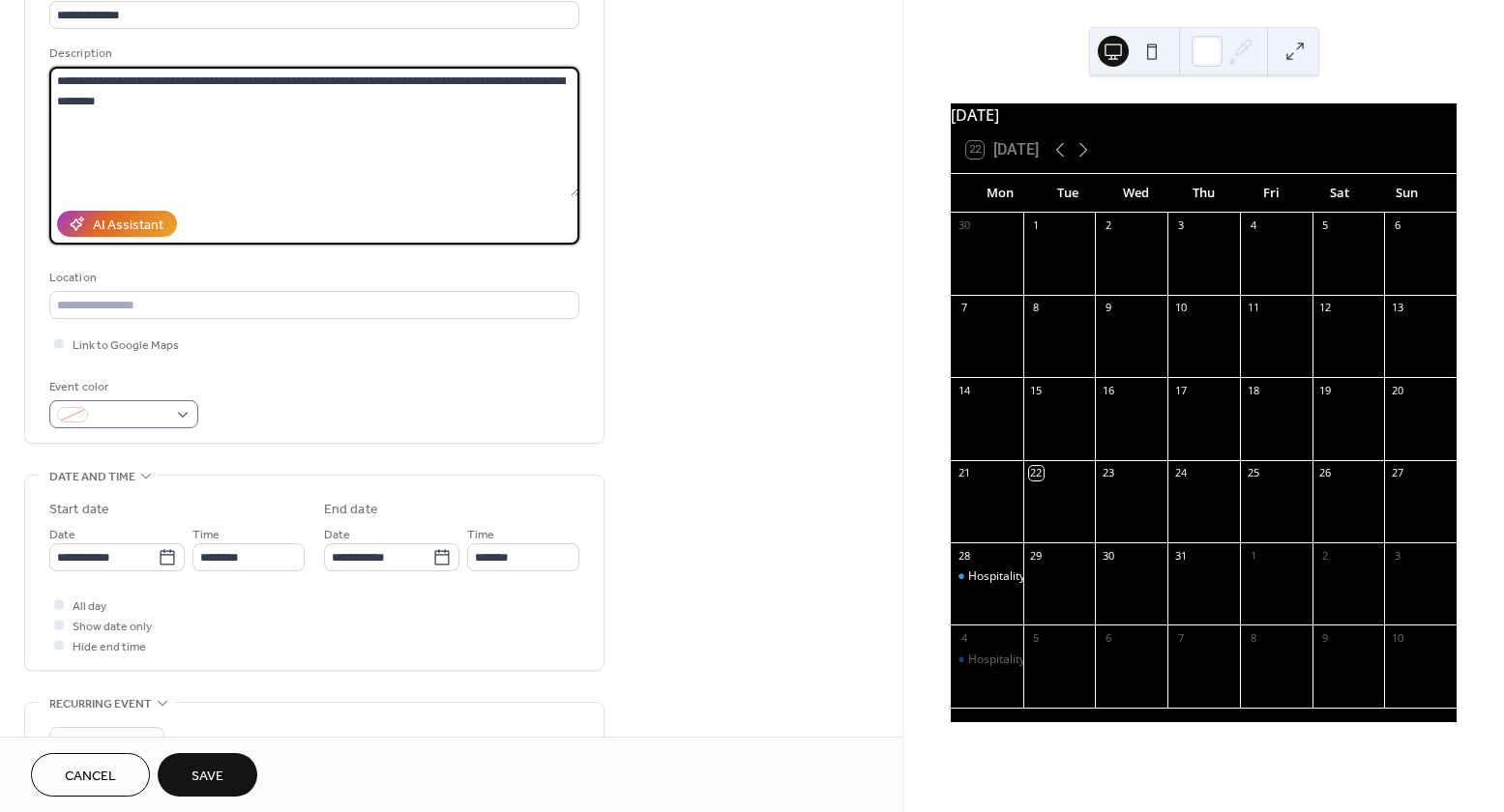 type on "**********" 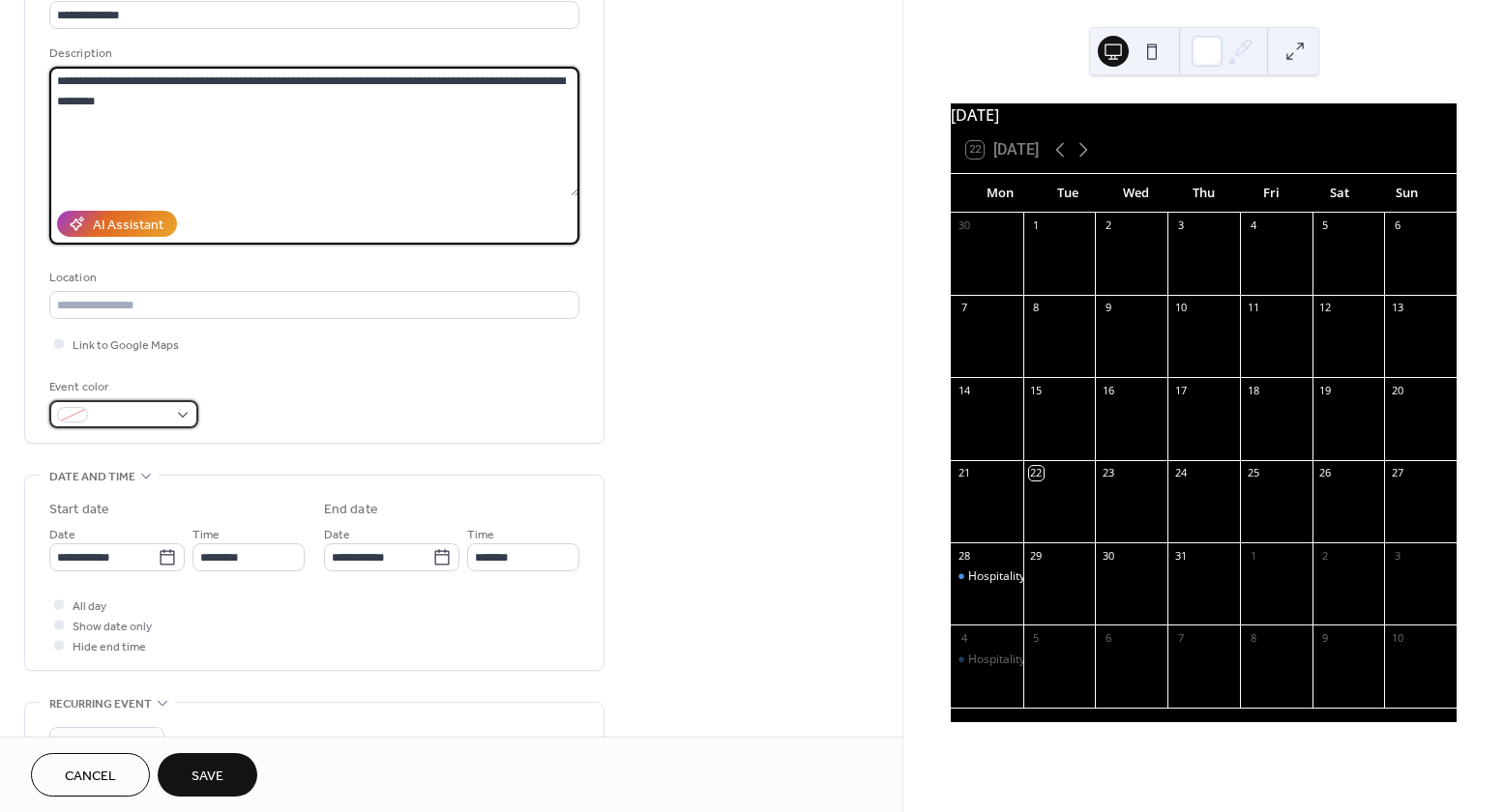 click at bounding box center [132, 416] 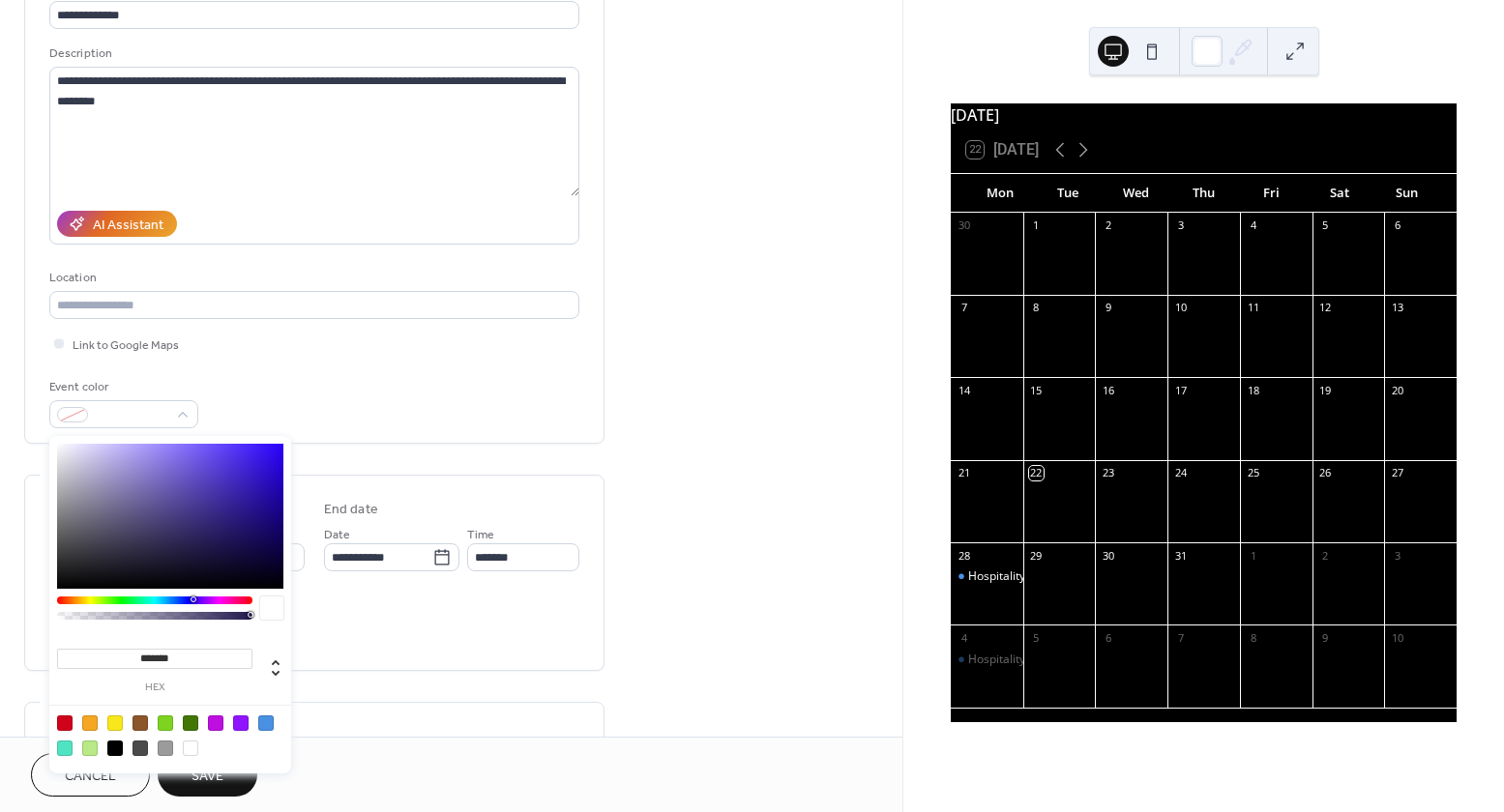 click at bounding box center [65, 723] 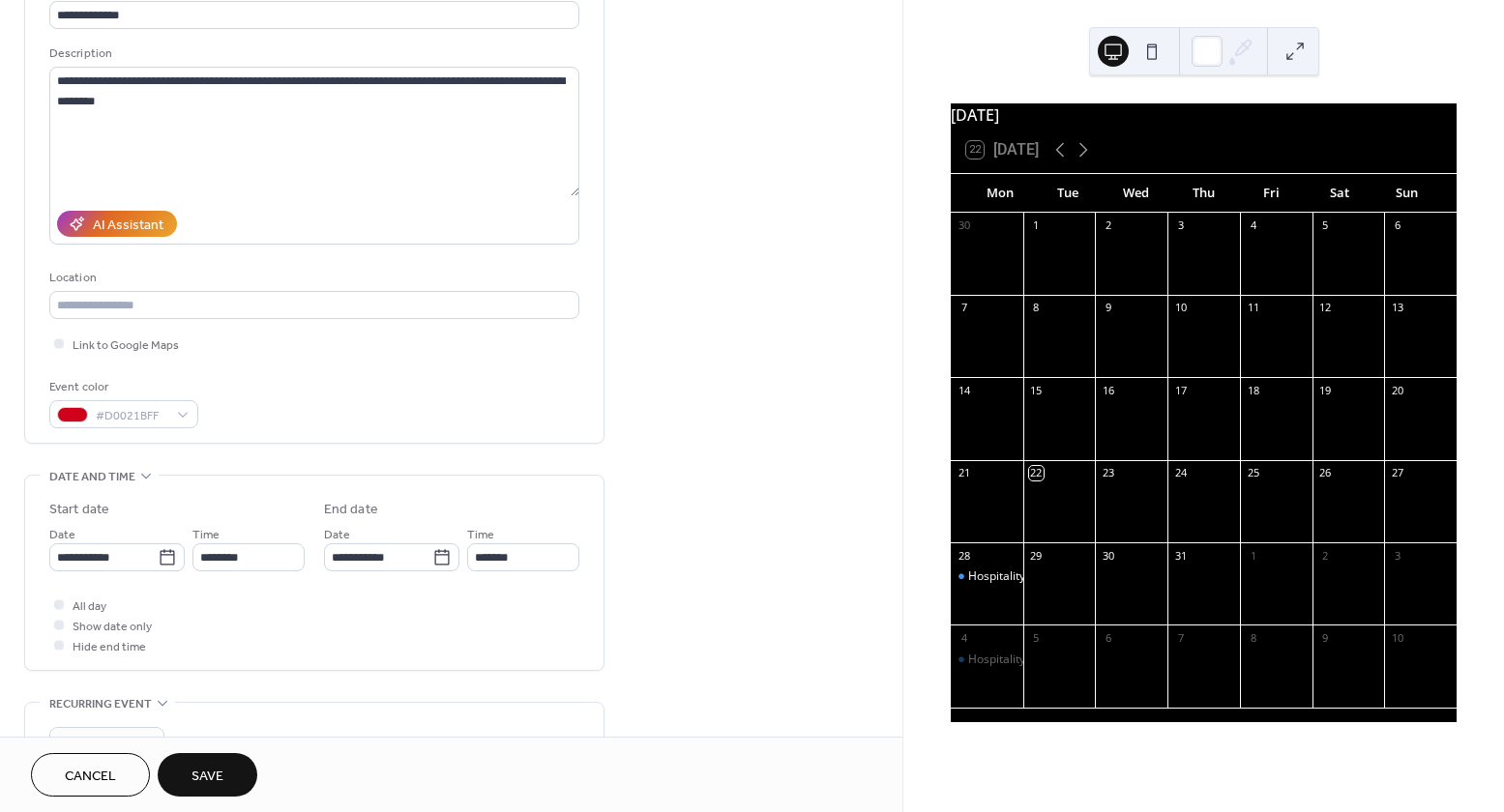 click on "**********" at bounding box center [451, 541] 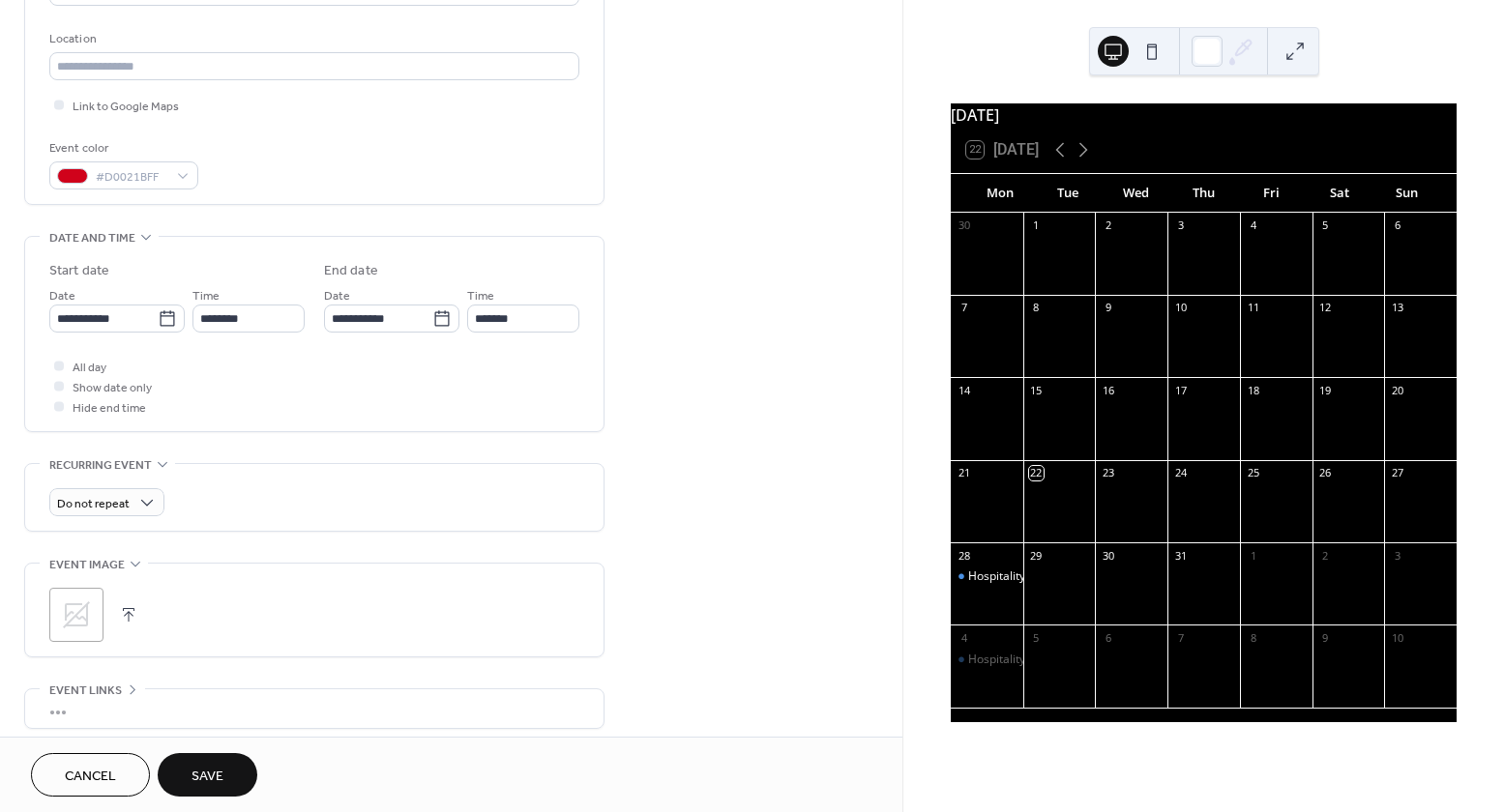 scroll, scrollTop: 394, scrollLeft: 0, axis: vertical 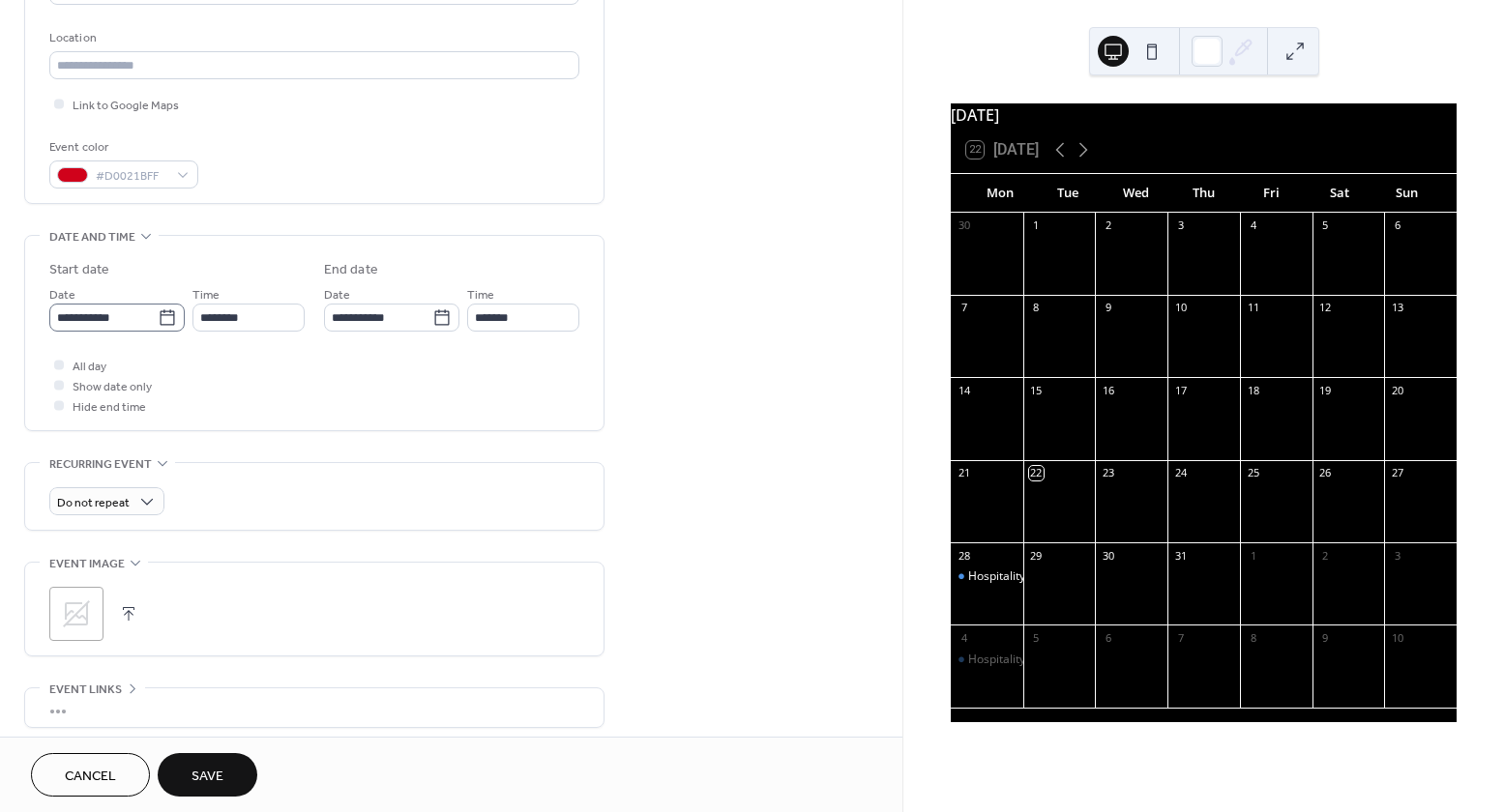 click 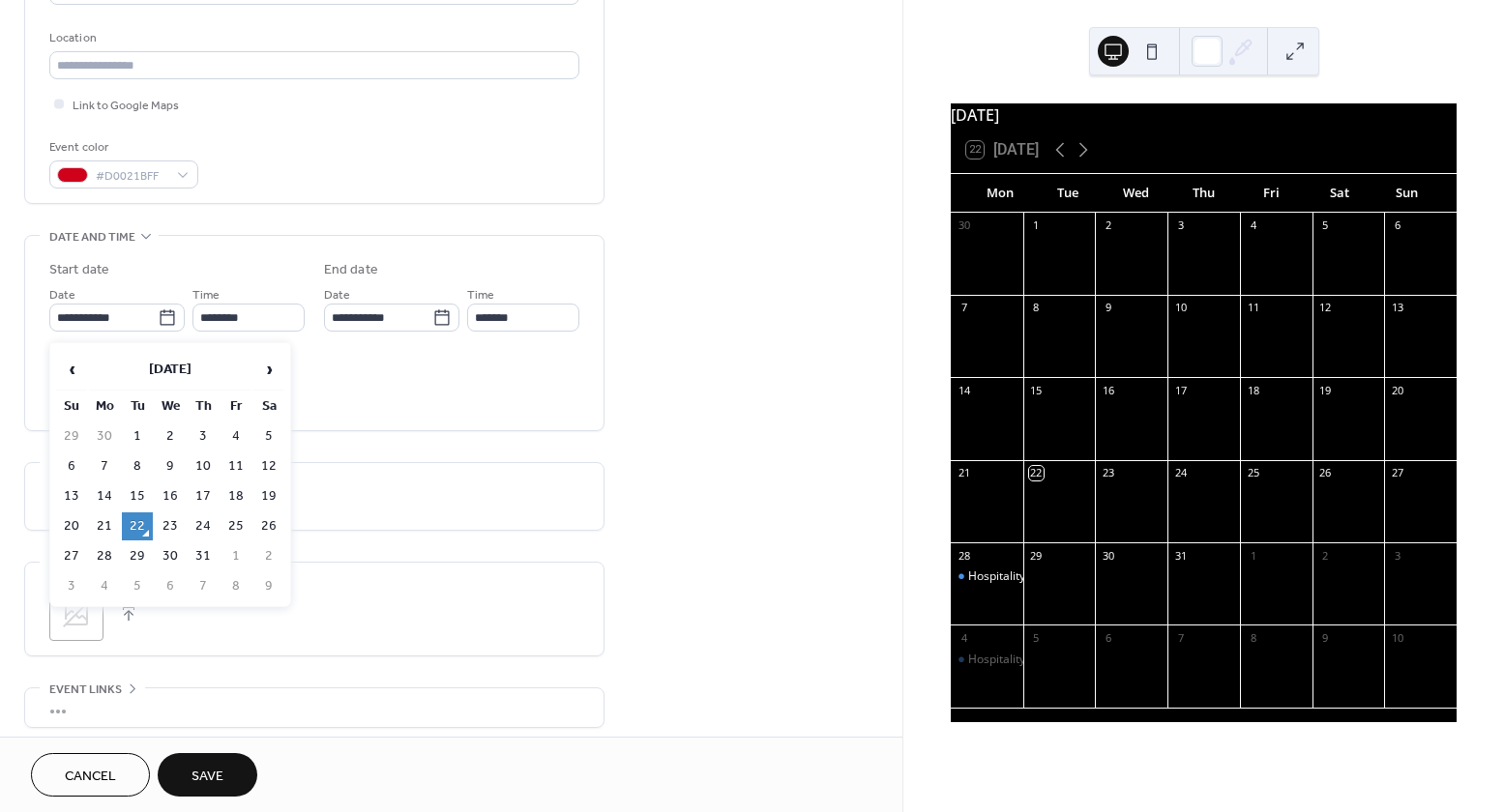 click on "22" at bounding box center [137, 526] 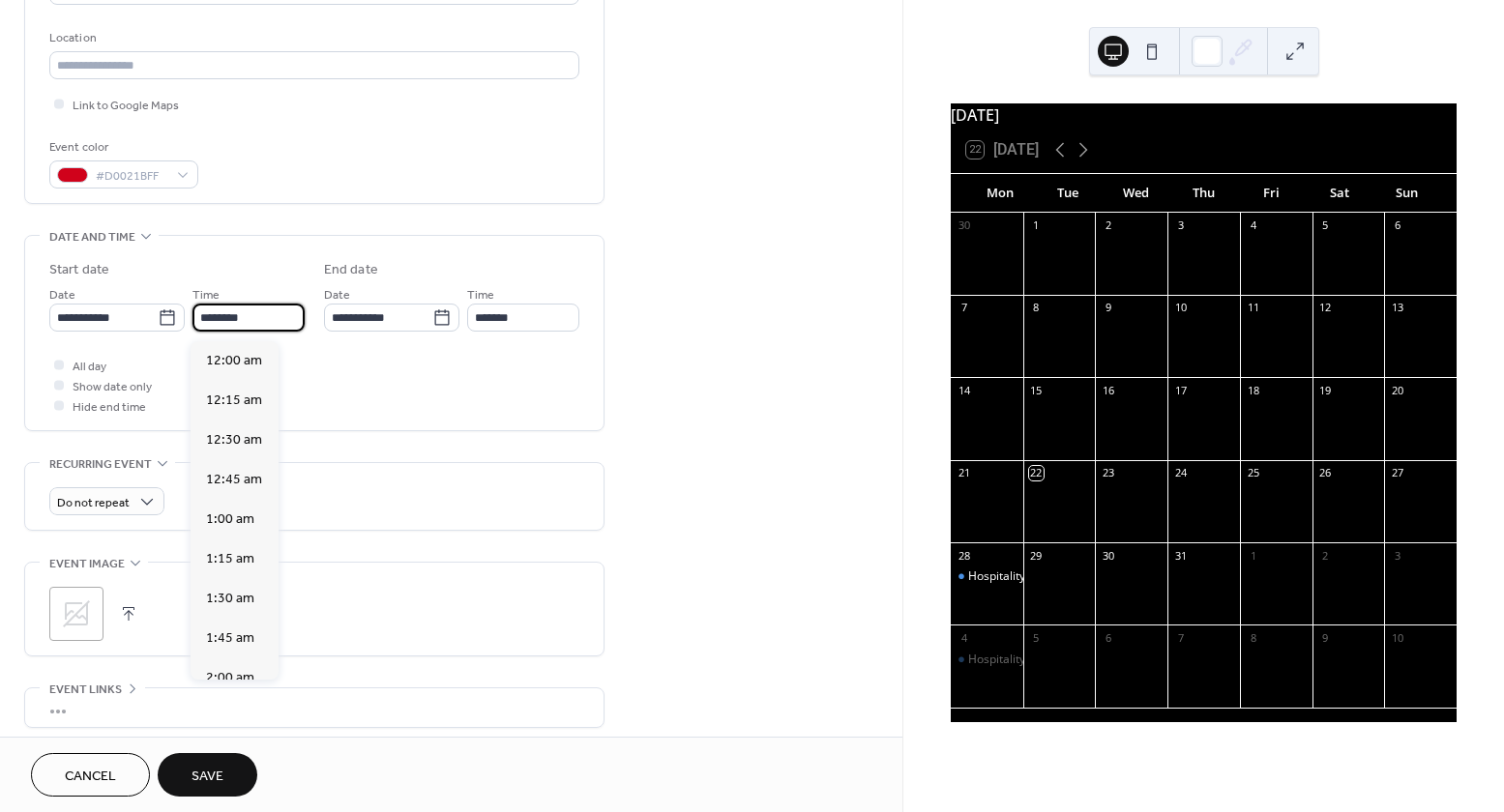 click on "********" at bounding box center [249, 317] 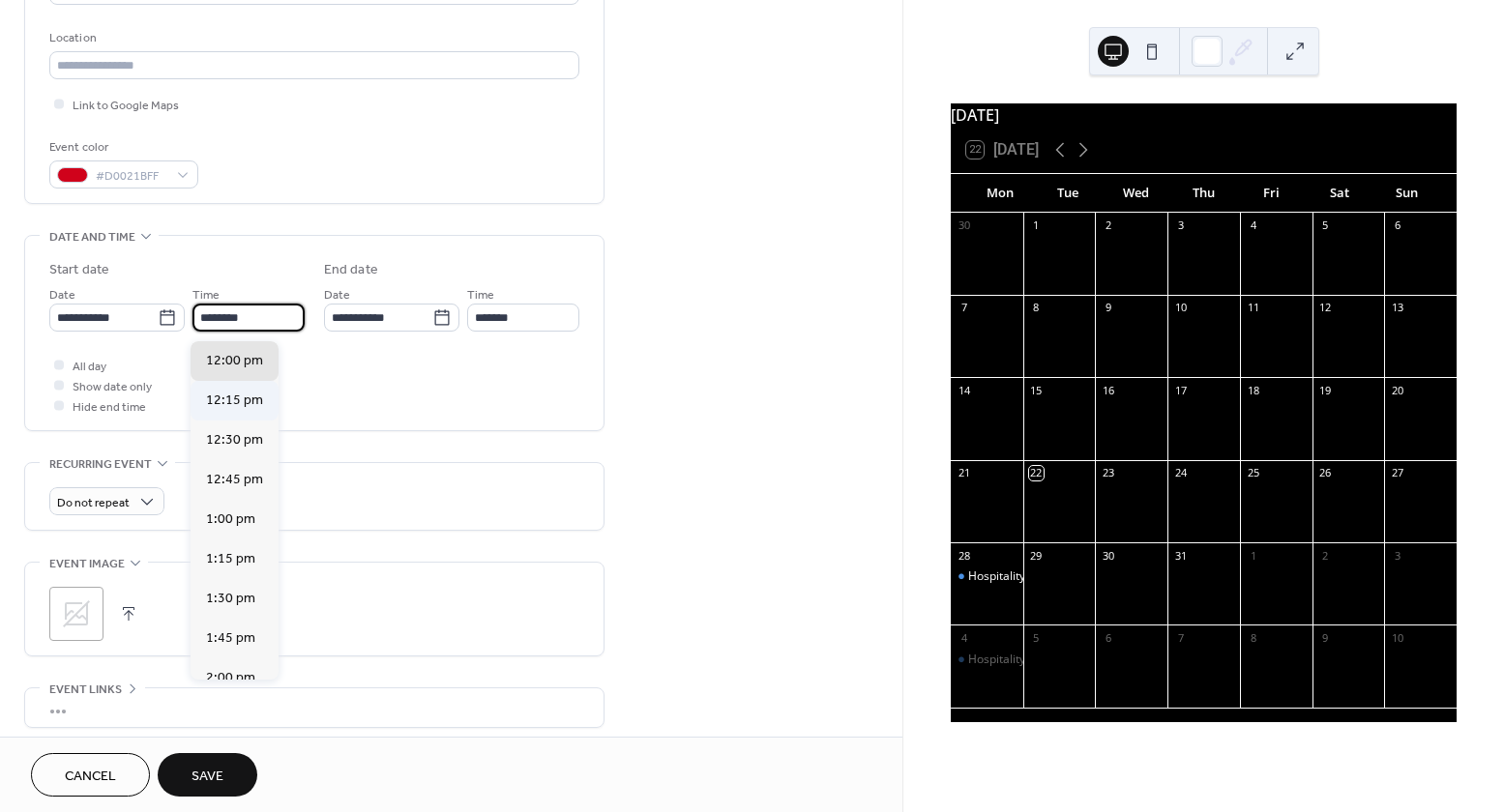 scroll, scrollTop: 1961, scrollLeft: 0, axis: vertical 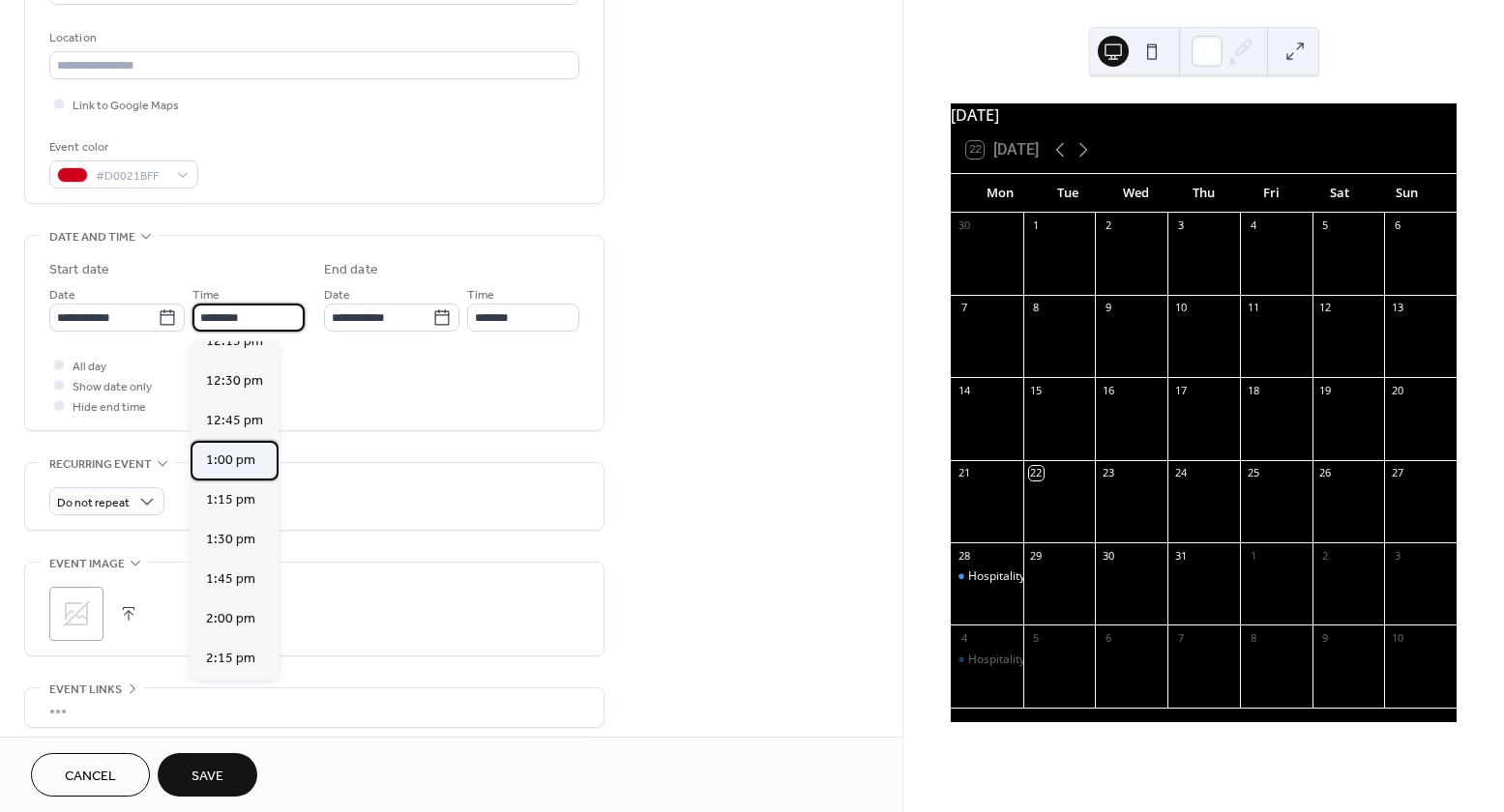 click on "1:00 pm" at bounding box center (230, 460) 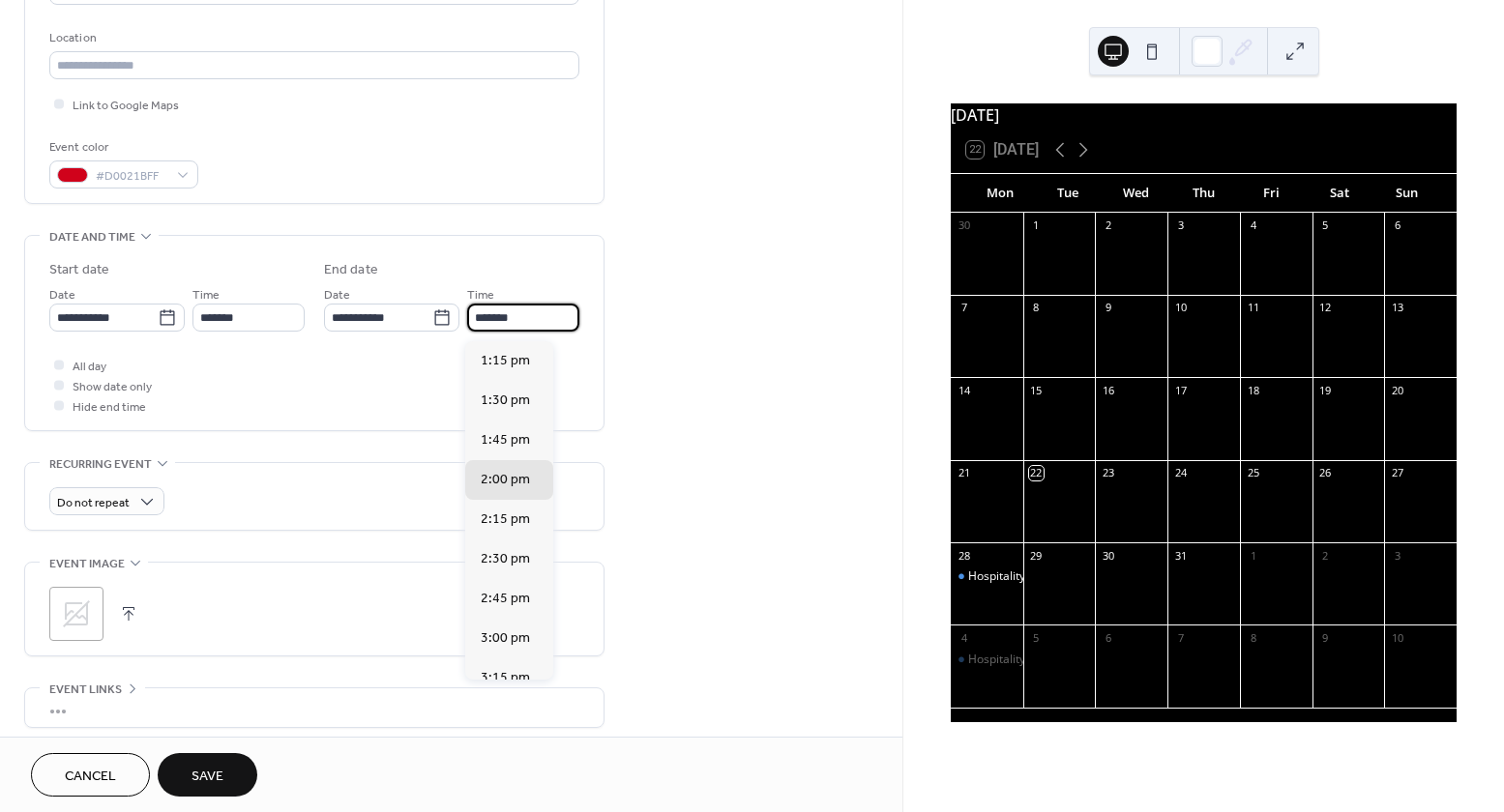 click on "*******" at bounding box center (523, 317) 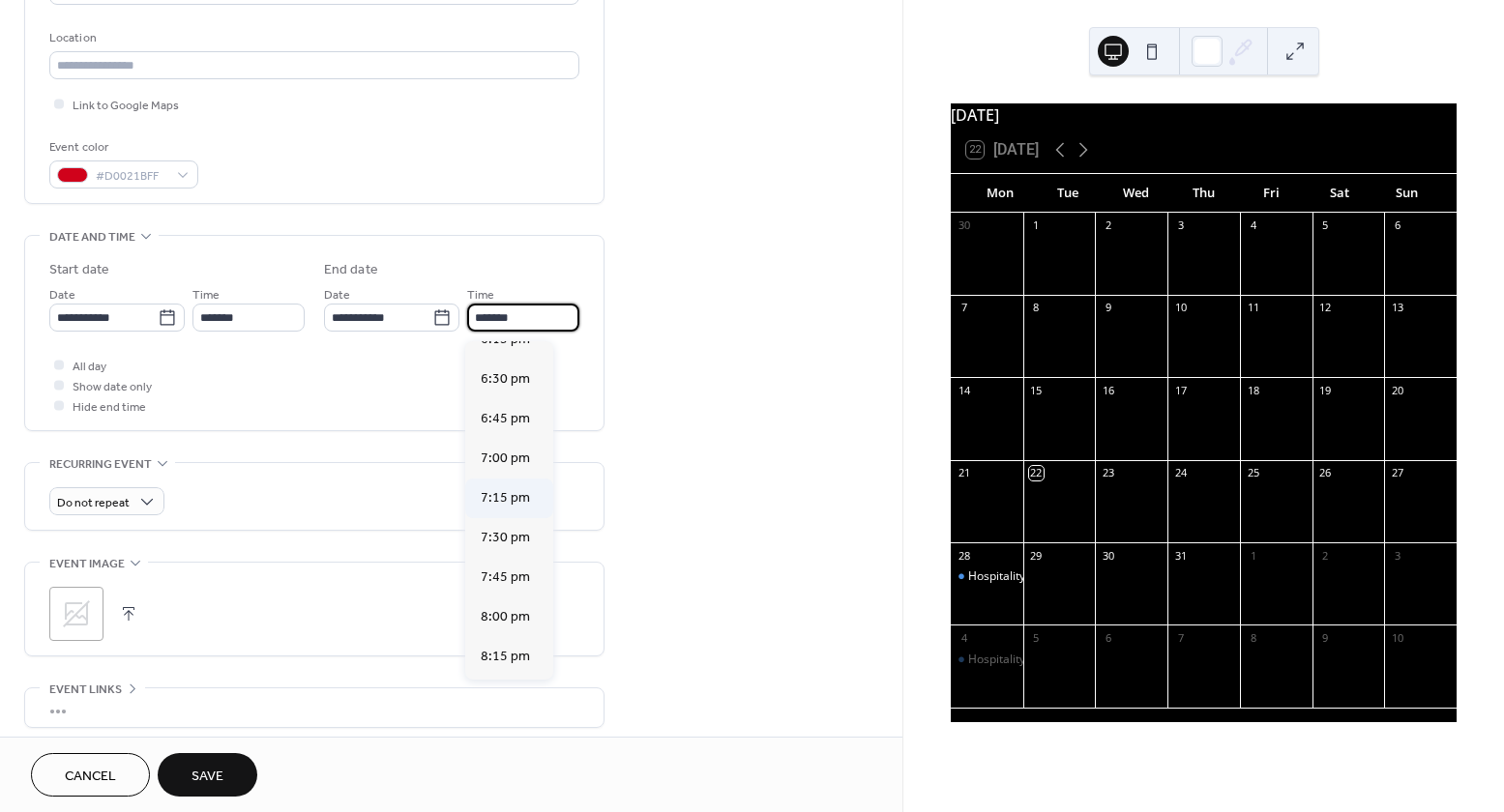scroll, scrollTop: 824, scrollLeft: 0, axis: vertical 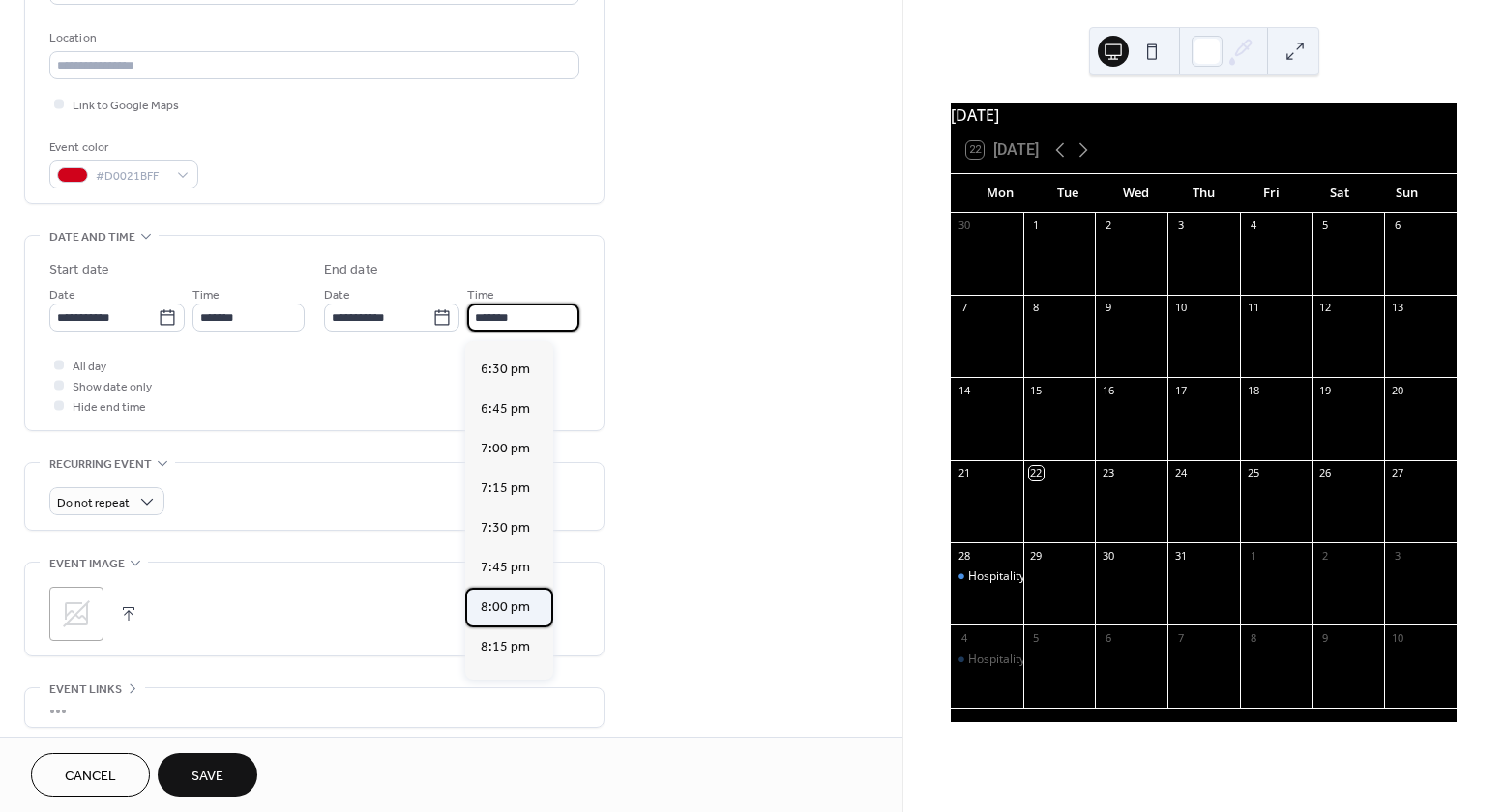 click on "8:00 pm" at bounding box center [505, 607] 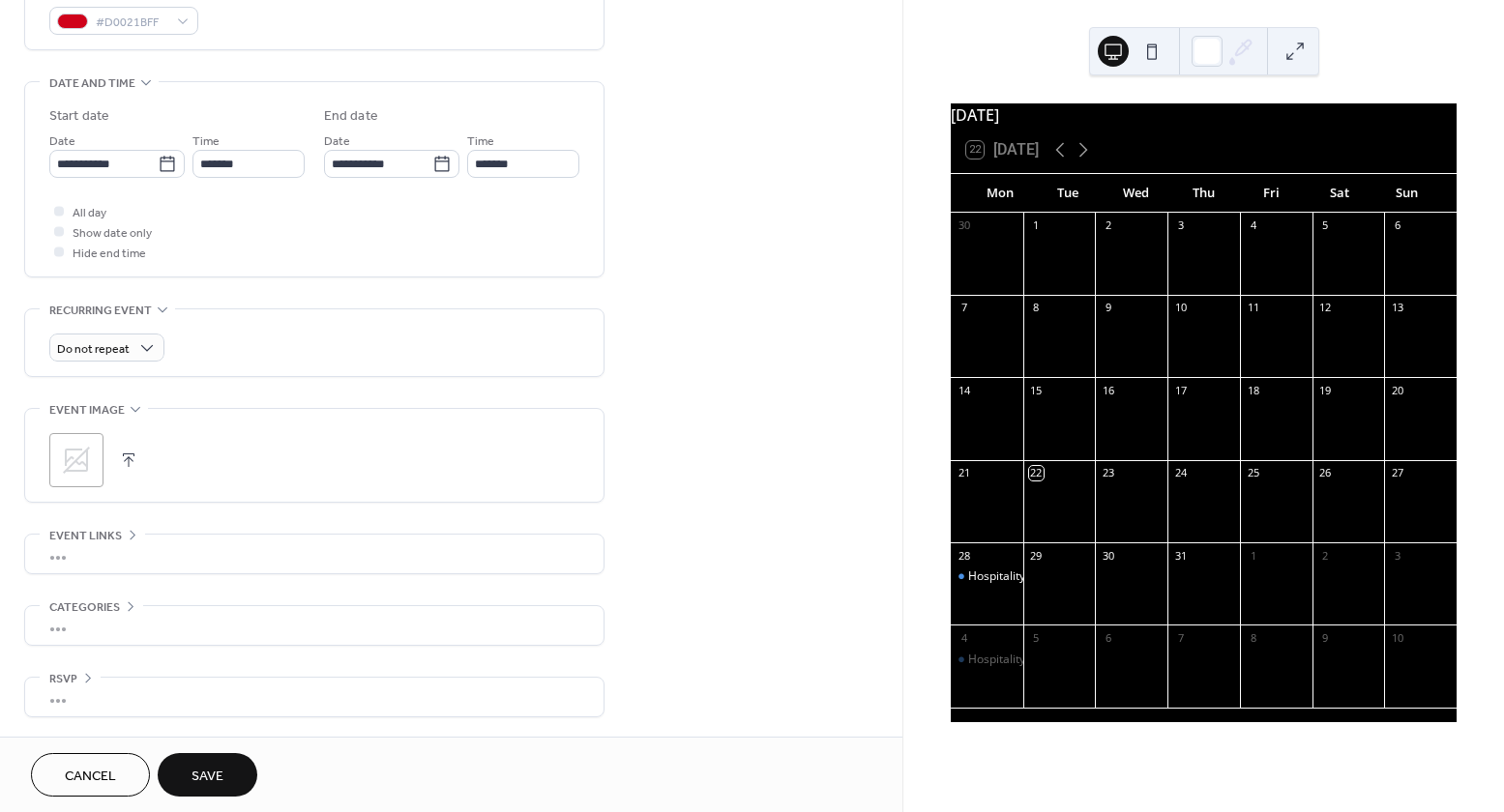 scroll, scrollTop: 554, scrollLeft: 0, axis: vertical 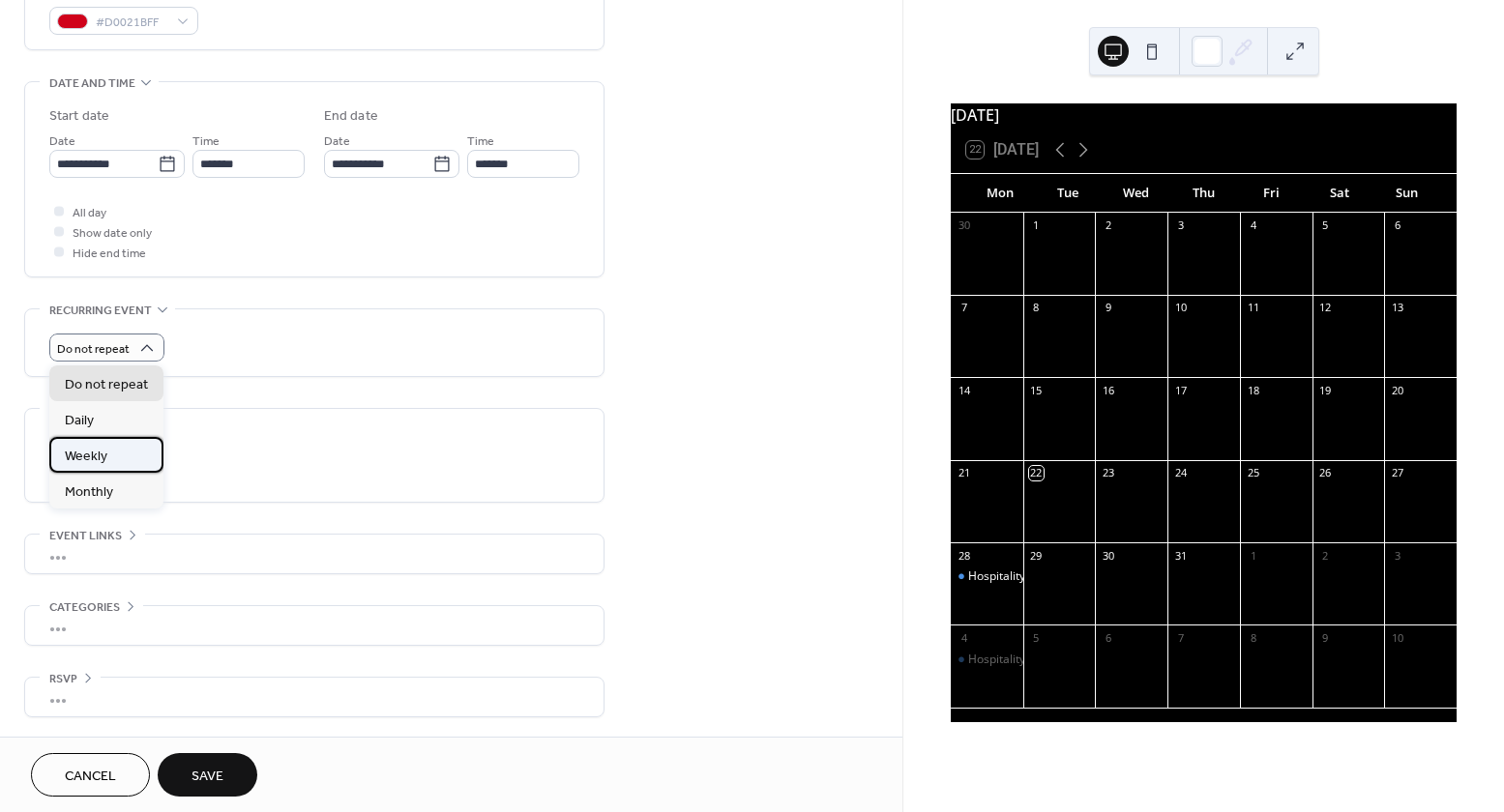 click on "Weekly" at bounding box center [86, 456] 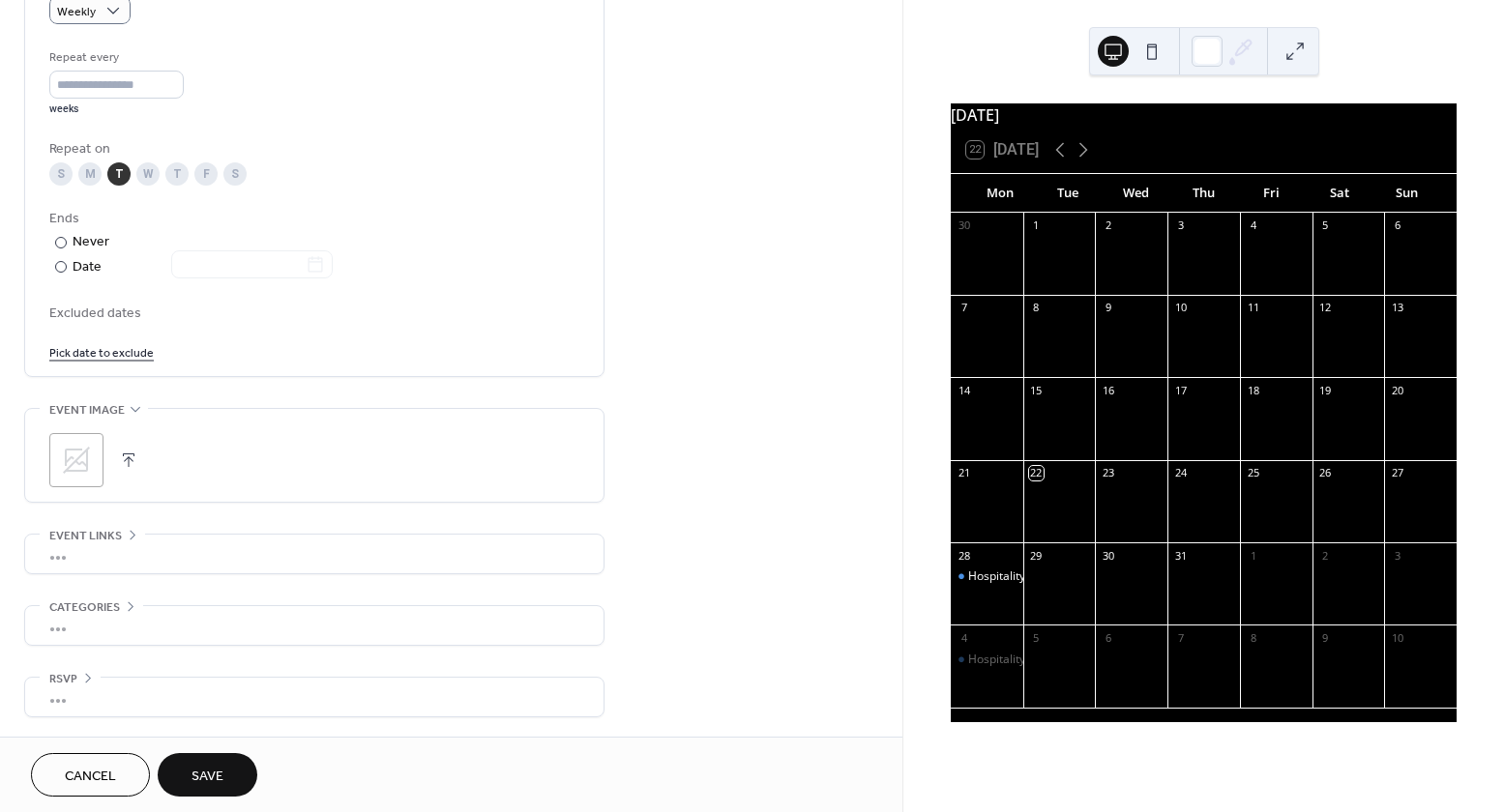 scroll, scrollTop: 895, scrollLeft: 0, axis: vertical 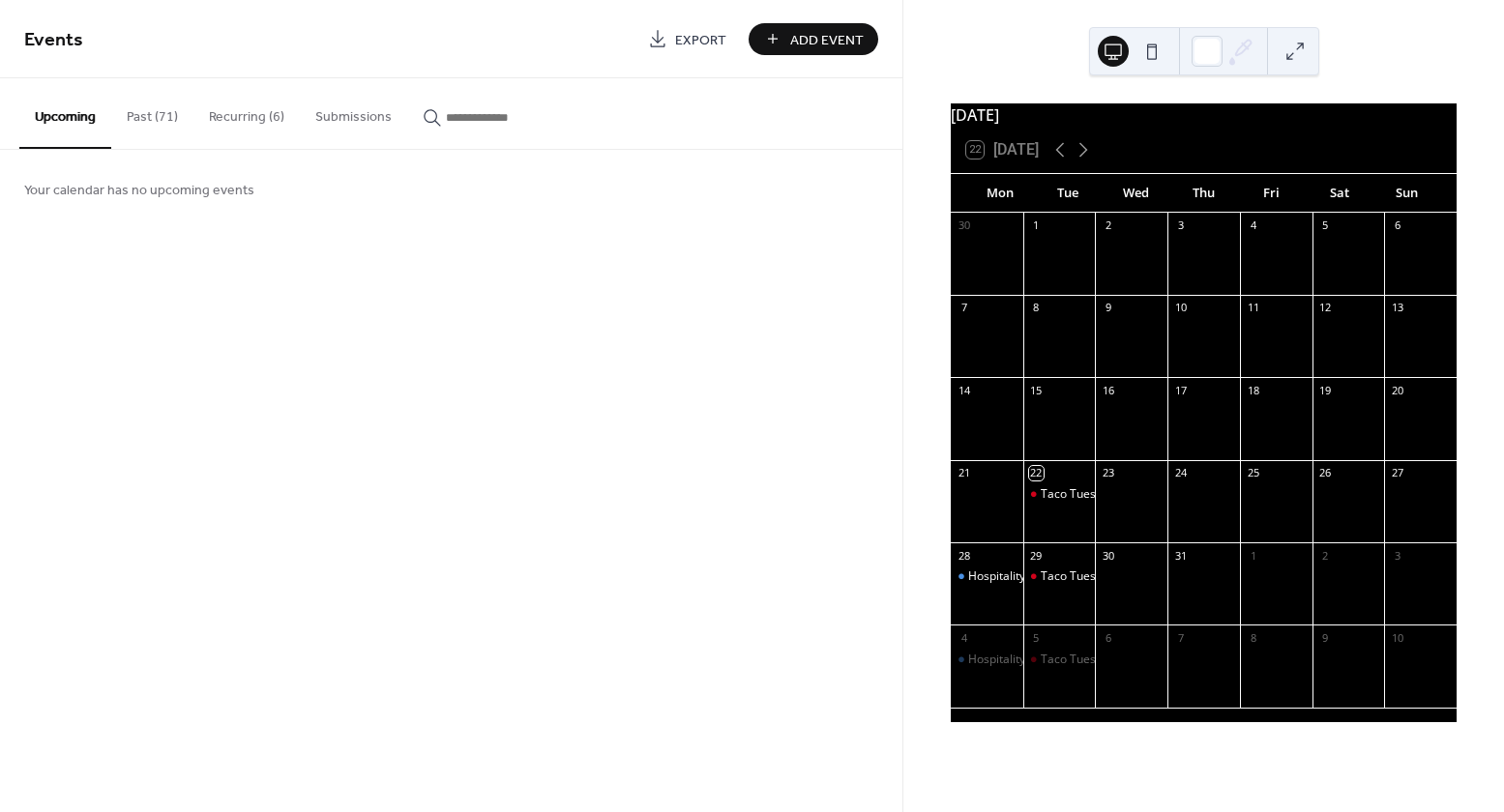 click on "Add Event" at bounding box center (827, 40) 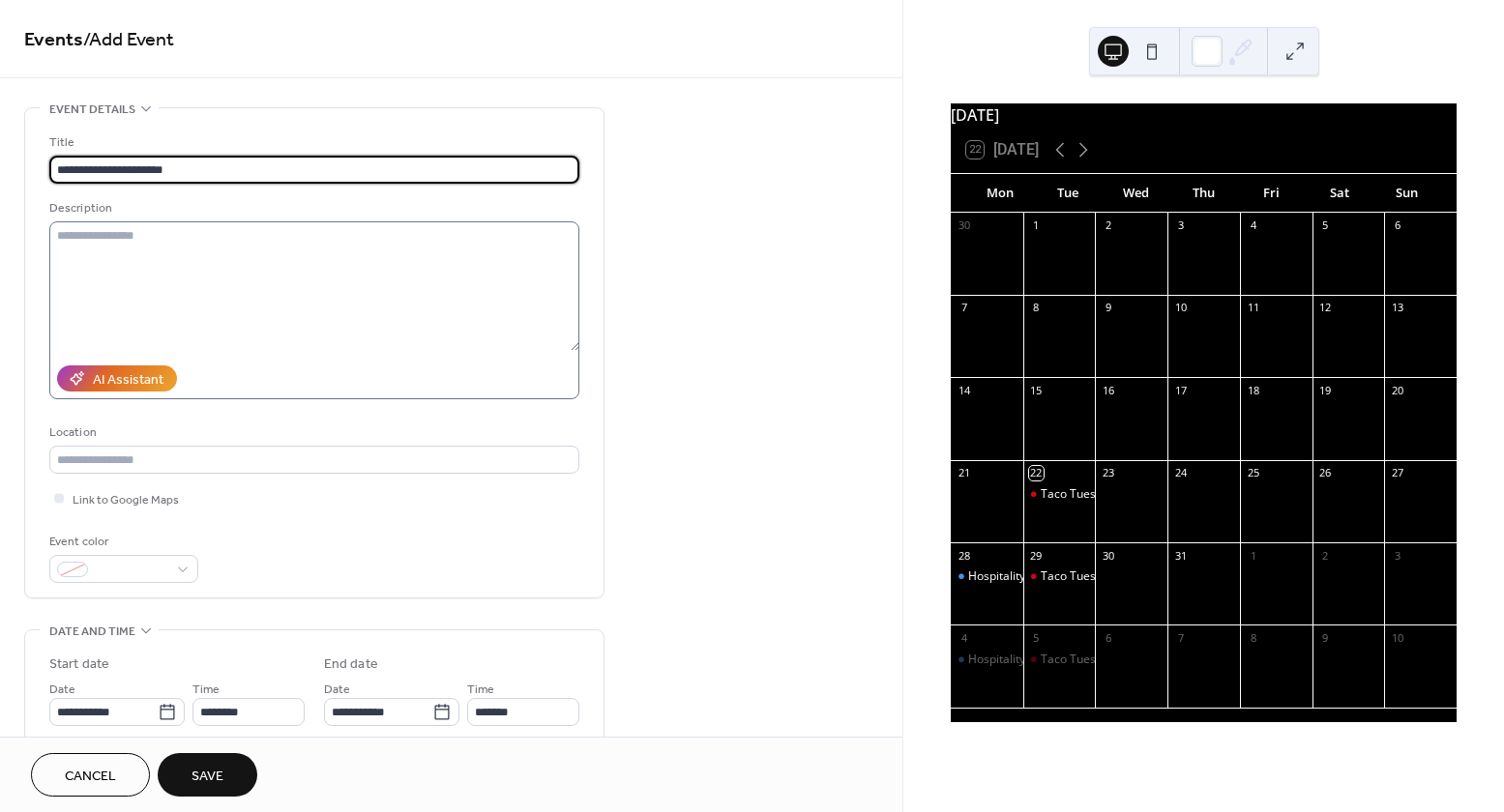 type on "**********" 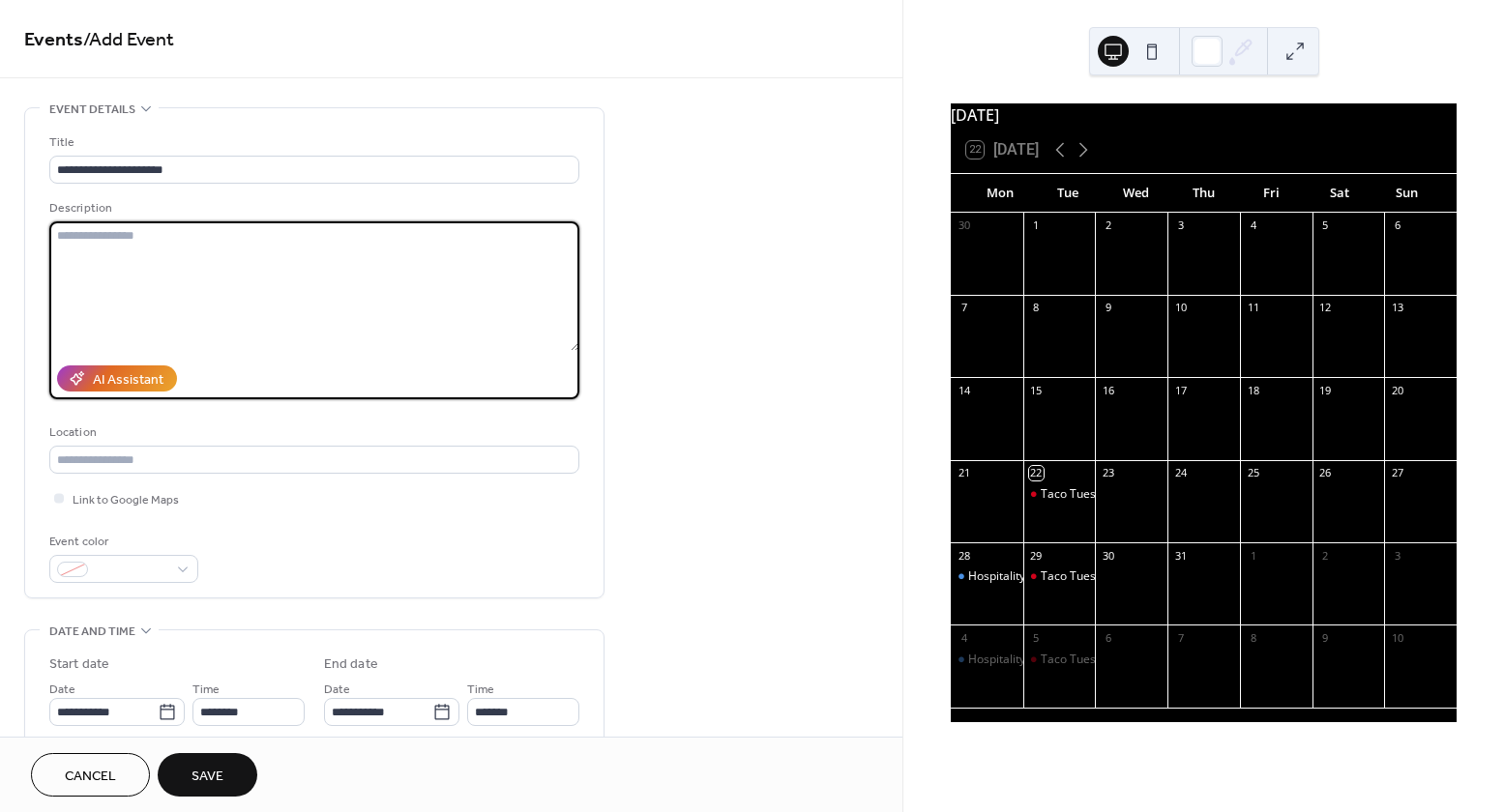 click at bounding box center (314, 286) 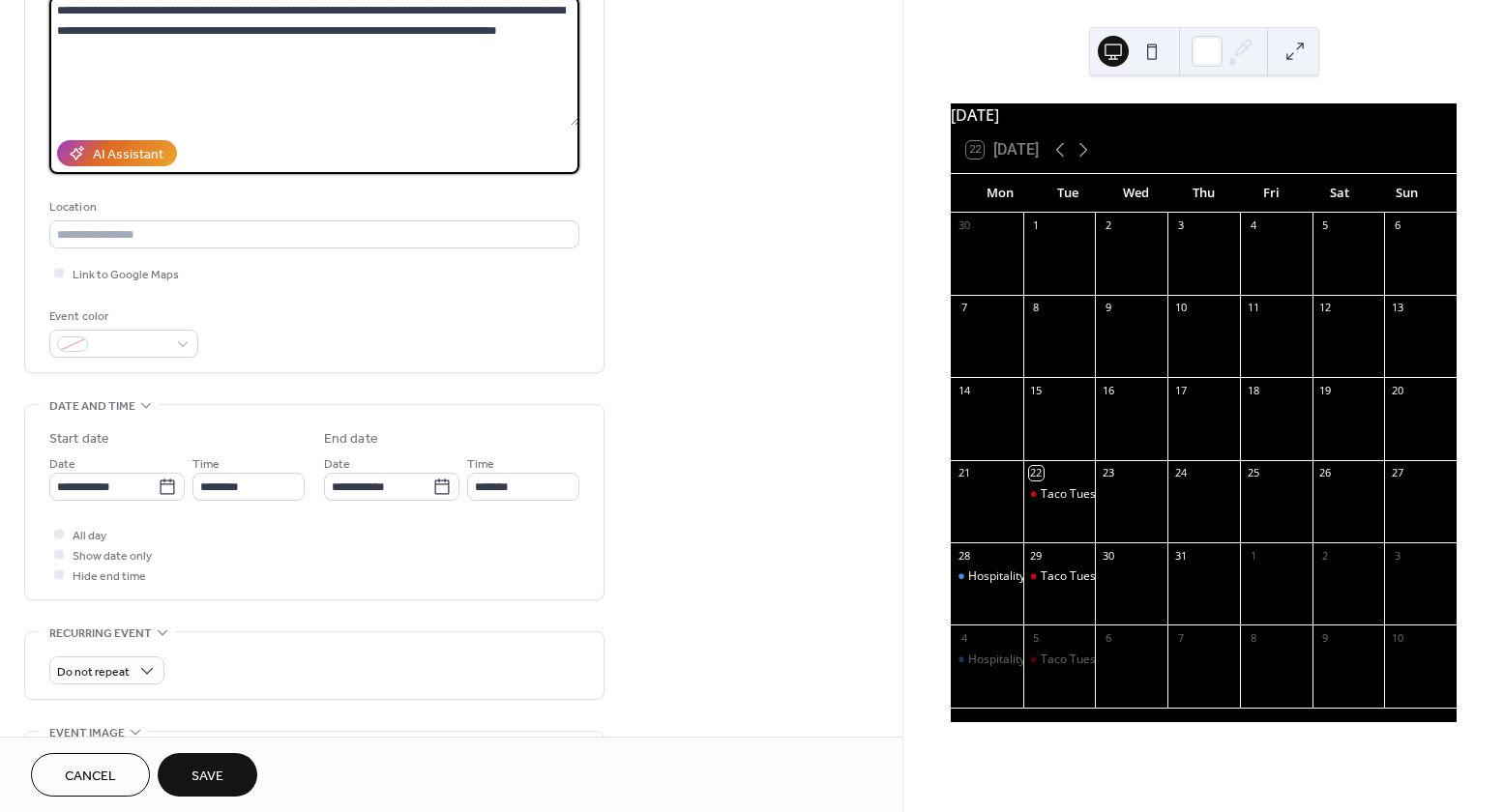 scroll, scrollTop: 231, scrollLeft: 0, axis: vertical 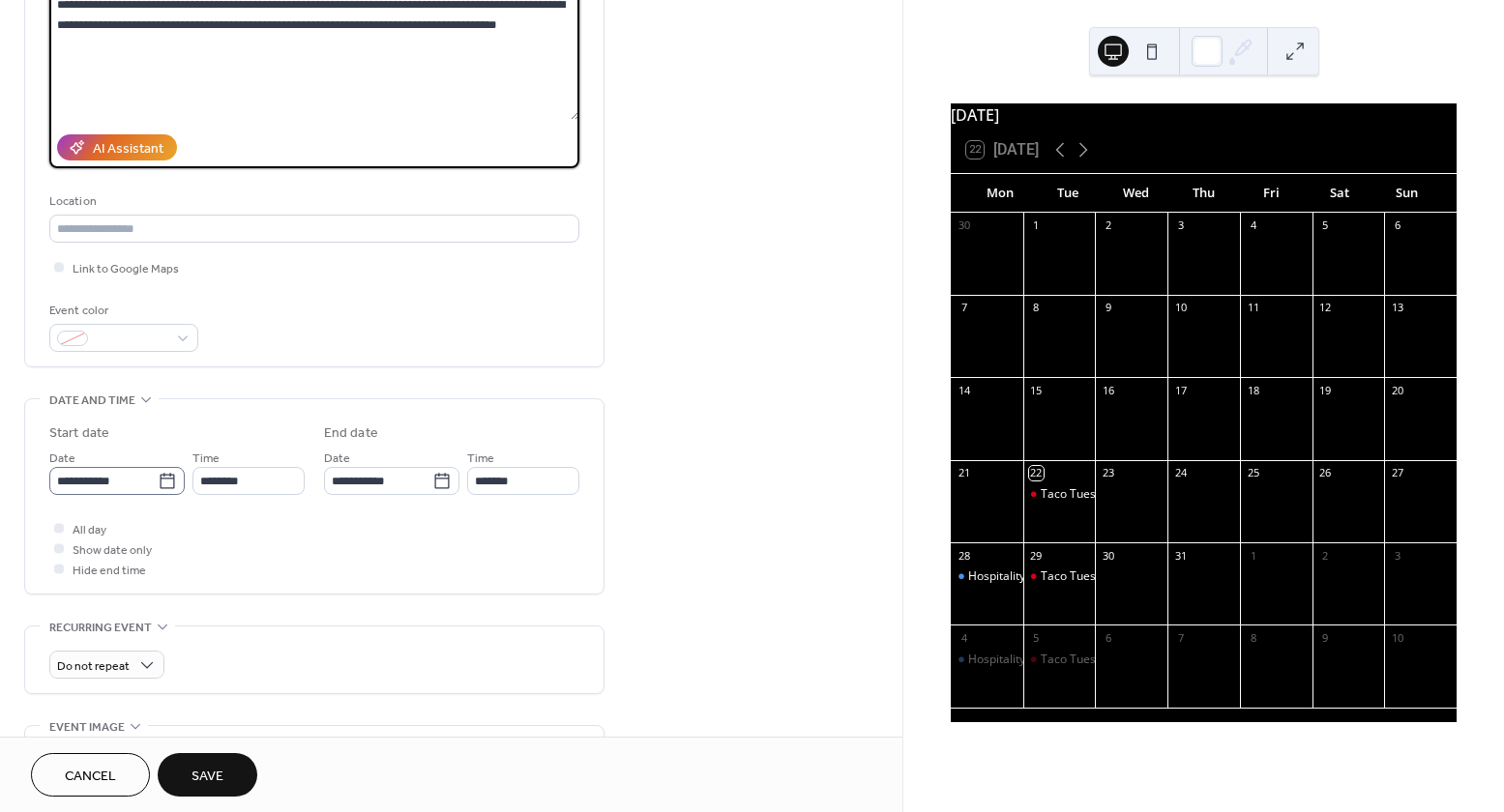 type on "**********" 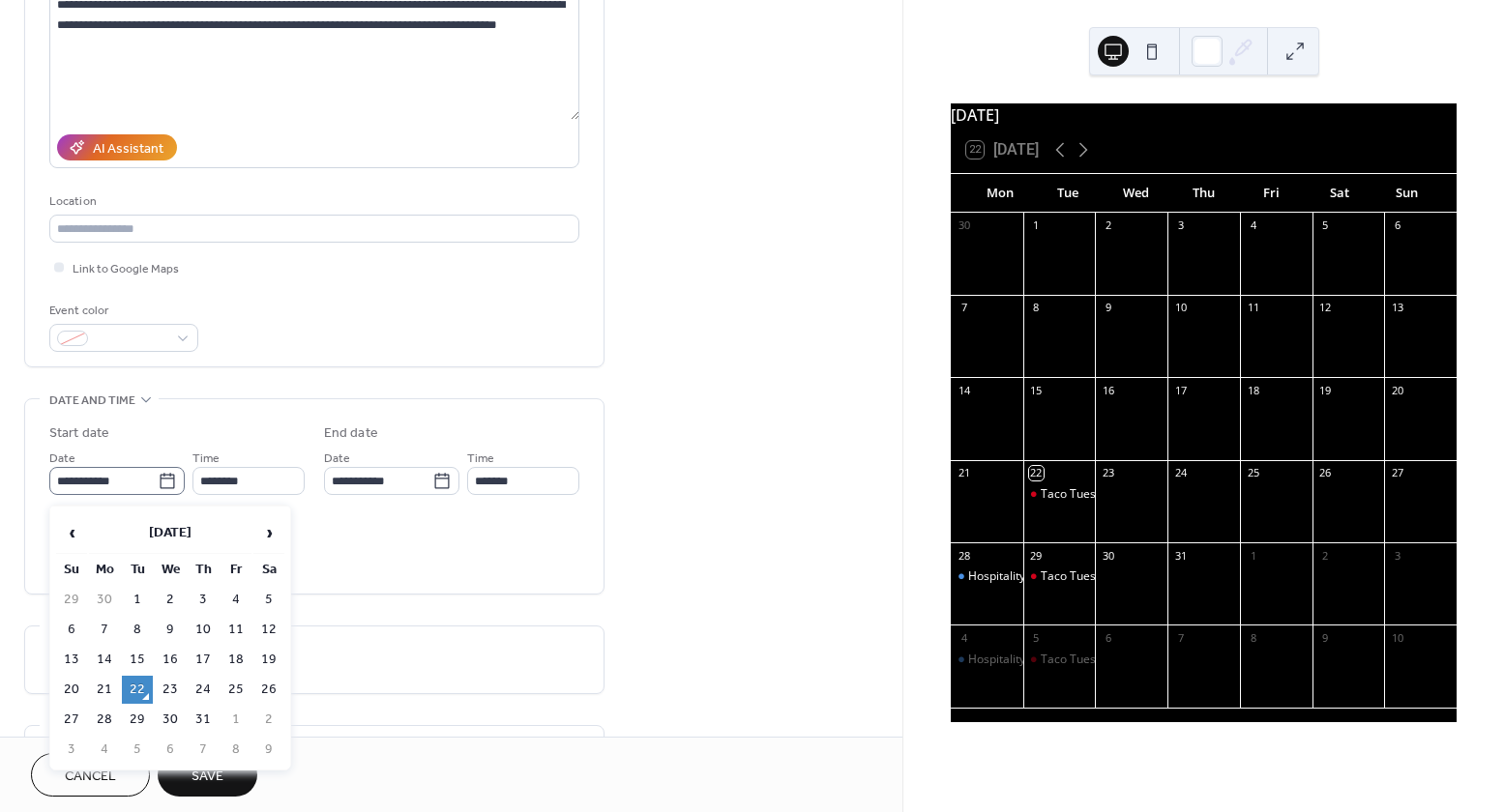 click 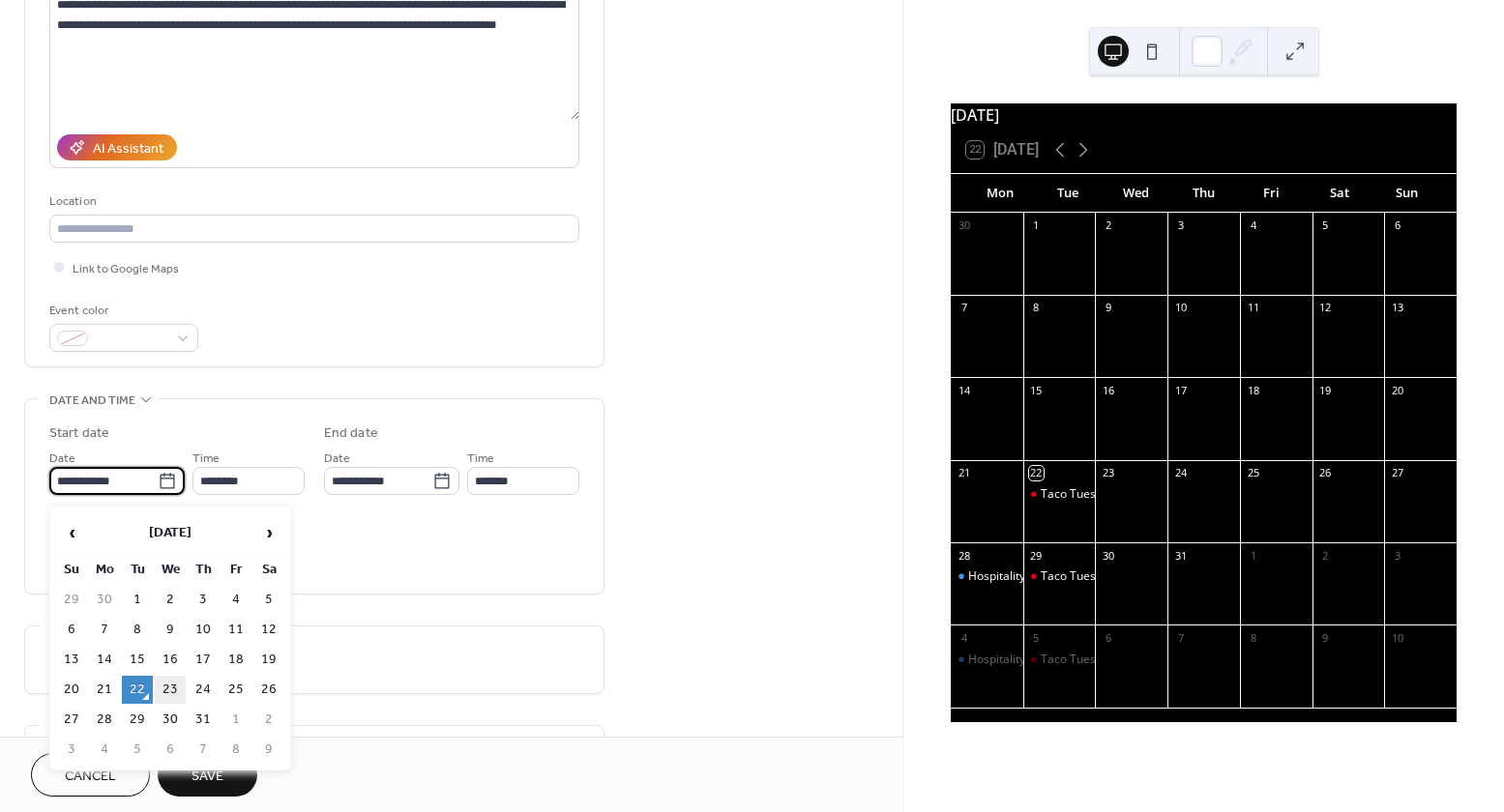 click on "23" at bounding box center (170, 689) 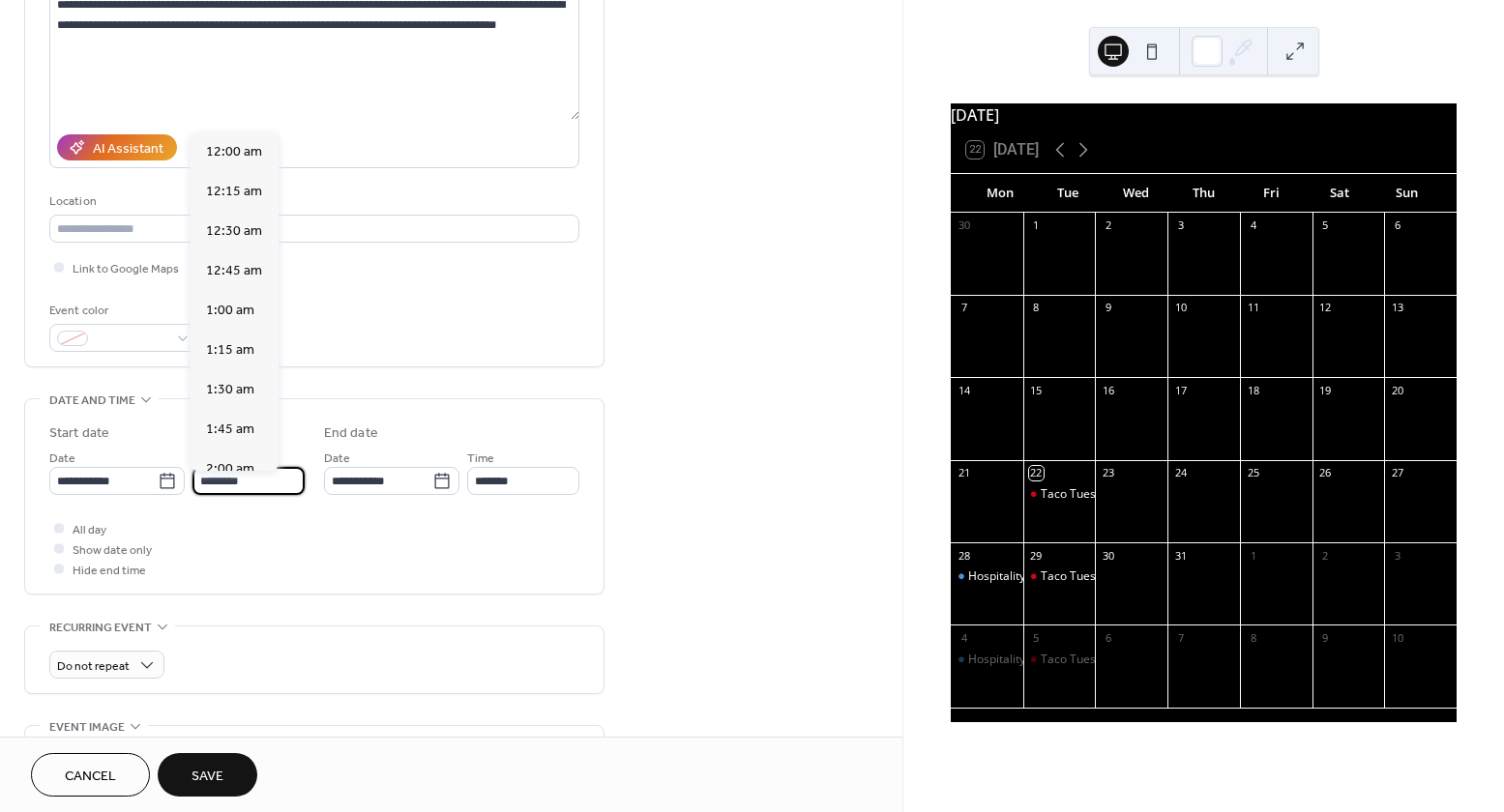 click on "********" at bounding box center [249, 480] 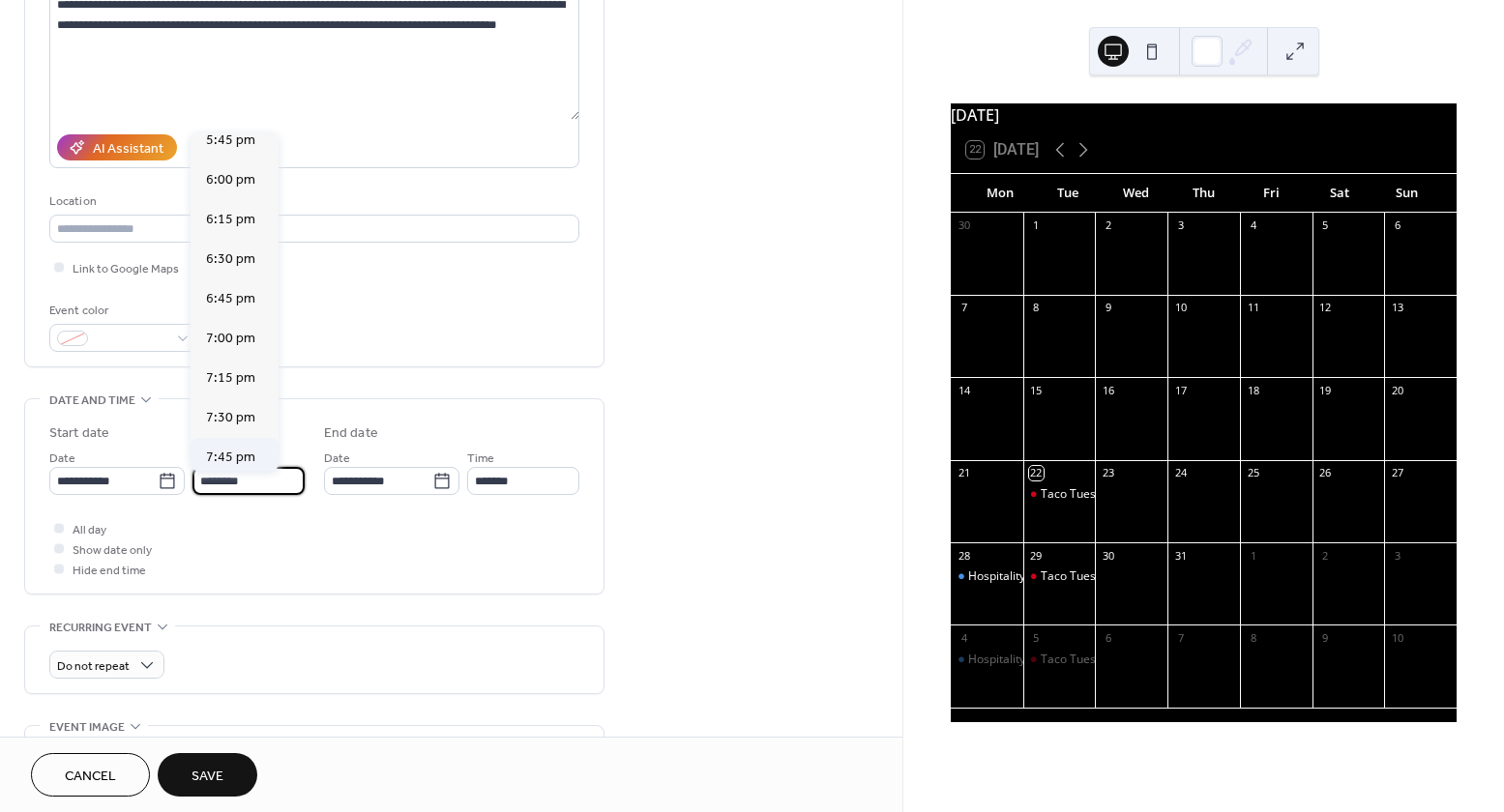scroll, scrollTop: 2800, scrollLeft: 0, axis: vertical 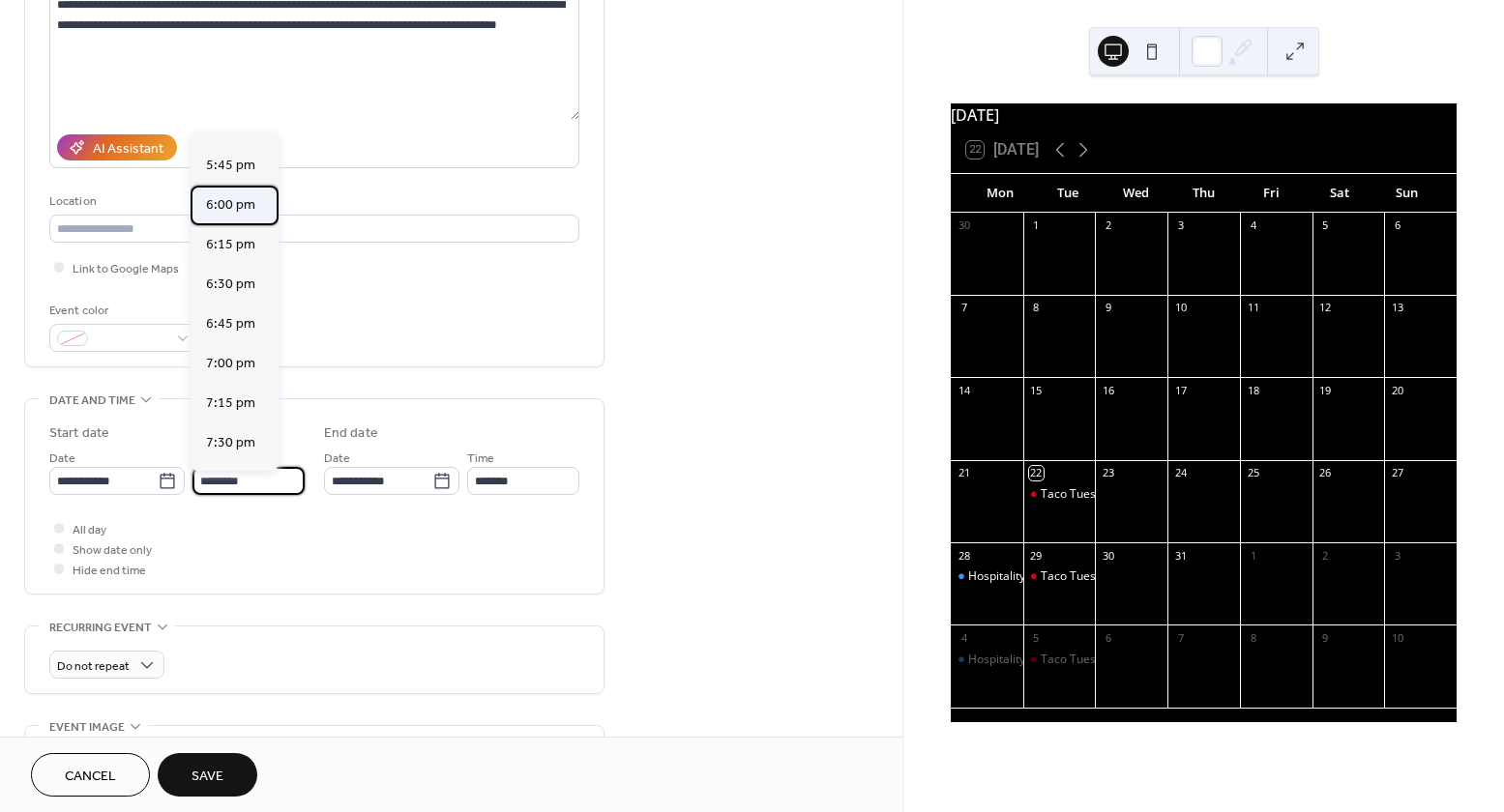 click on "6:00 pm" at bounding box center (230, 205) 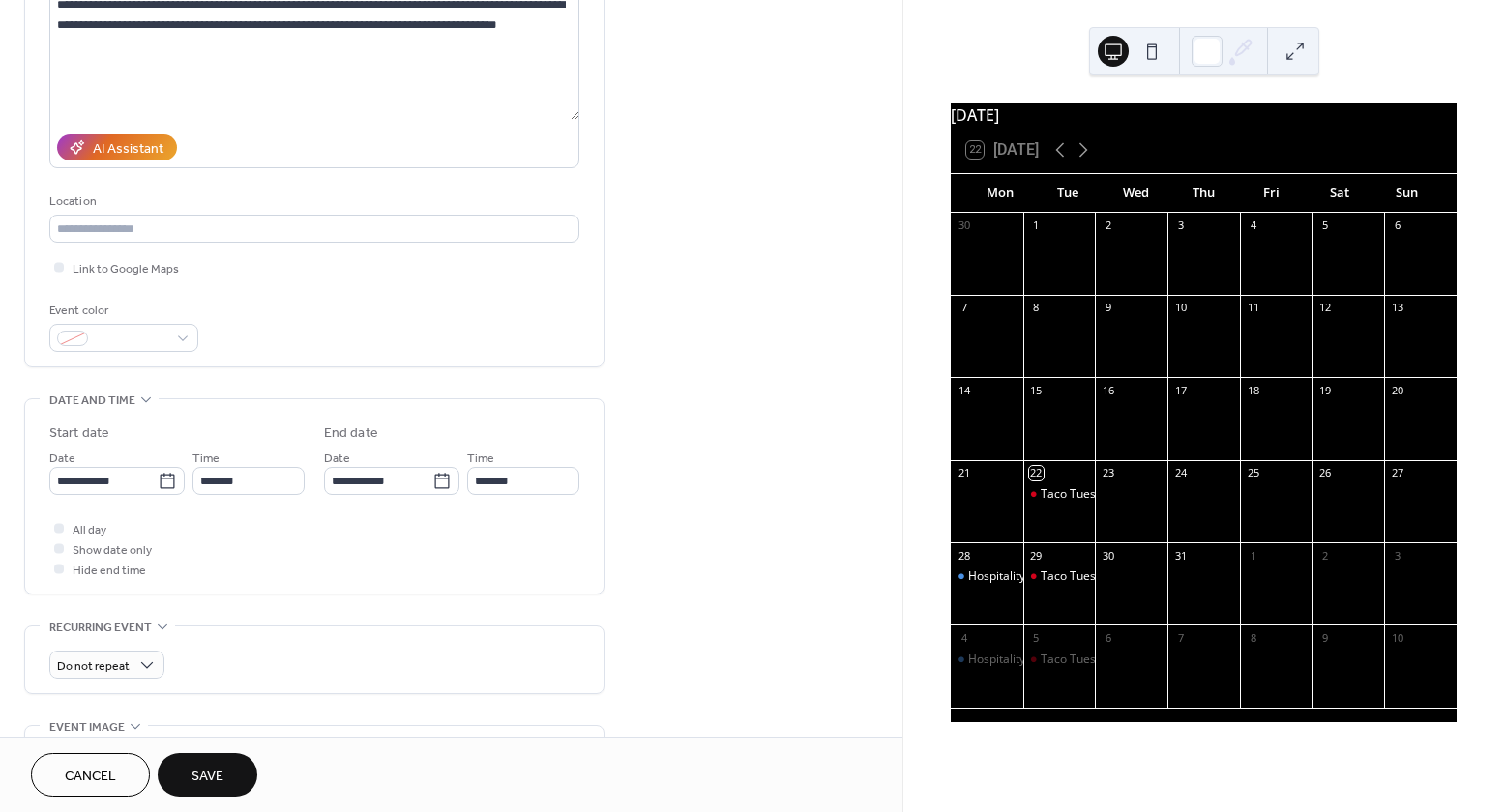 type on "*******" 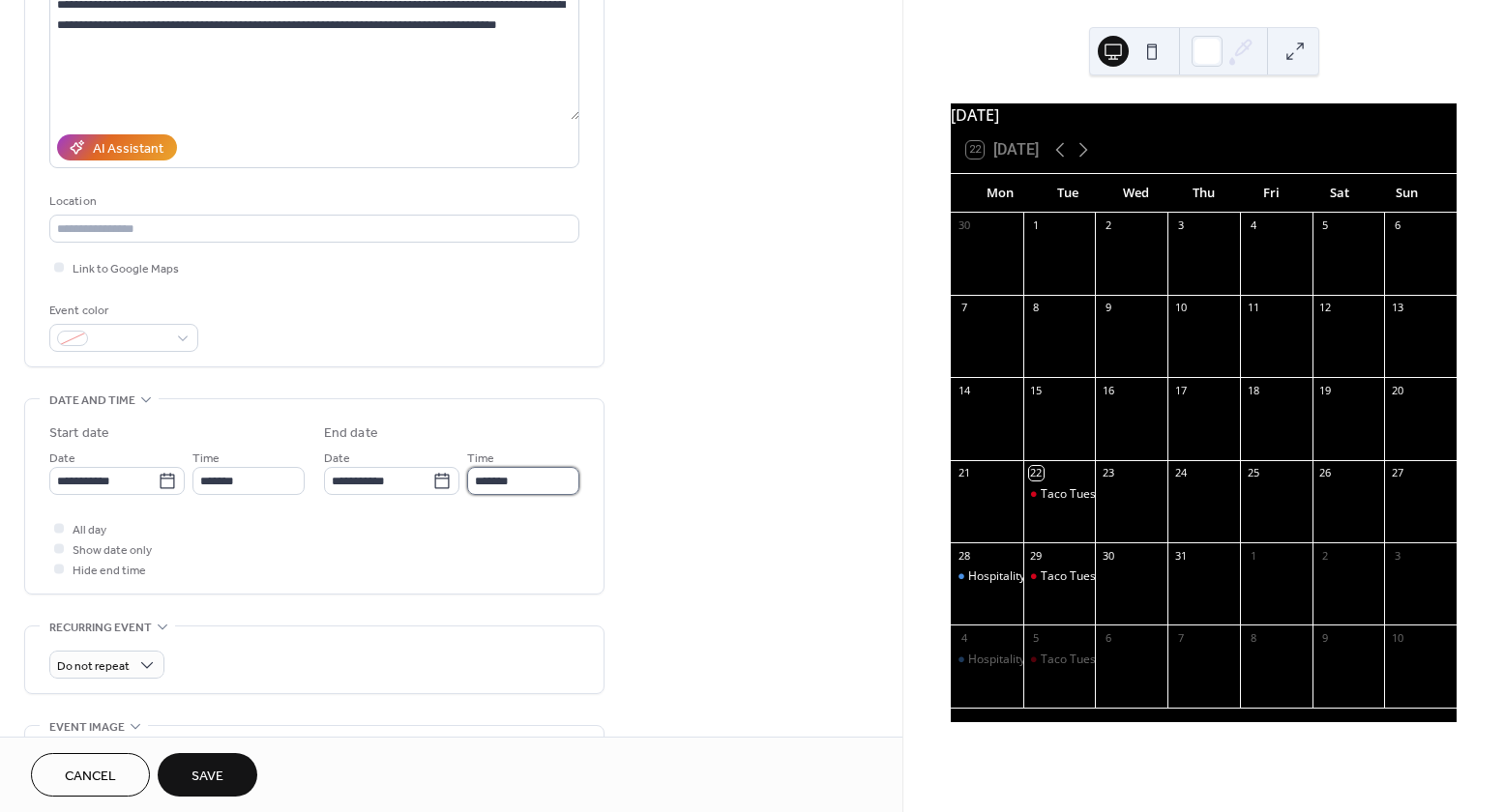 click on "*******" at bounding box center (523, 480) 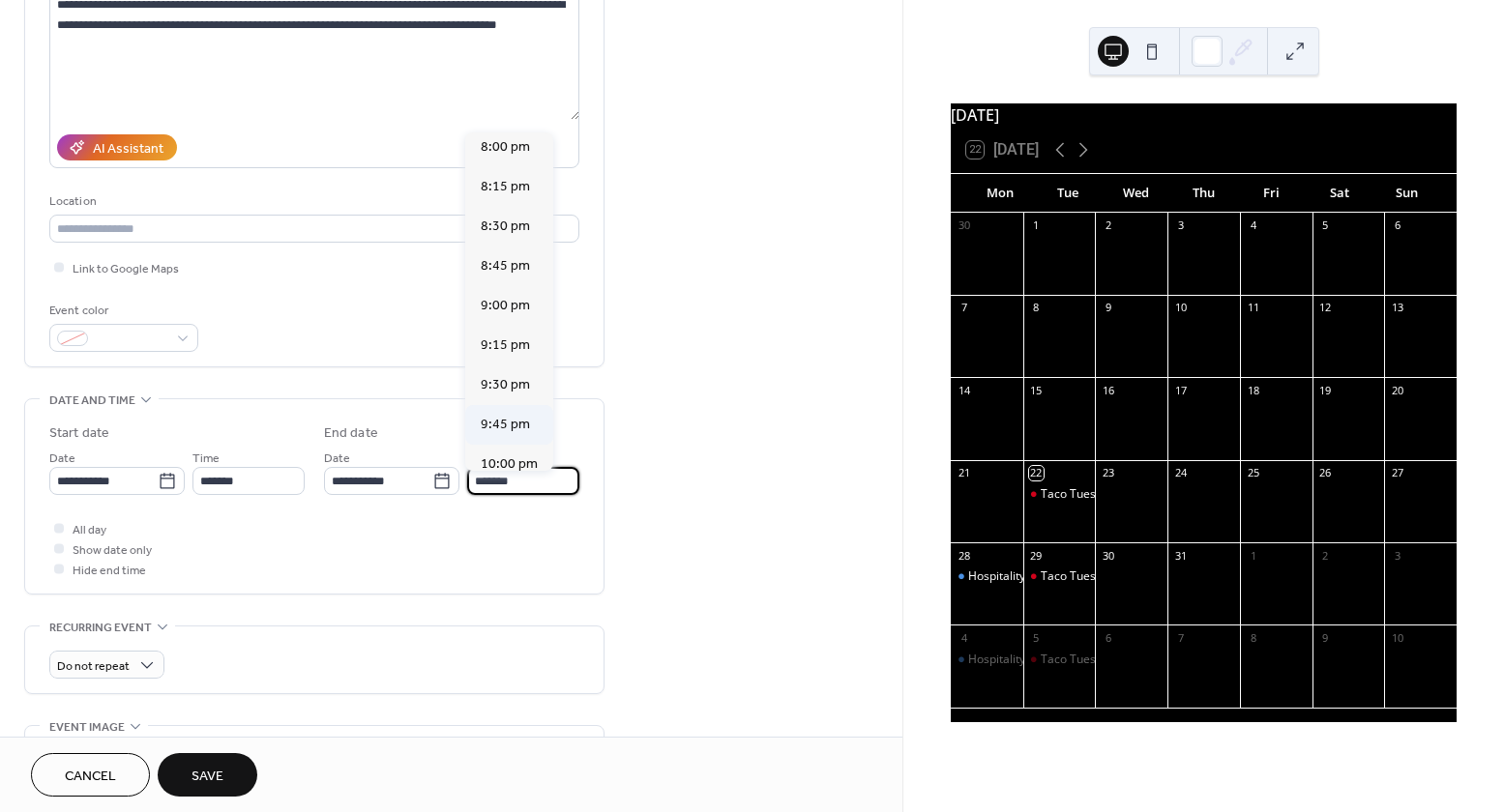 scroll, scrollTop: 283, scrollLeft: 0, axis: vertical 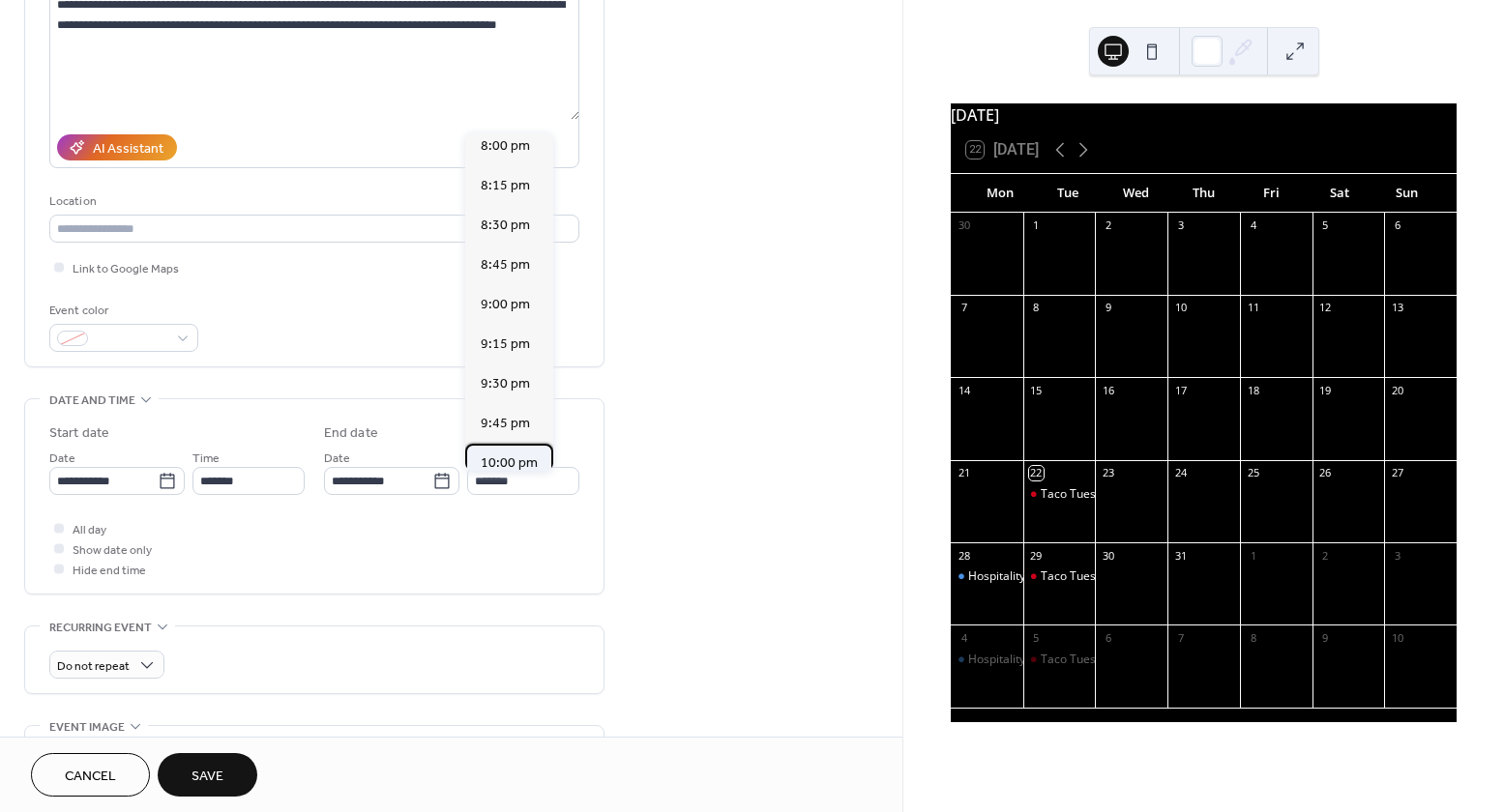 click on "10:00 pm" at bounding box center (509, 463) 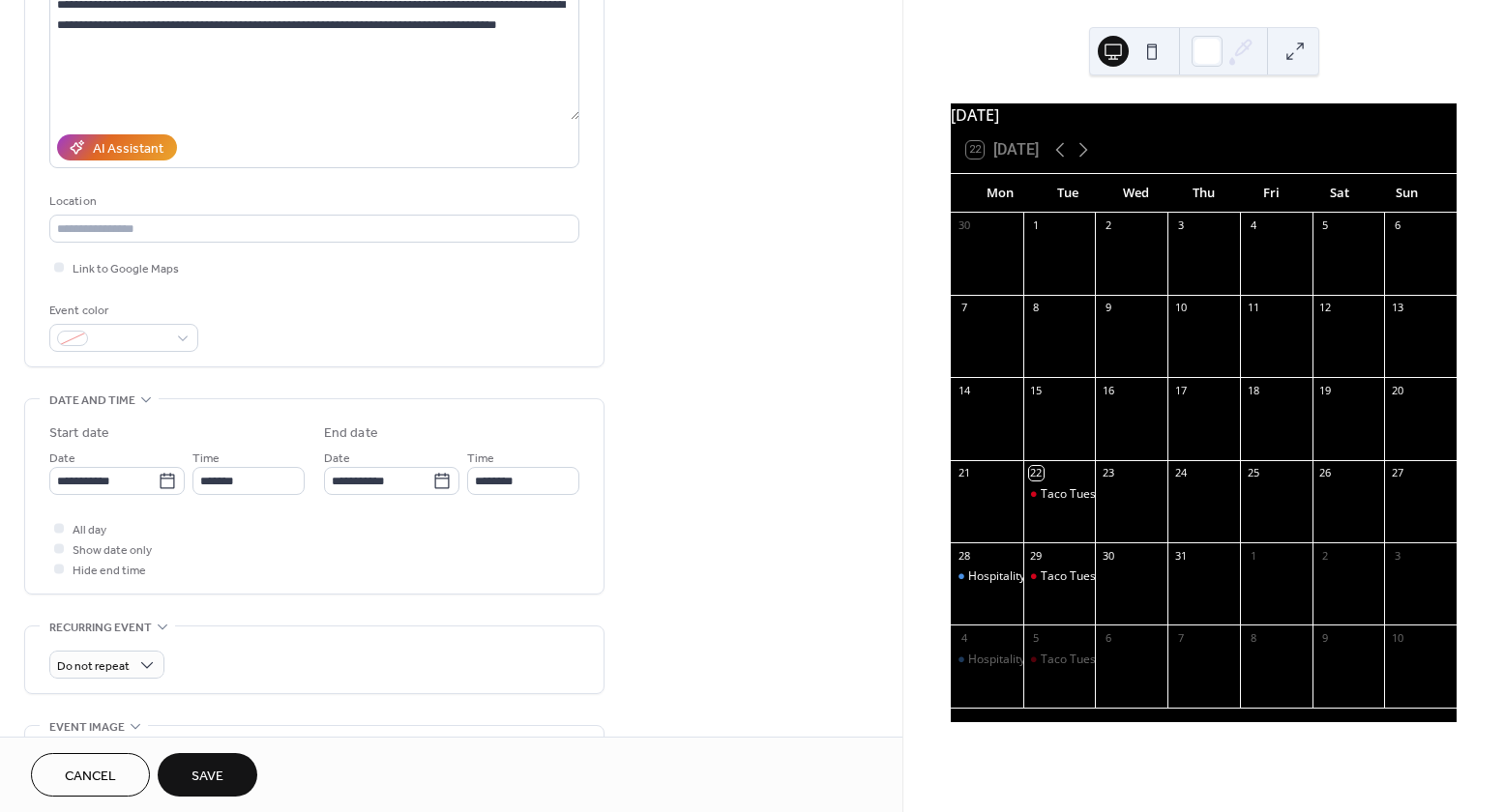 click on "**********" at bounding box center (451, 465) 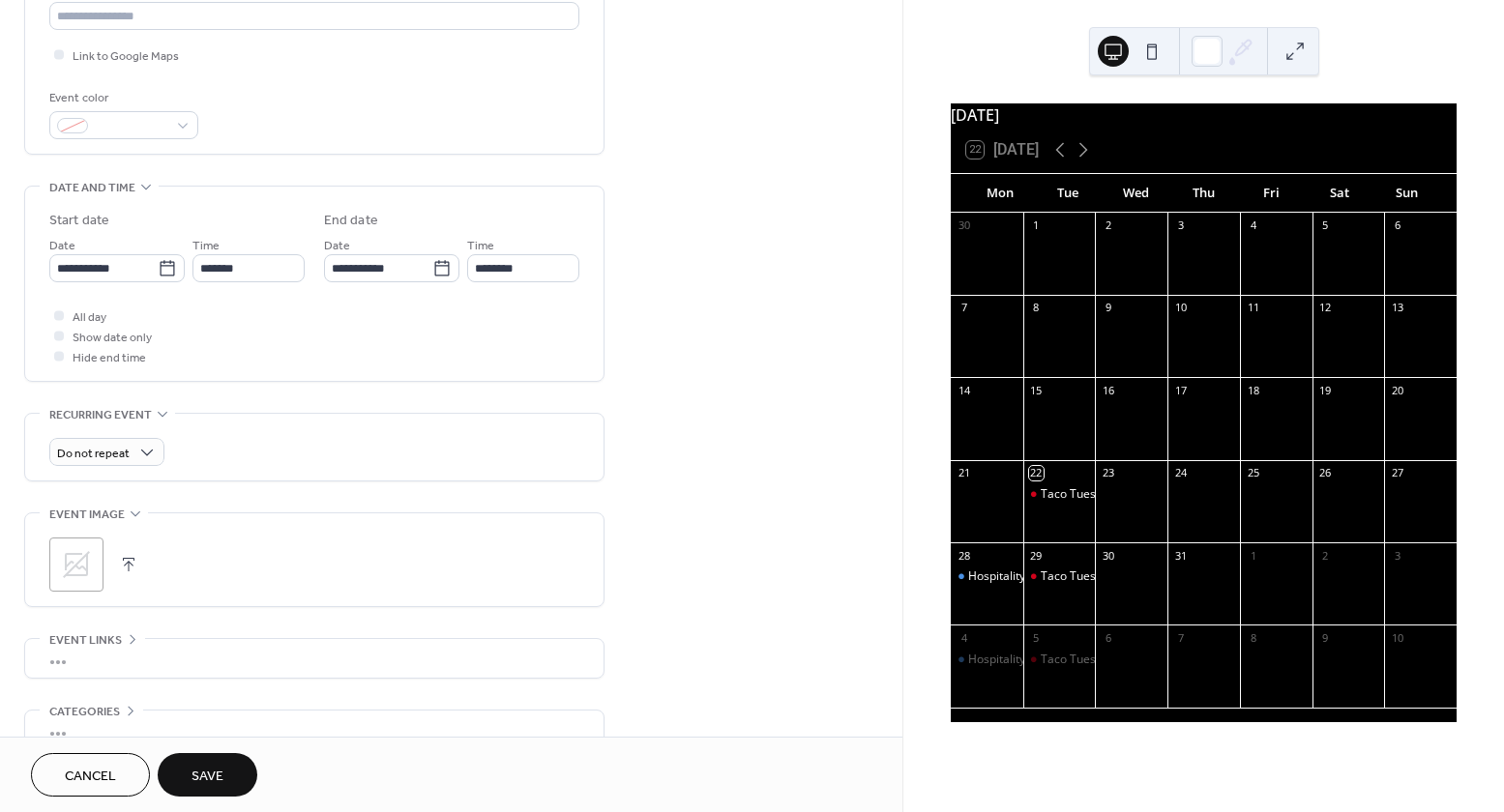 scroll, scrollTop: 460, scrollLeft: 0, axis: vertical 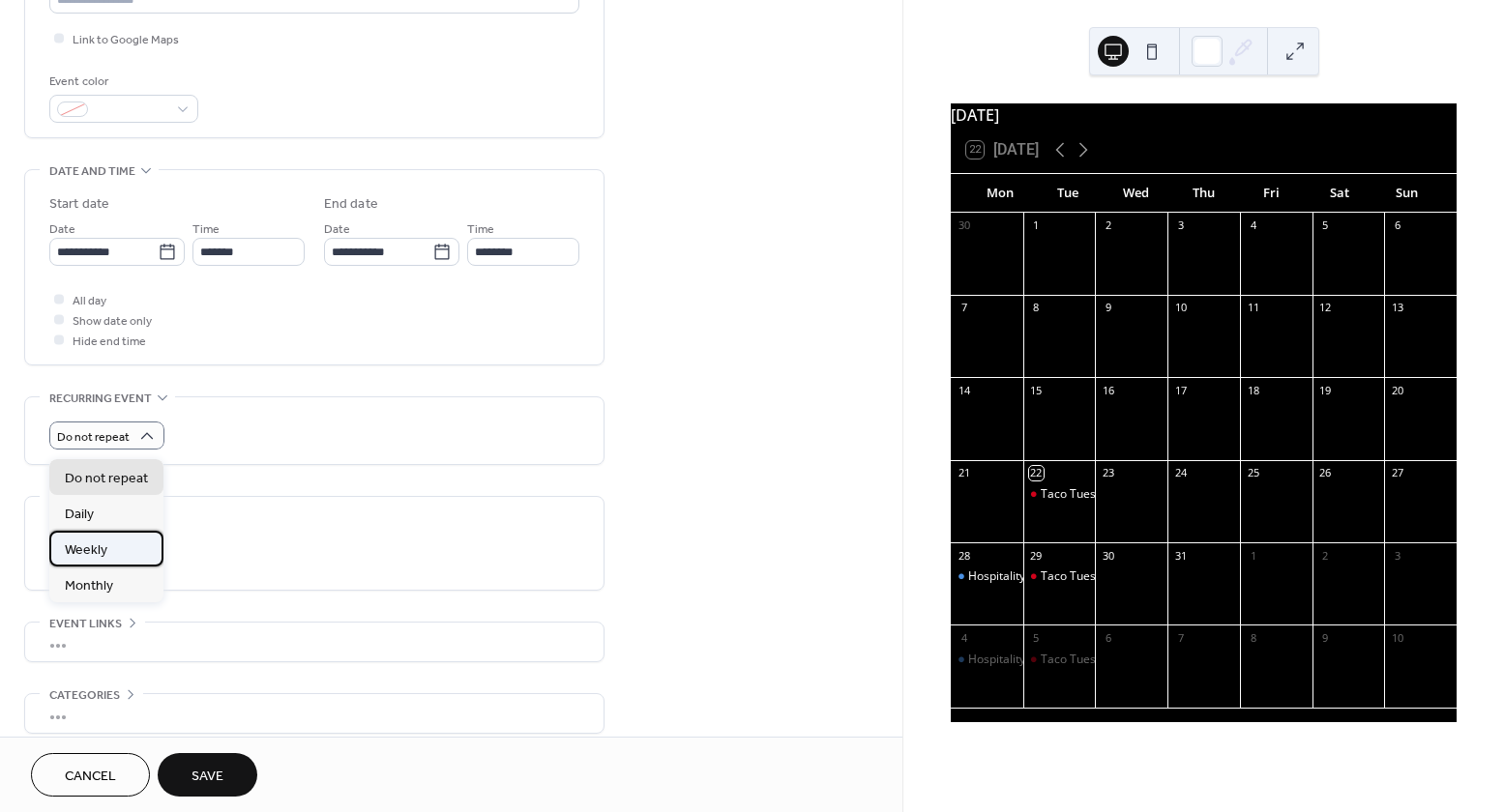 click on "Weekly" at bounding box center [86, 550] 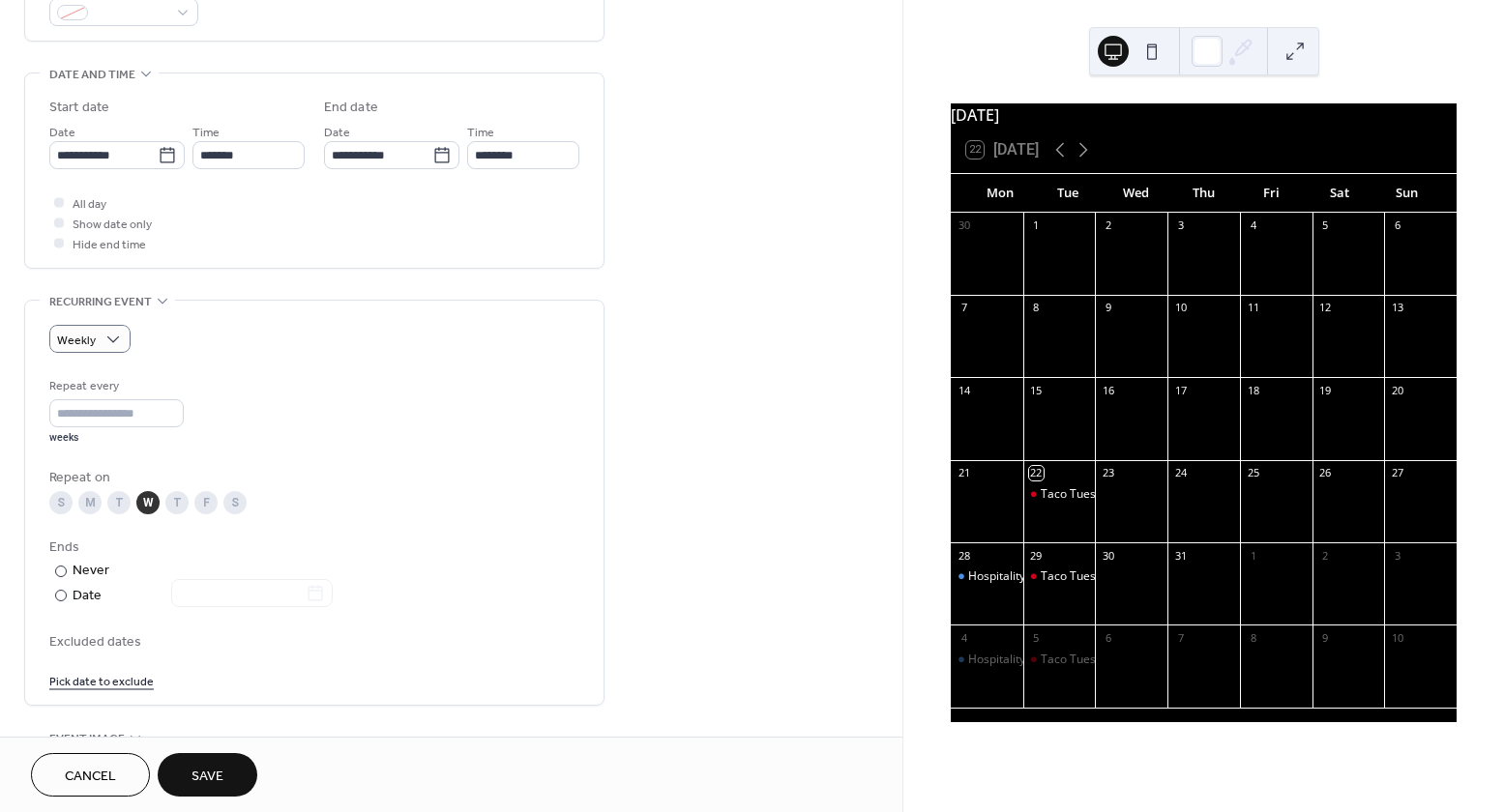 scroll, scrollTop: 591, scrollLeft: 0, axis: vertical 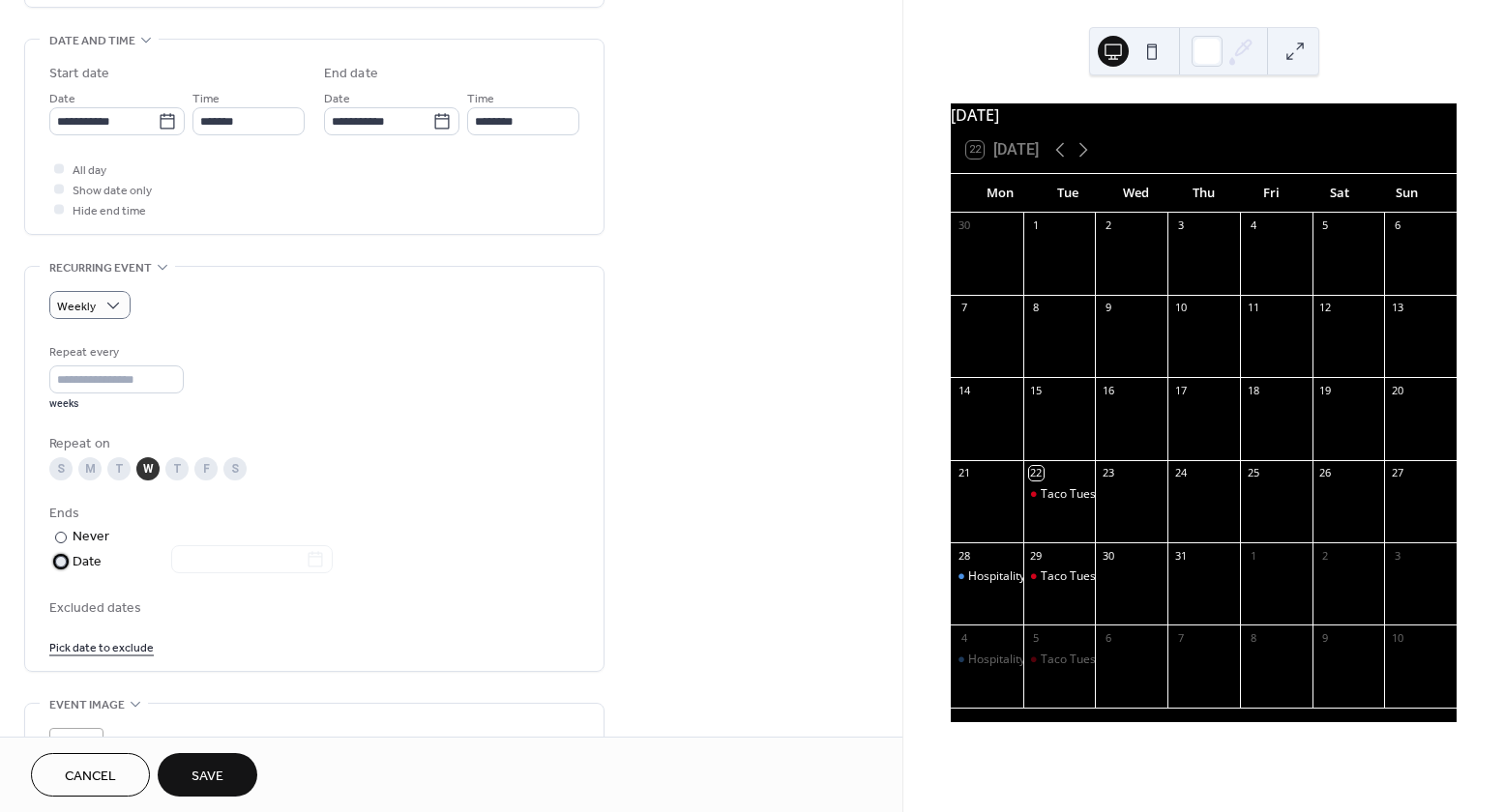 click on "​" at bounding box center (59, 561) 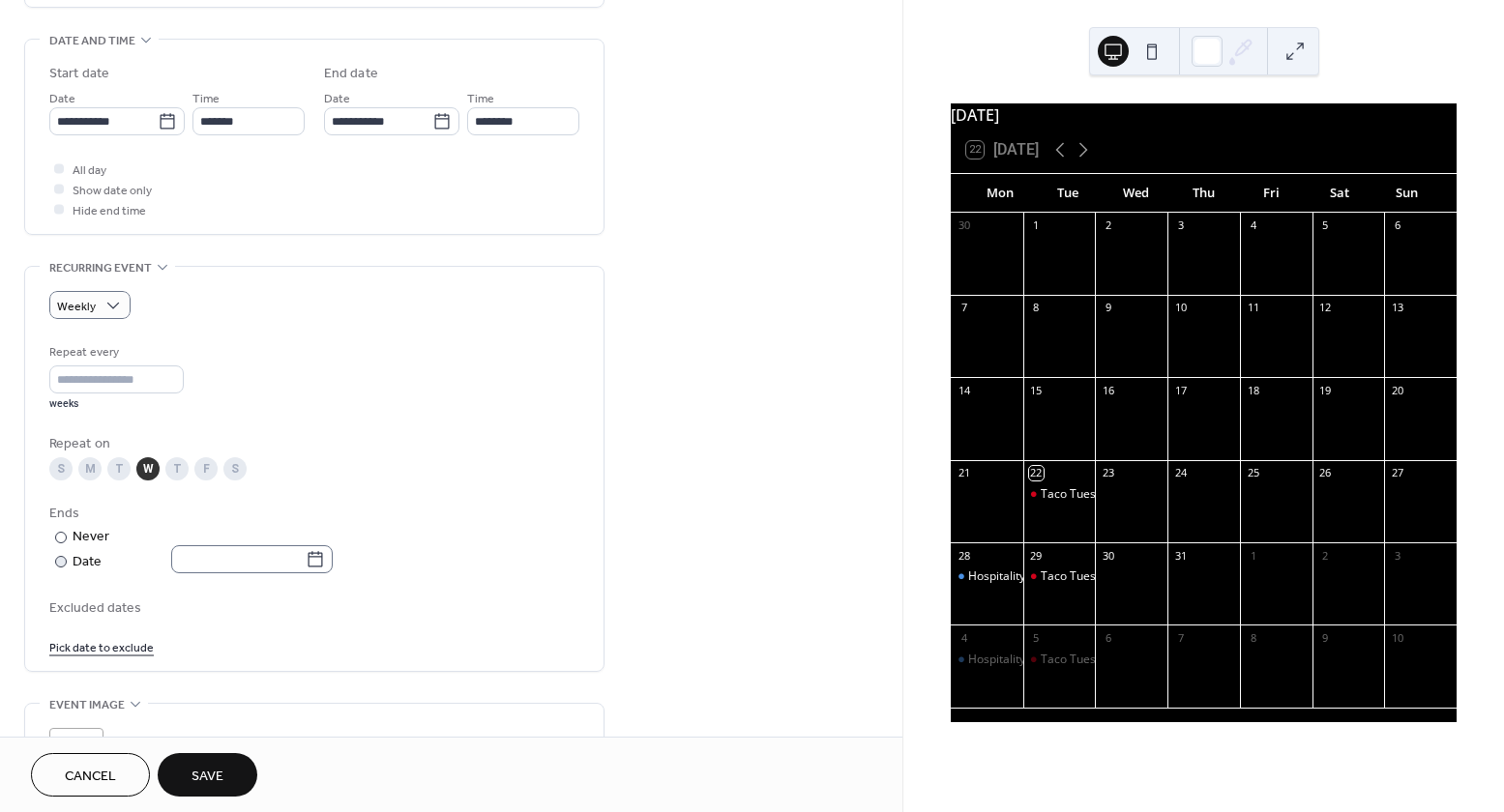 click 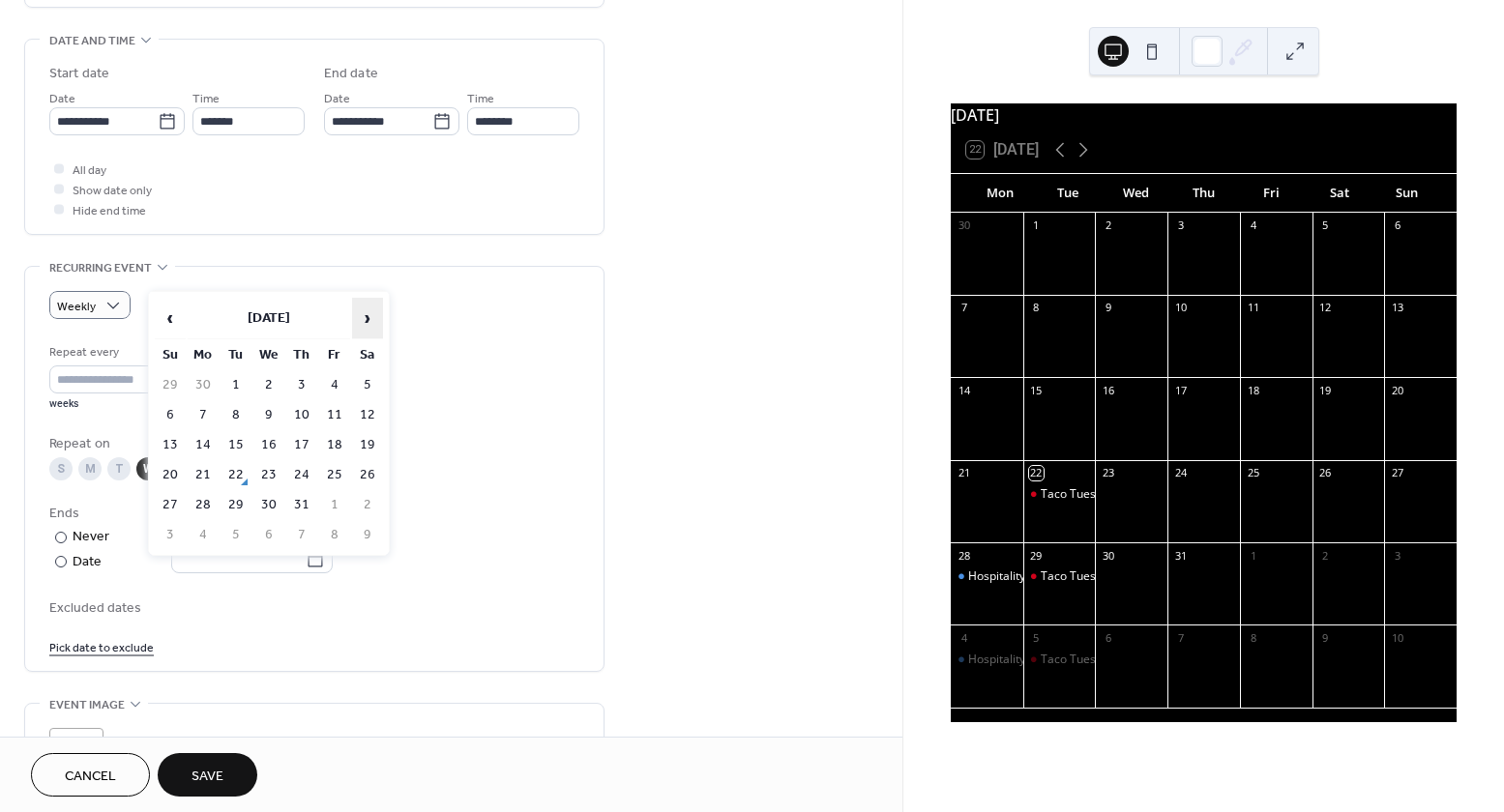 click on "›" at bounding box center (368, 318) 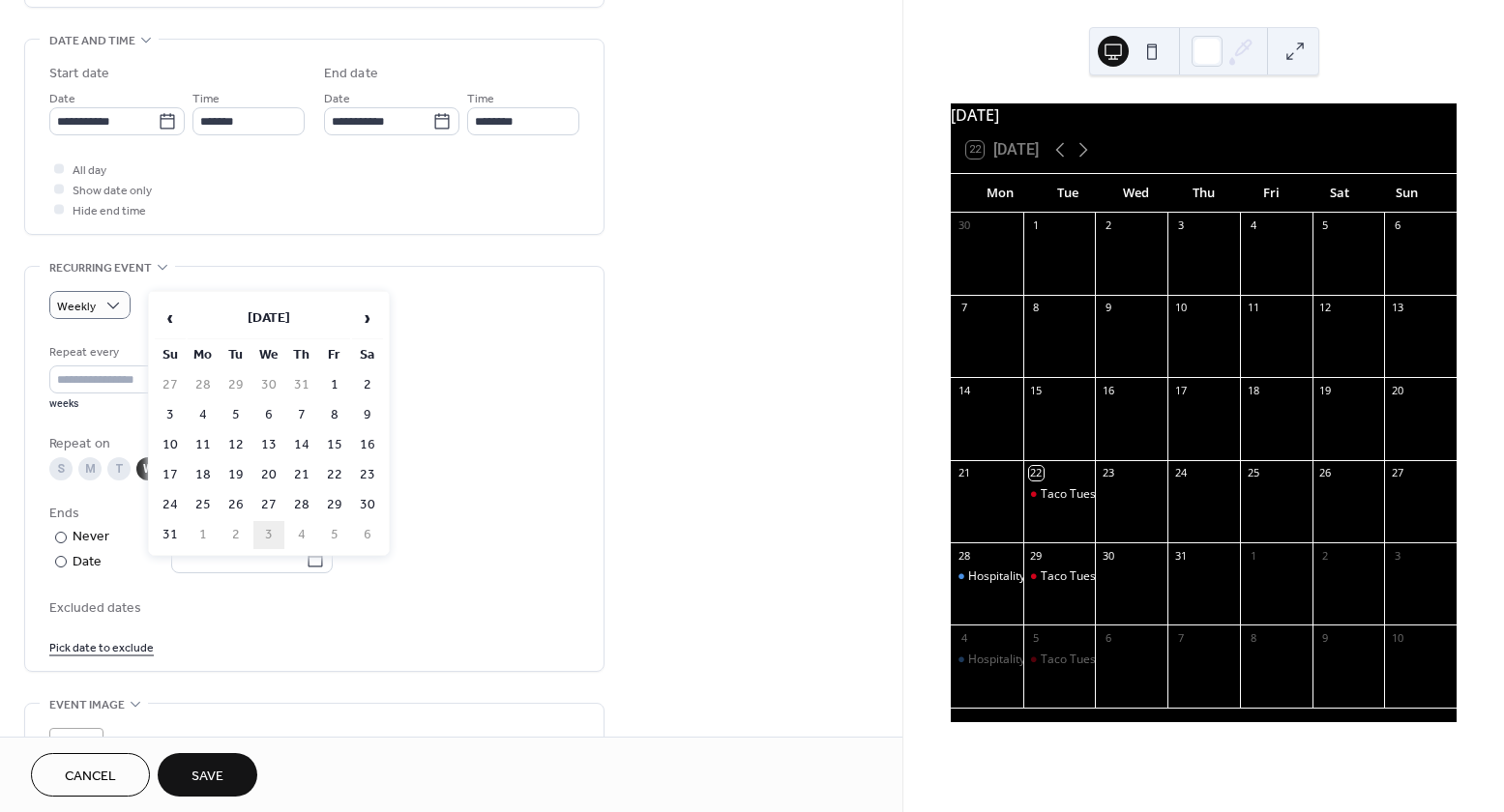 click on "3" at bounding box center (269, 535) 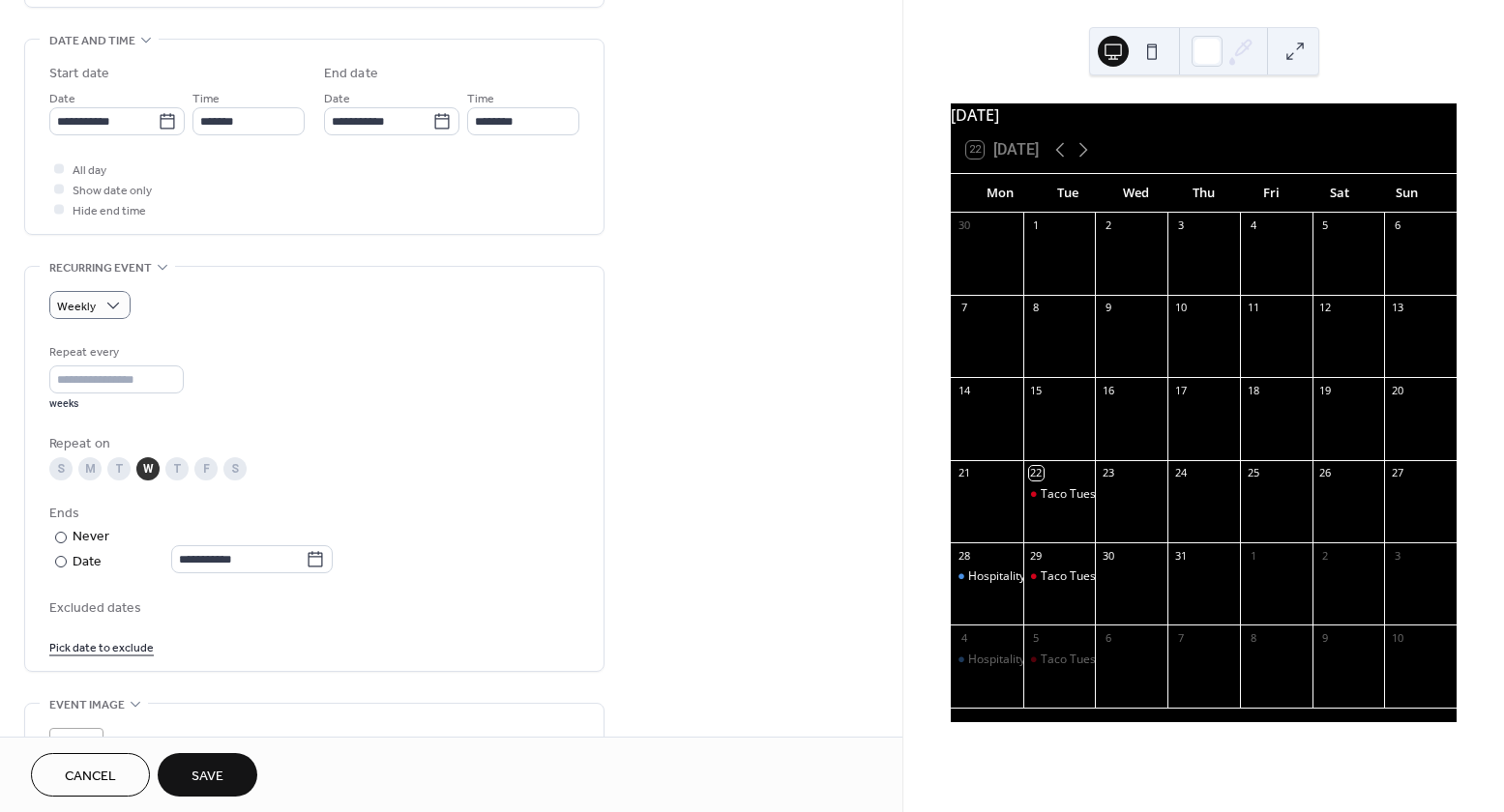 type on "**********" 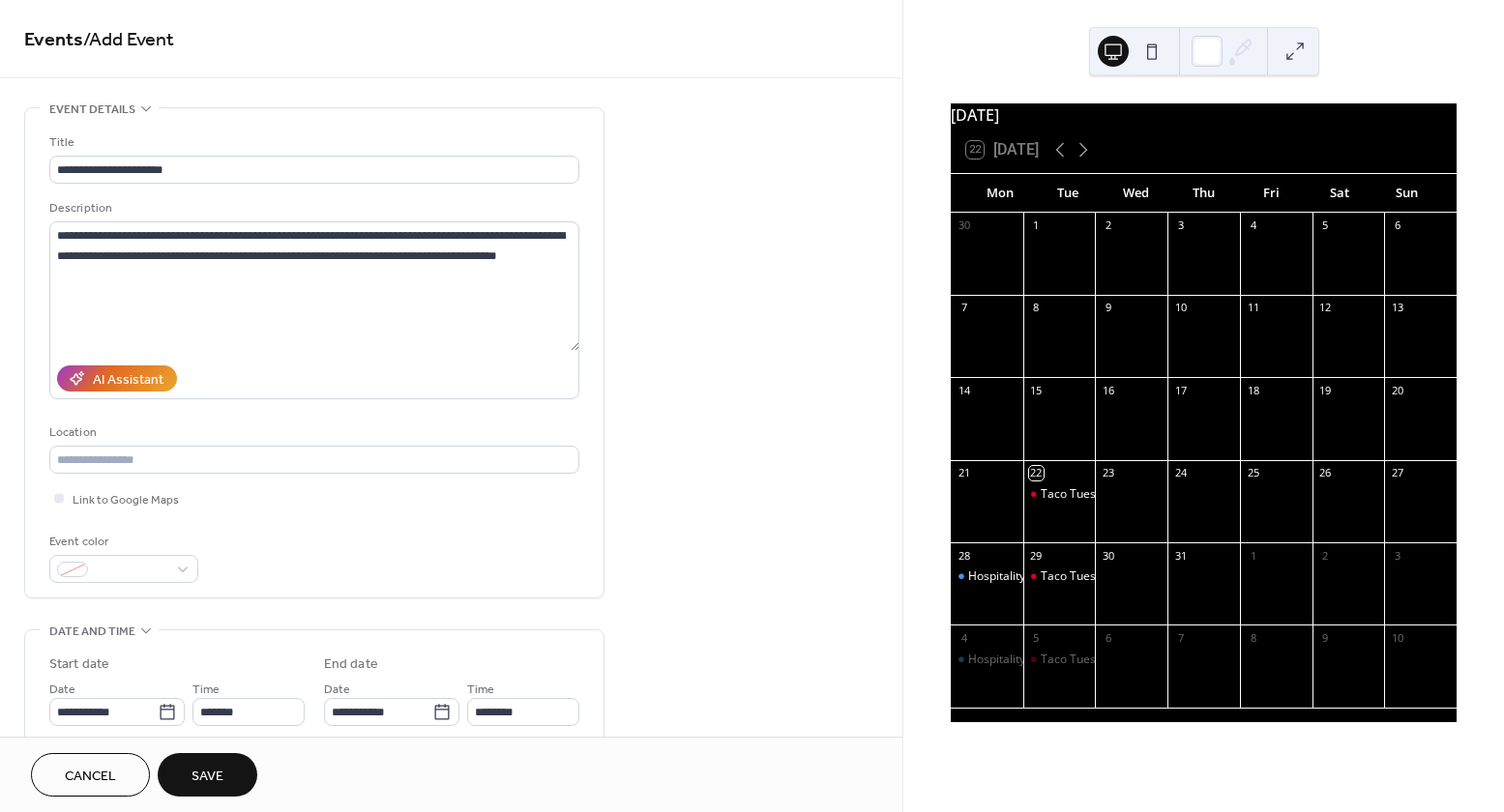 scroll, scrollTop: 0, scrollLeft: 0, axis: both 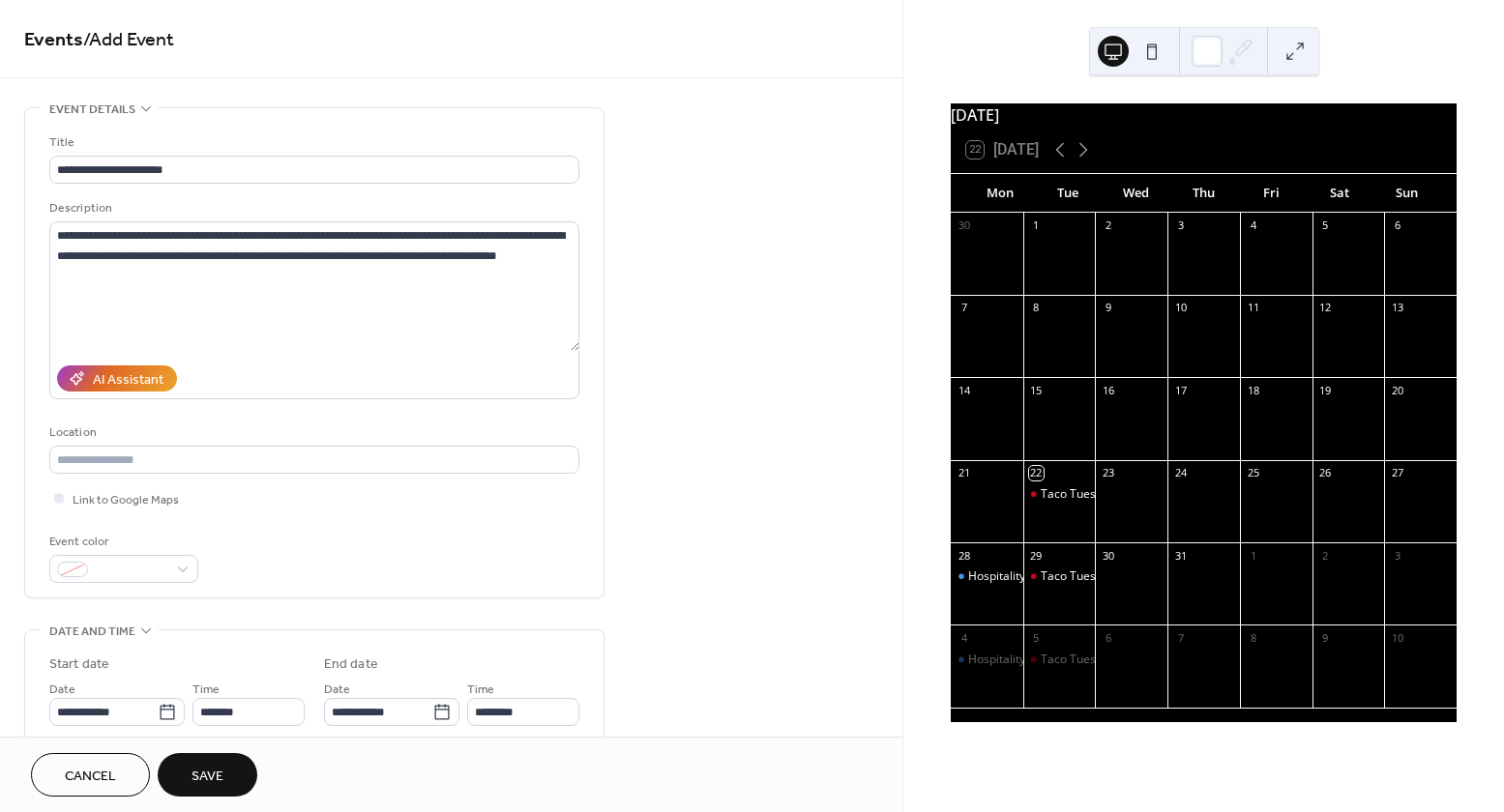 click on "Save" at bounding box center (207, 776) 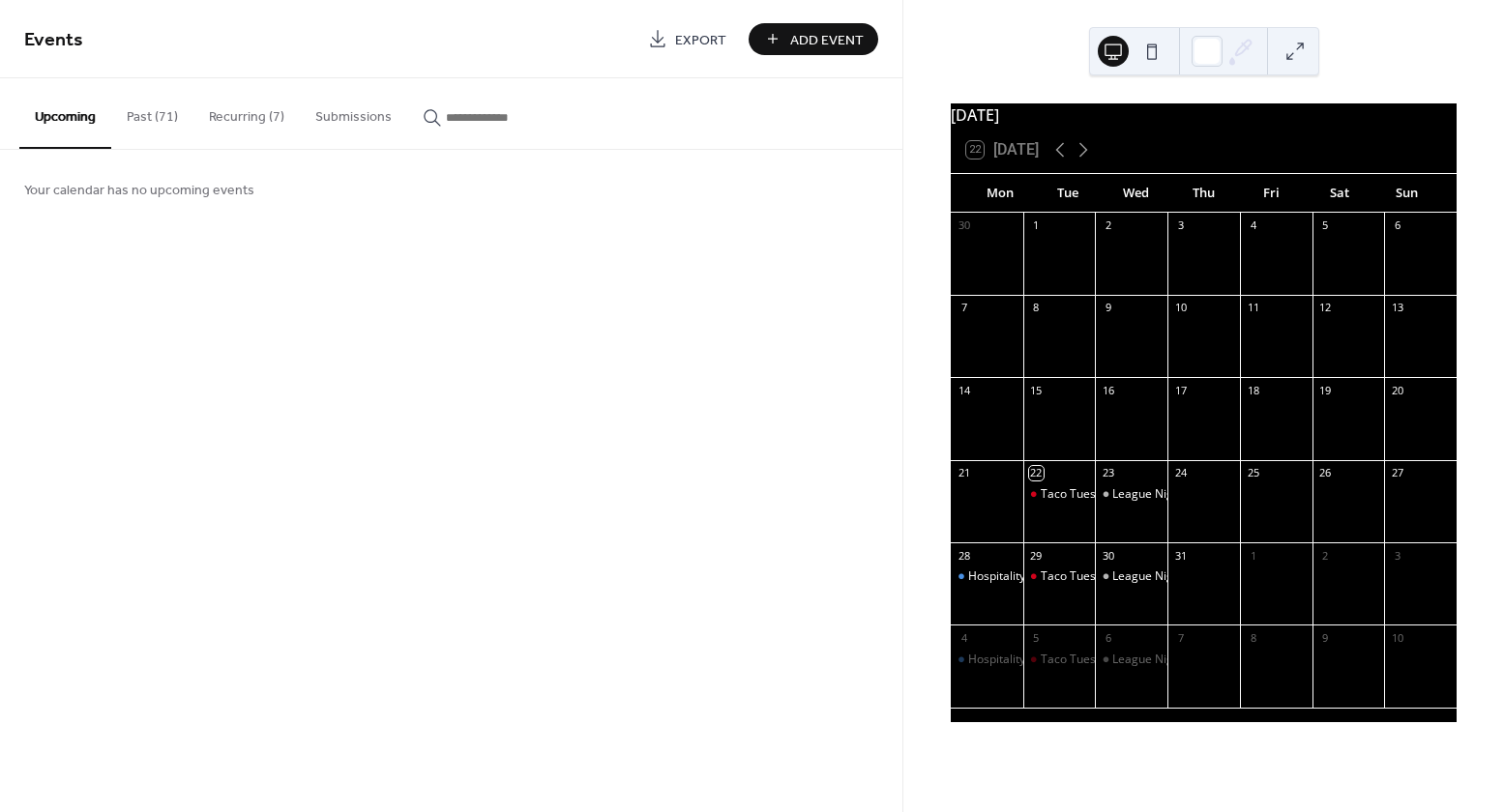 click on "Add Event" at bounding box center [827, 40] 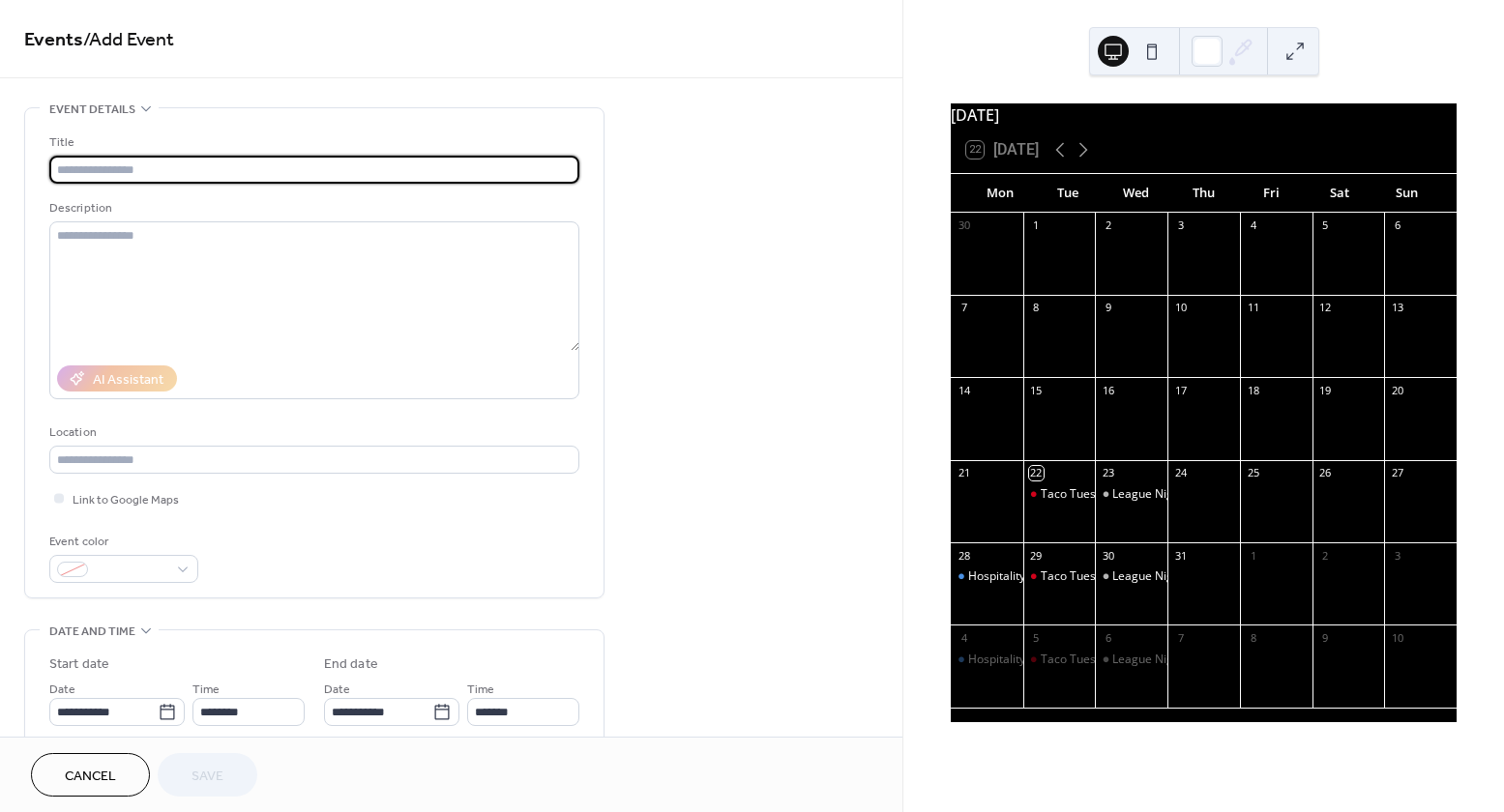 click at bounding box center [314, 169] 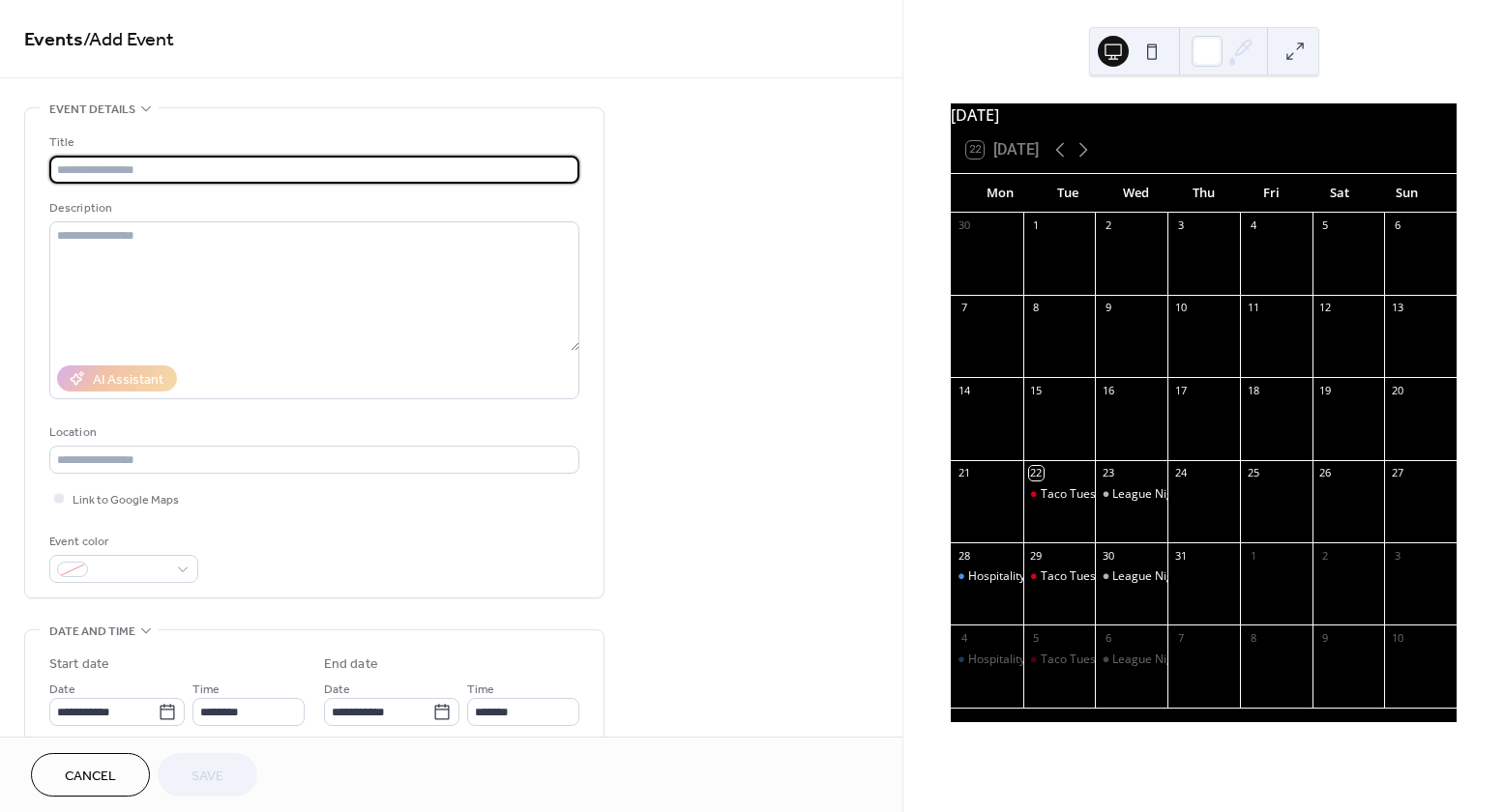 type on "*" 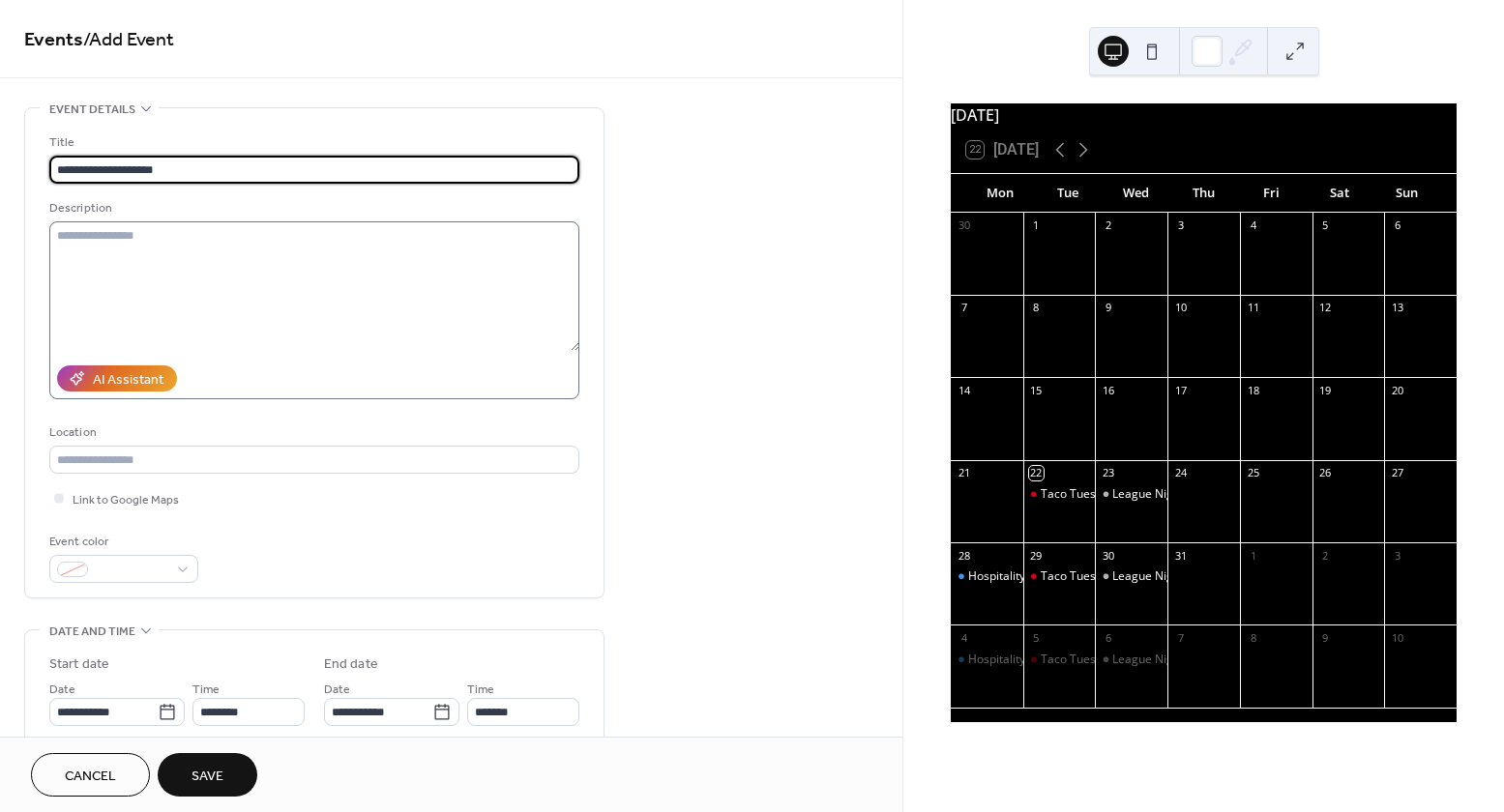 type on "**********" 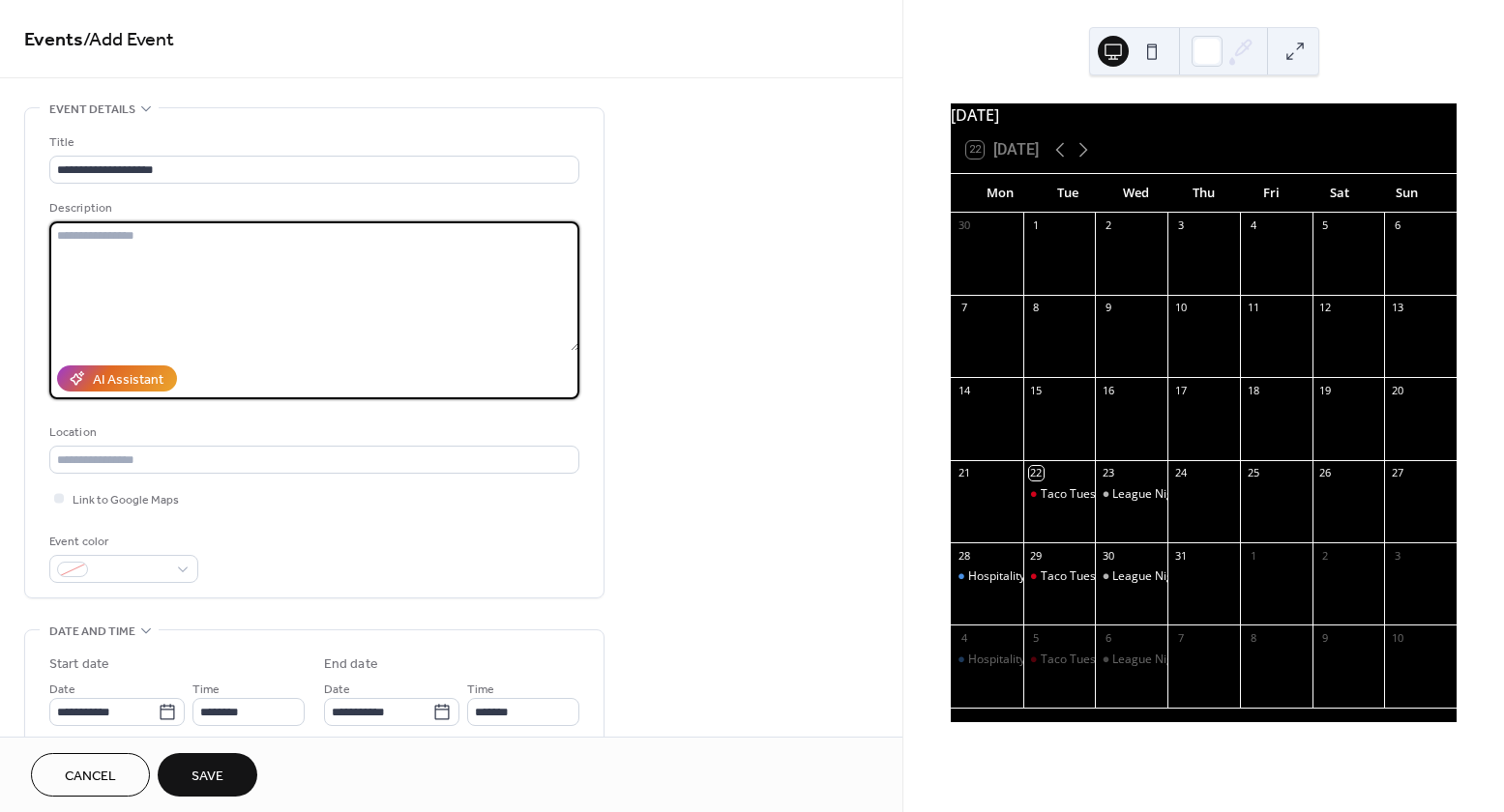 click at bounding box center [314, 286] 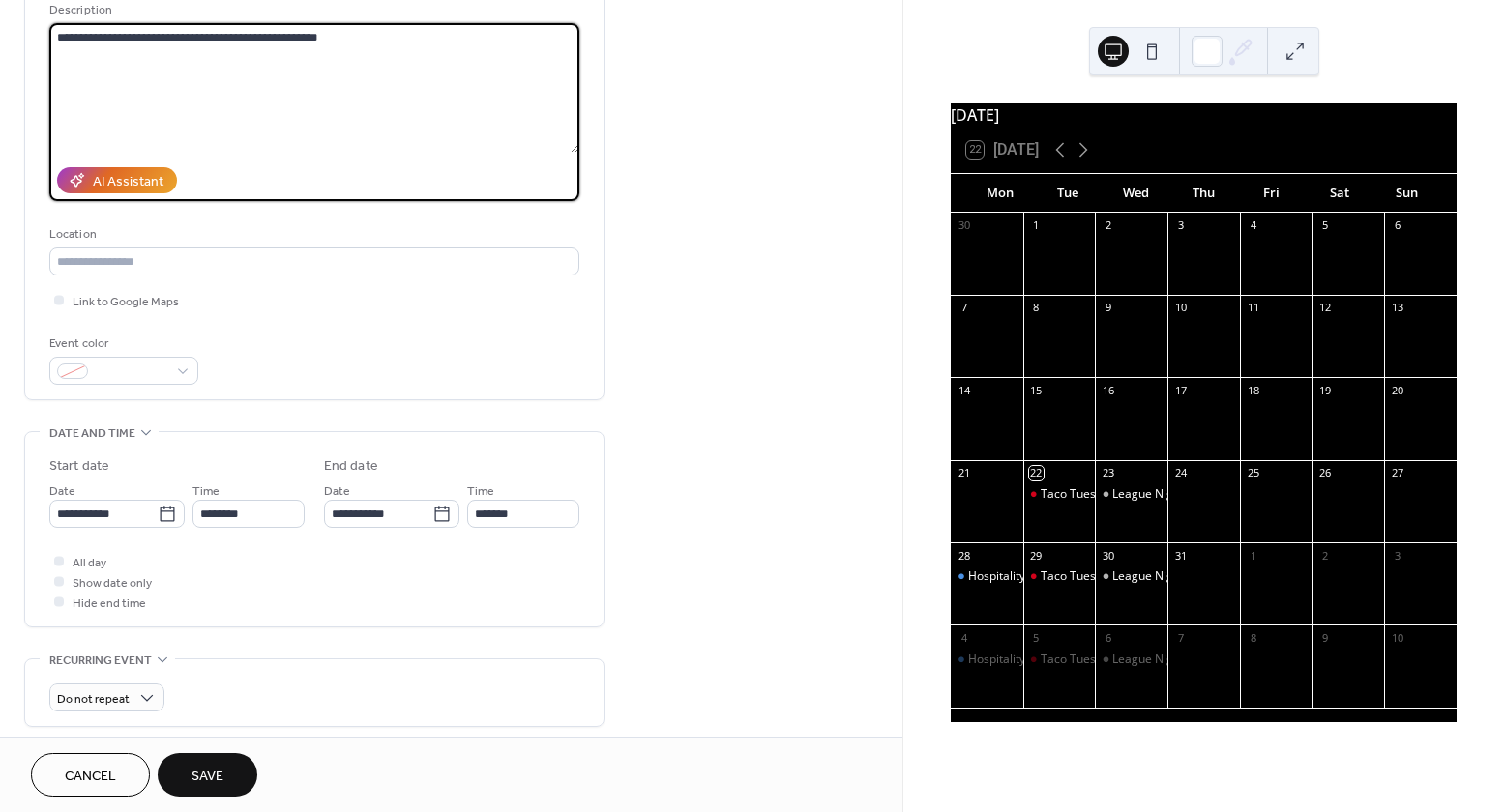 scroll, scrollTop: 217, scrollLeft: 0, axis: vertical 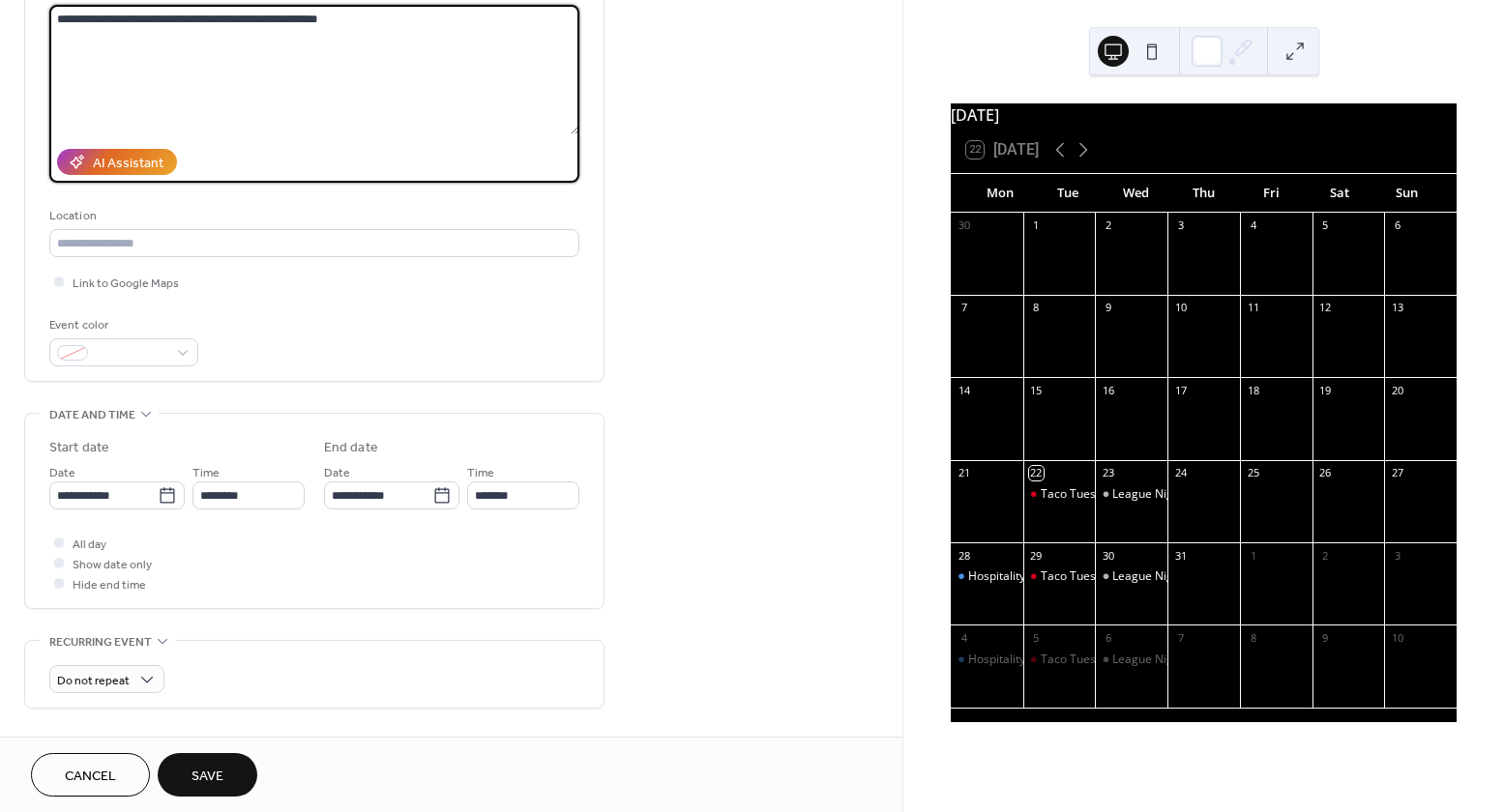type on "**********" 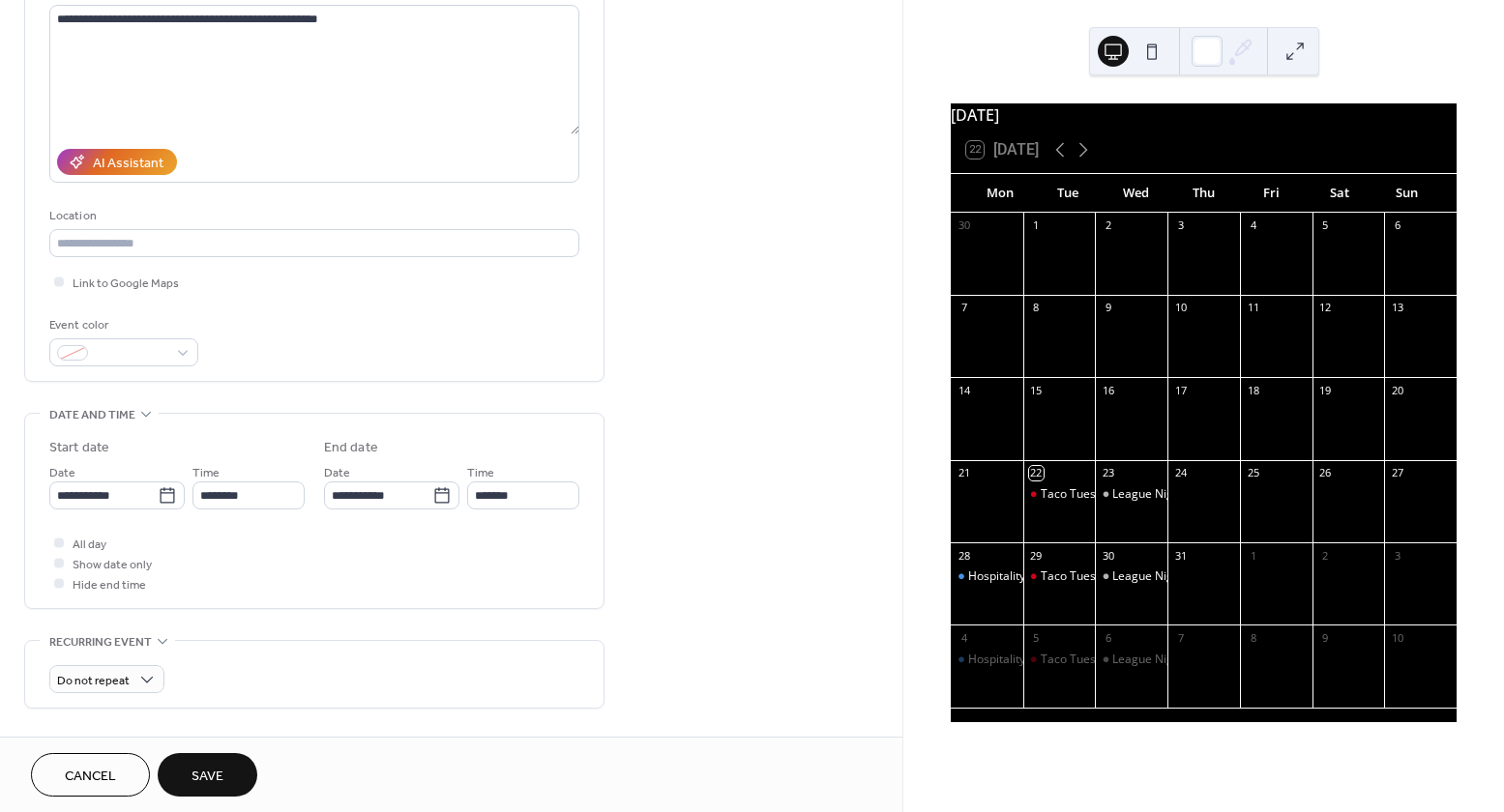 click on "Location" at bounding box center [312, 216] 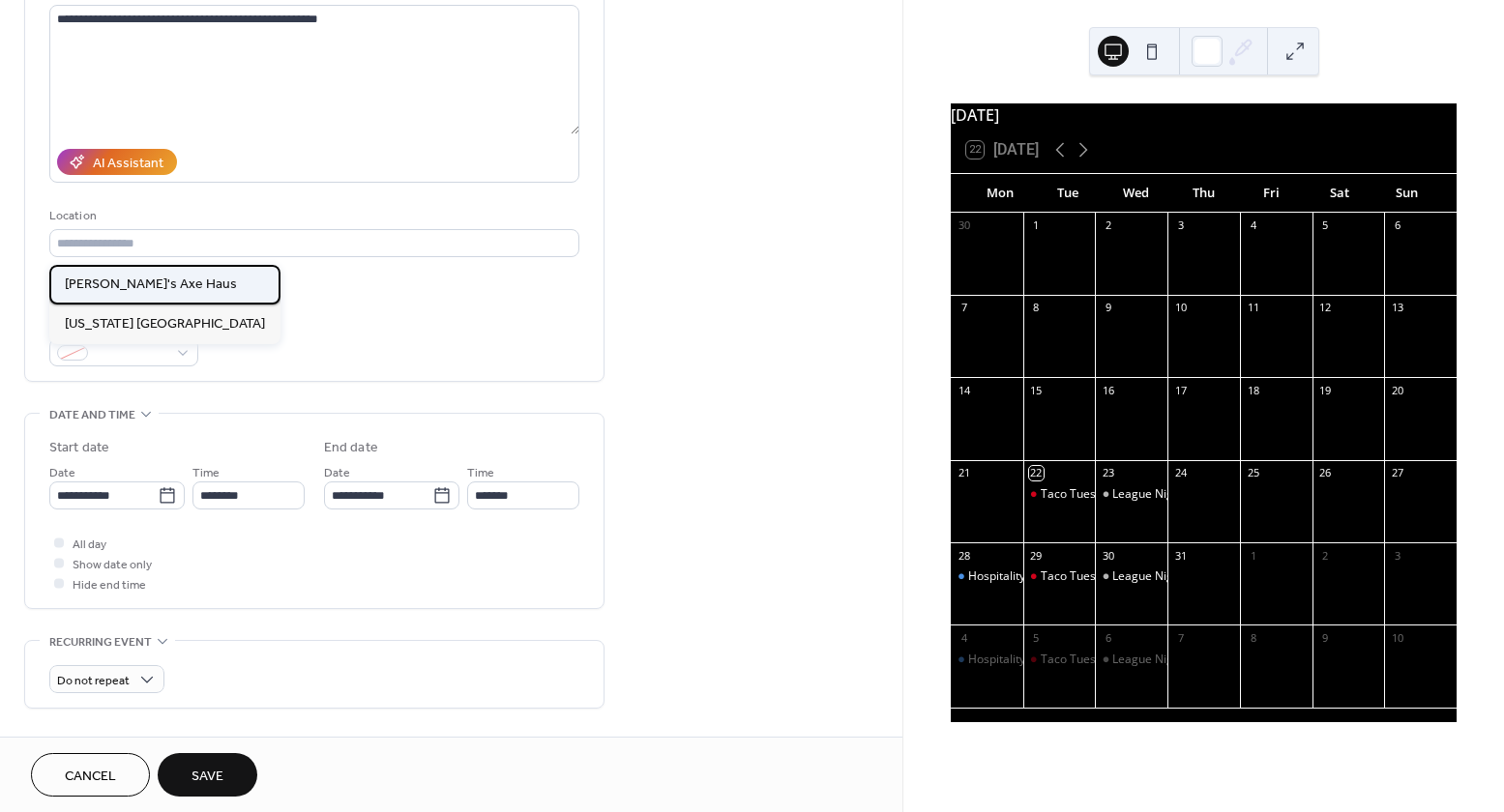 click on "[PERSON_NAME]'s Axe Haus" at bounding box center [151, 284] 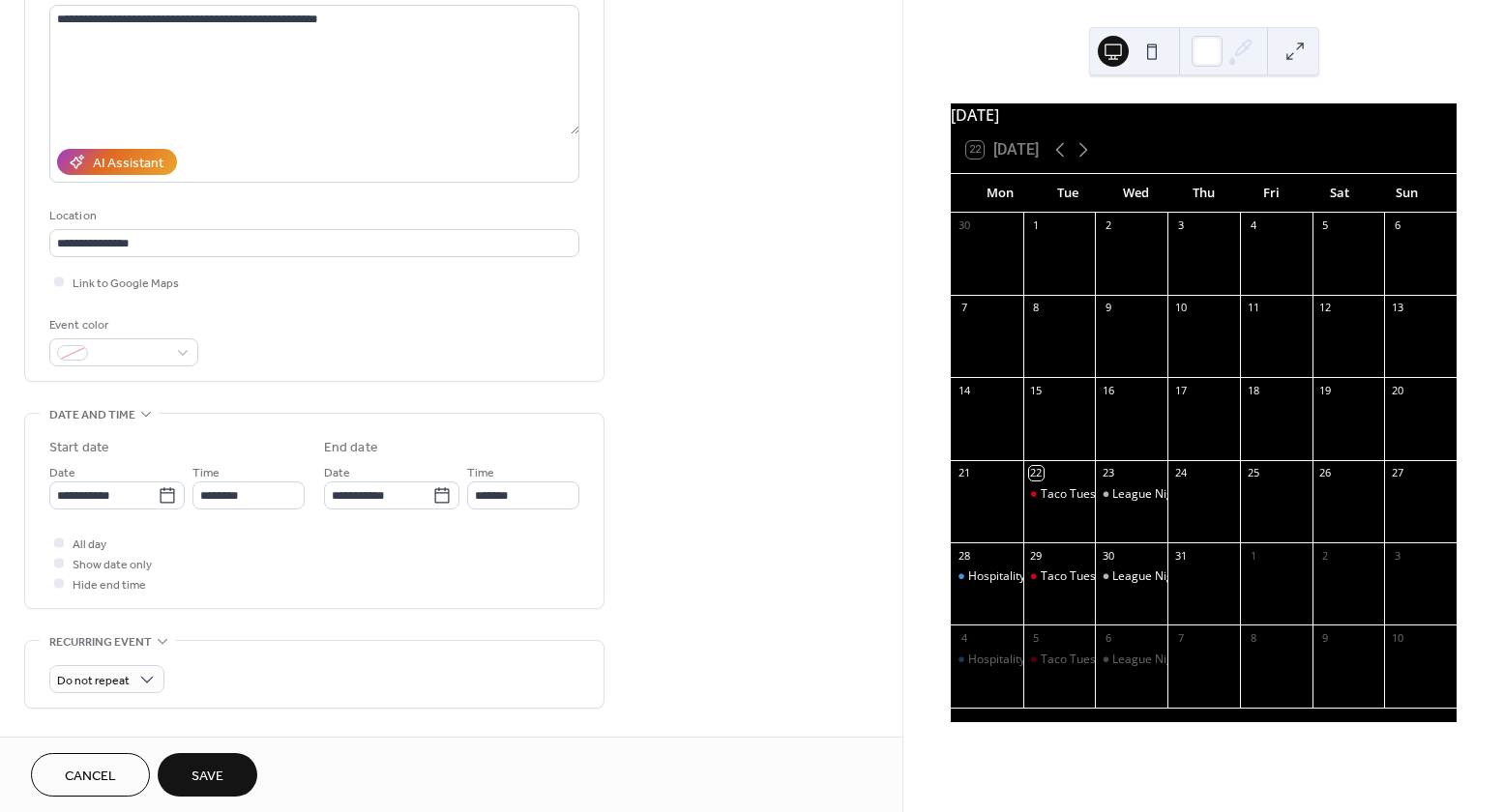 scroll, scrollTop: 266, scrollLeft: 0, axis: vertical 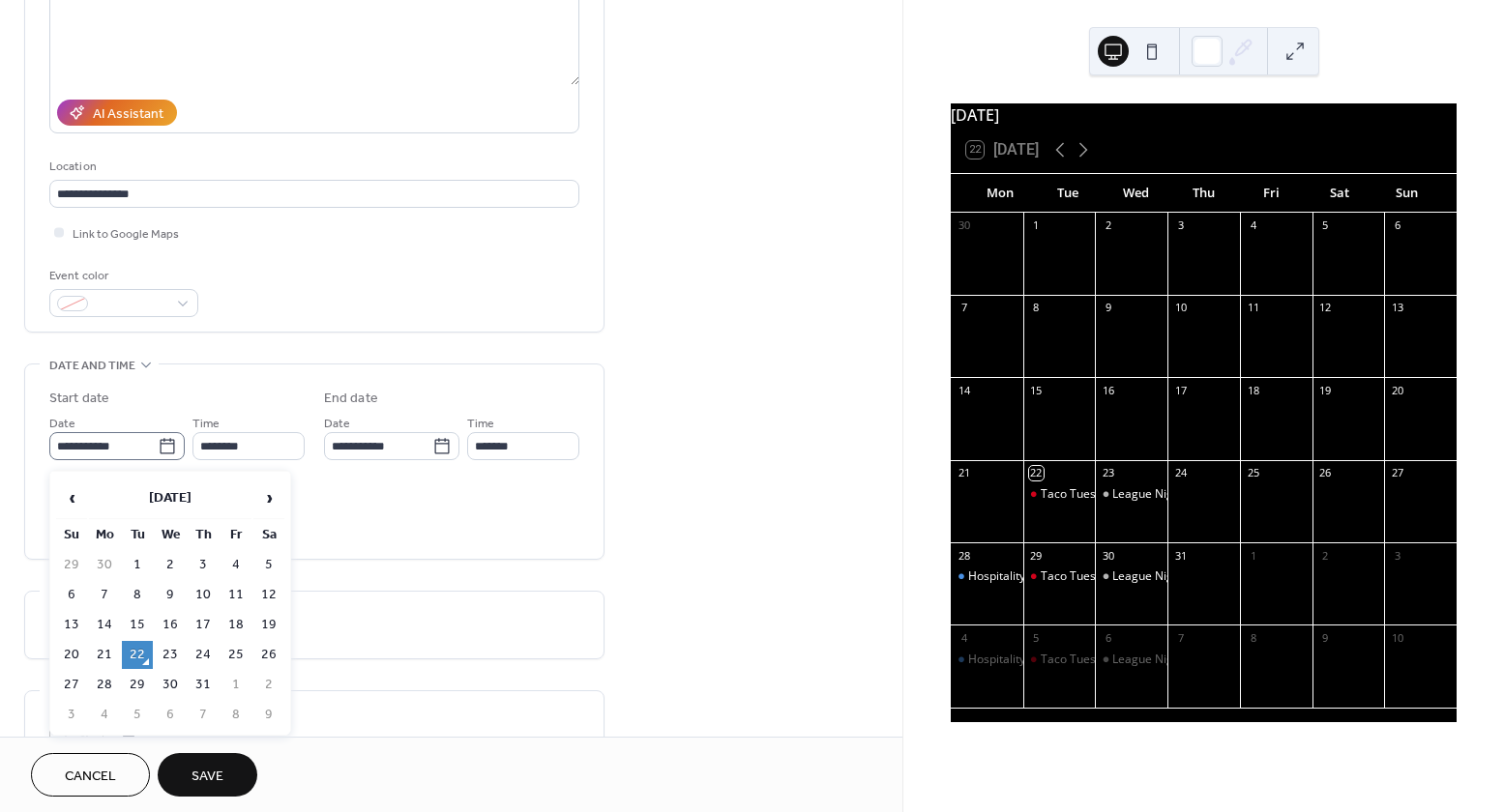 click 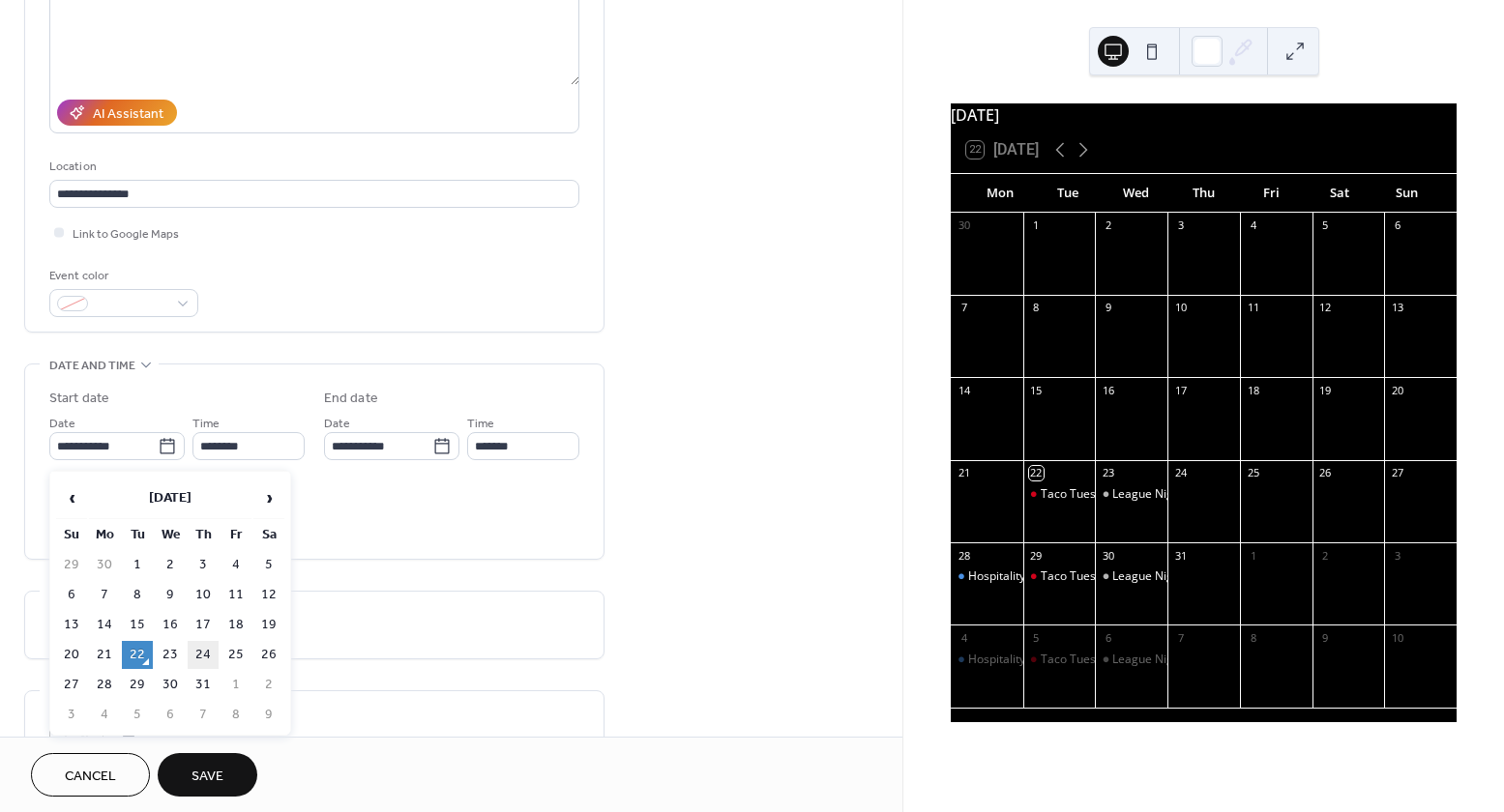 click on "24" at bounding box center (203, 654) 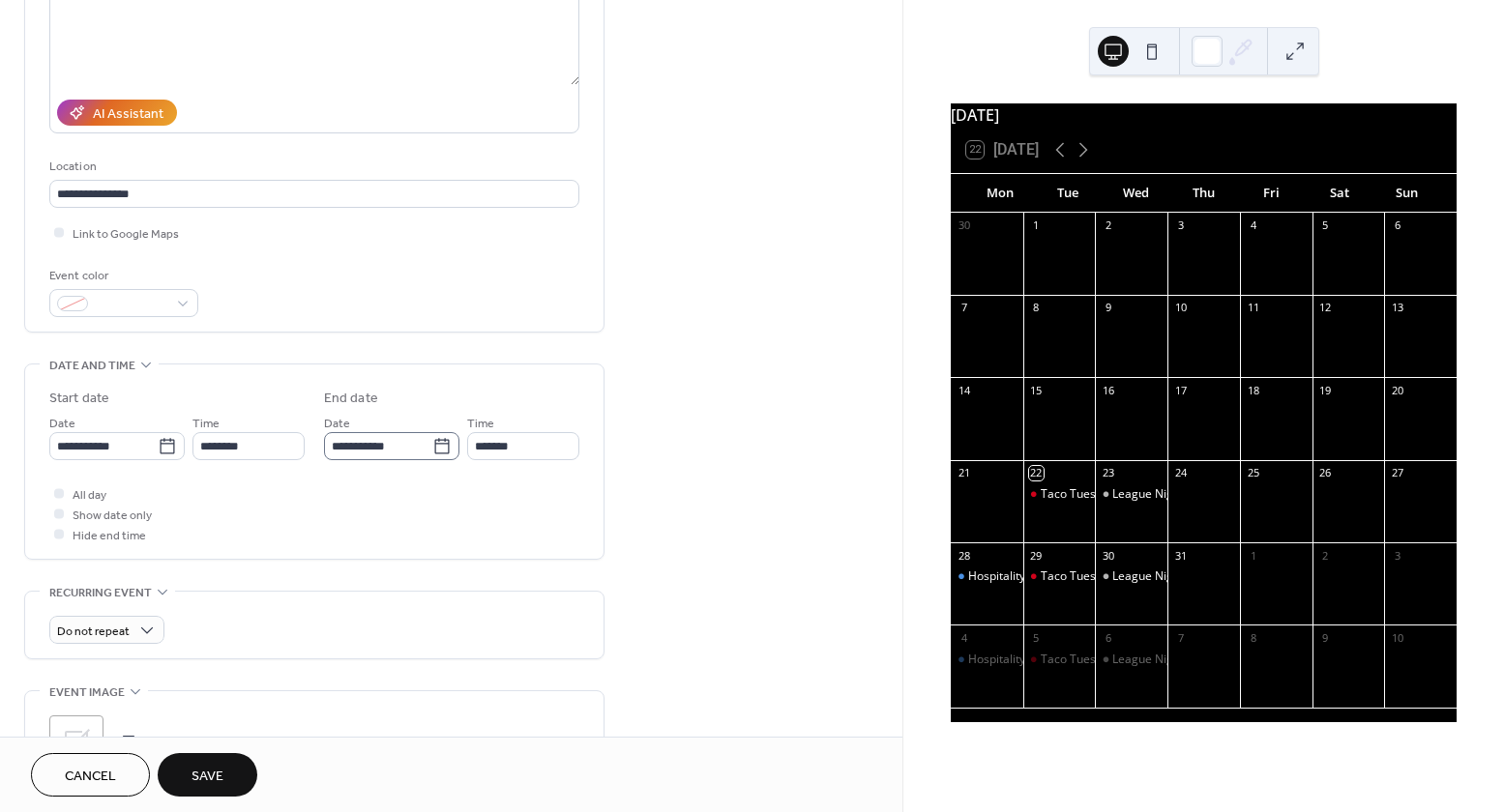 click 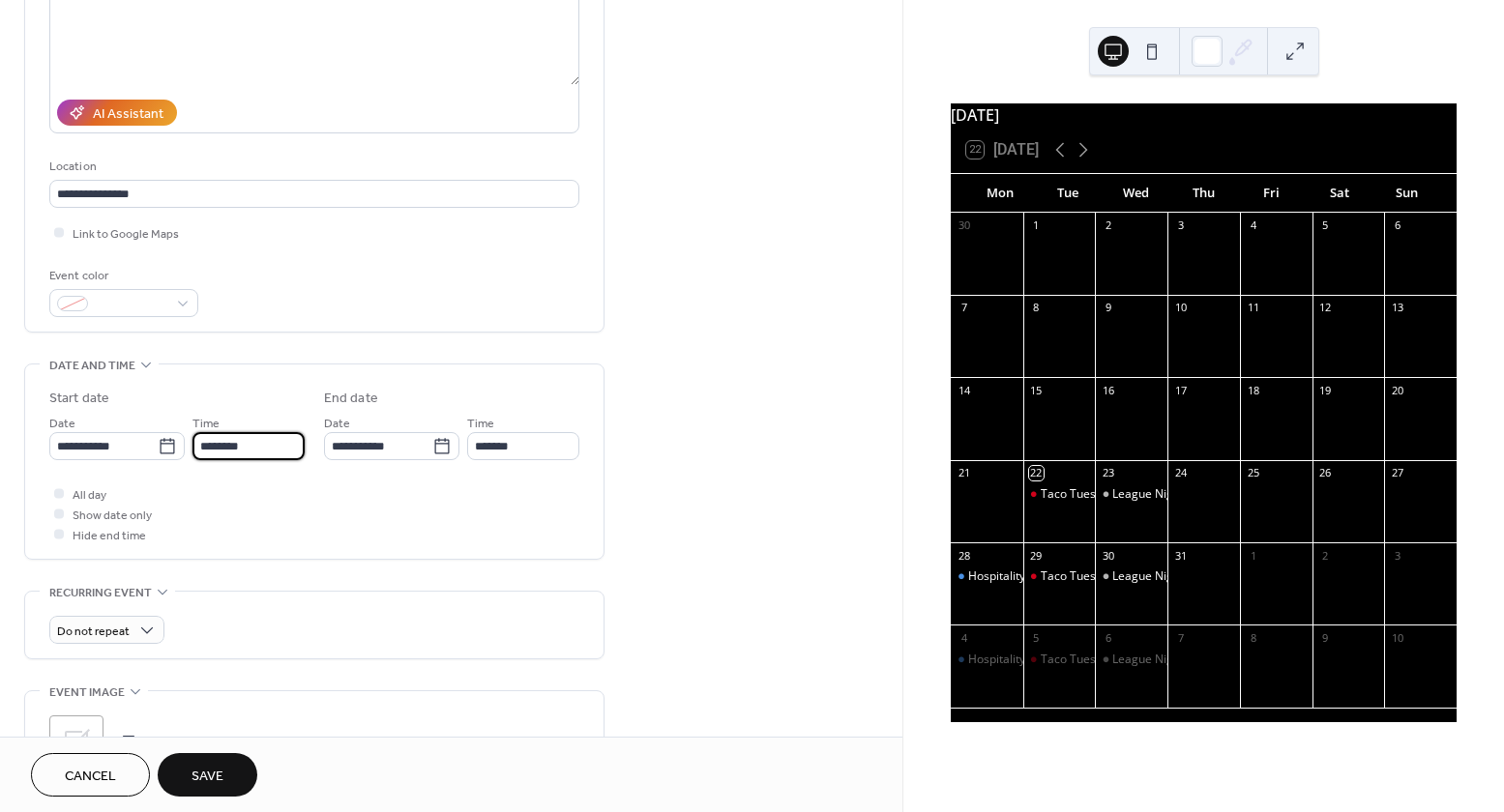 click on "********" at bounding box center [249, 446] 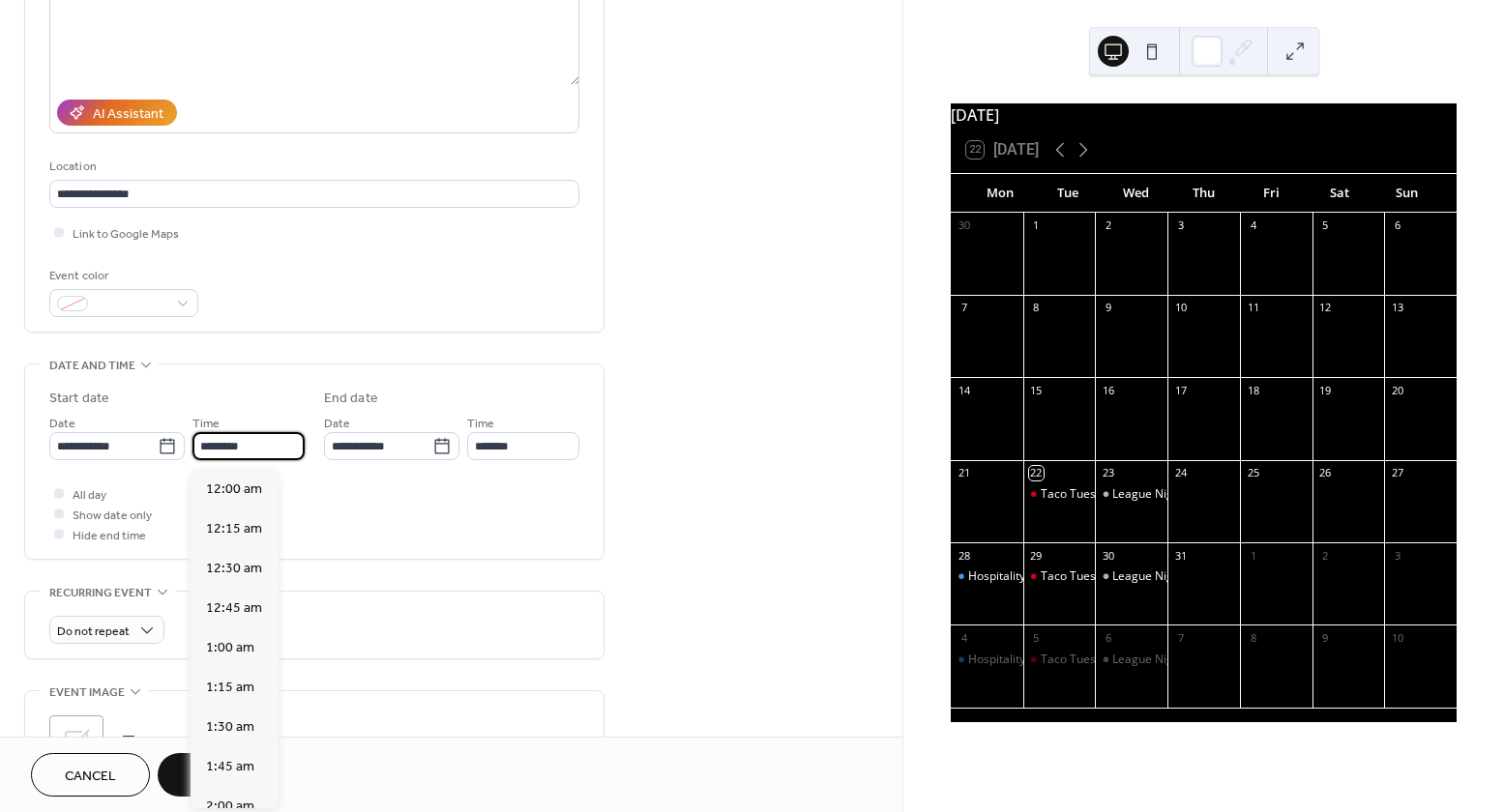 scroll, scrollTop: 1902, scrollLeft: 0, axis: vertical 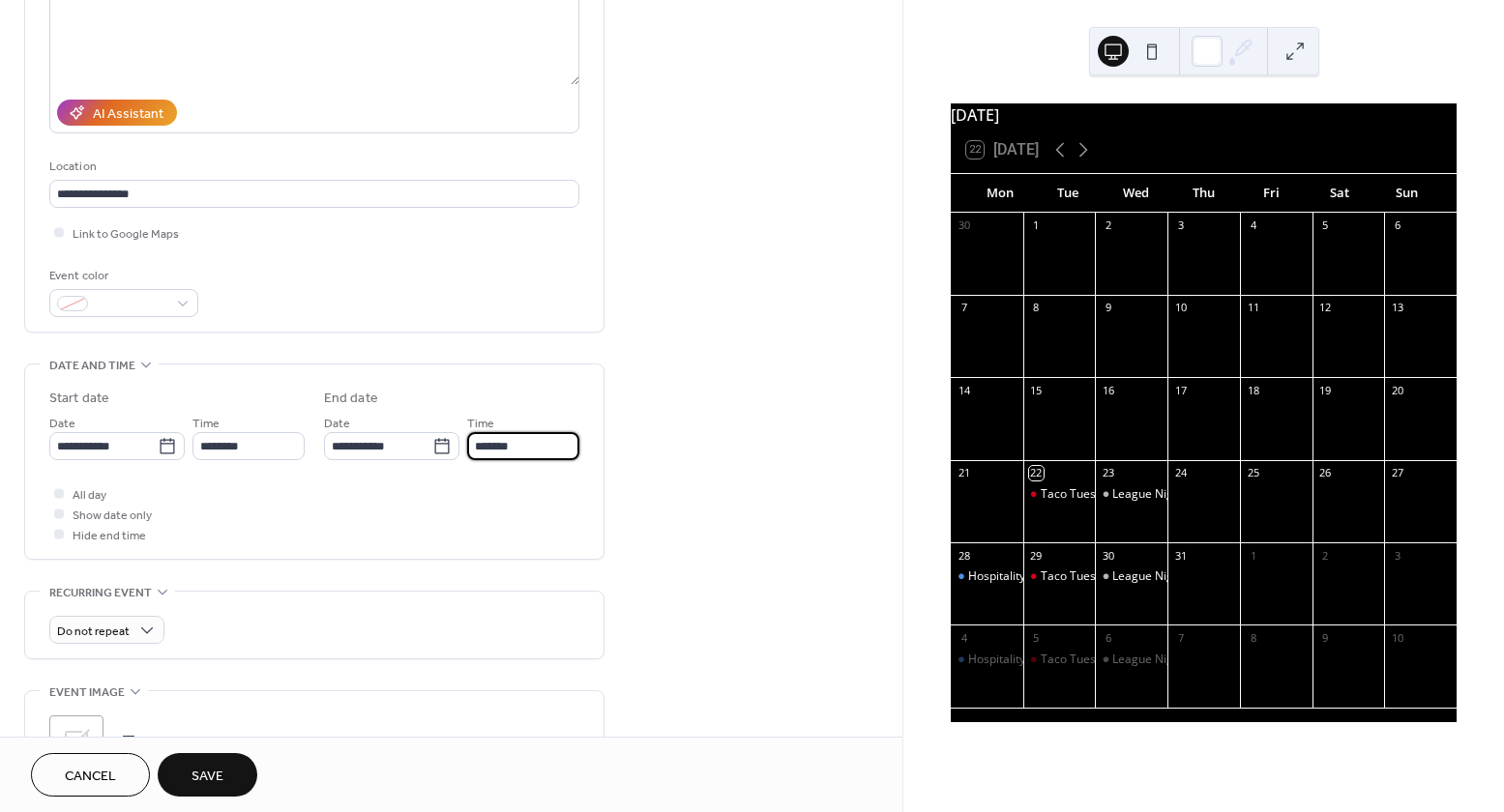 click on "*******" at bounding box center [523, 446] 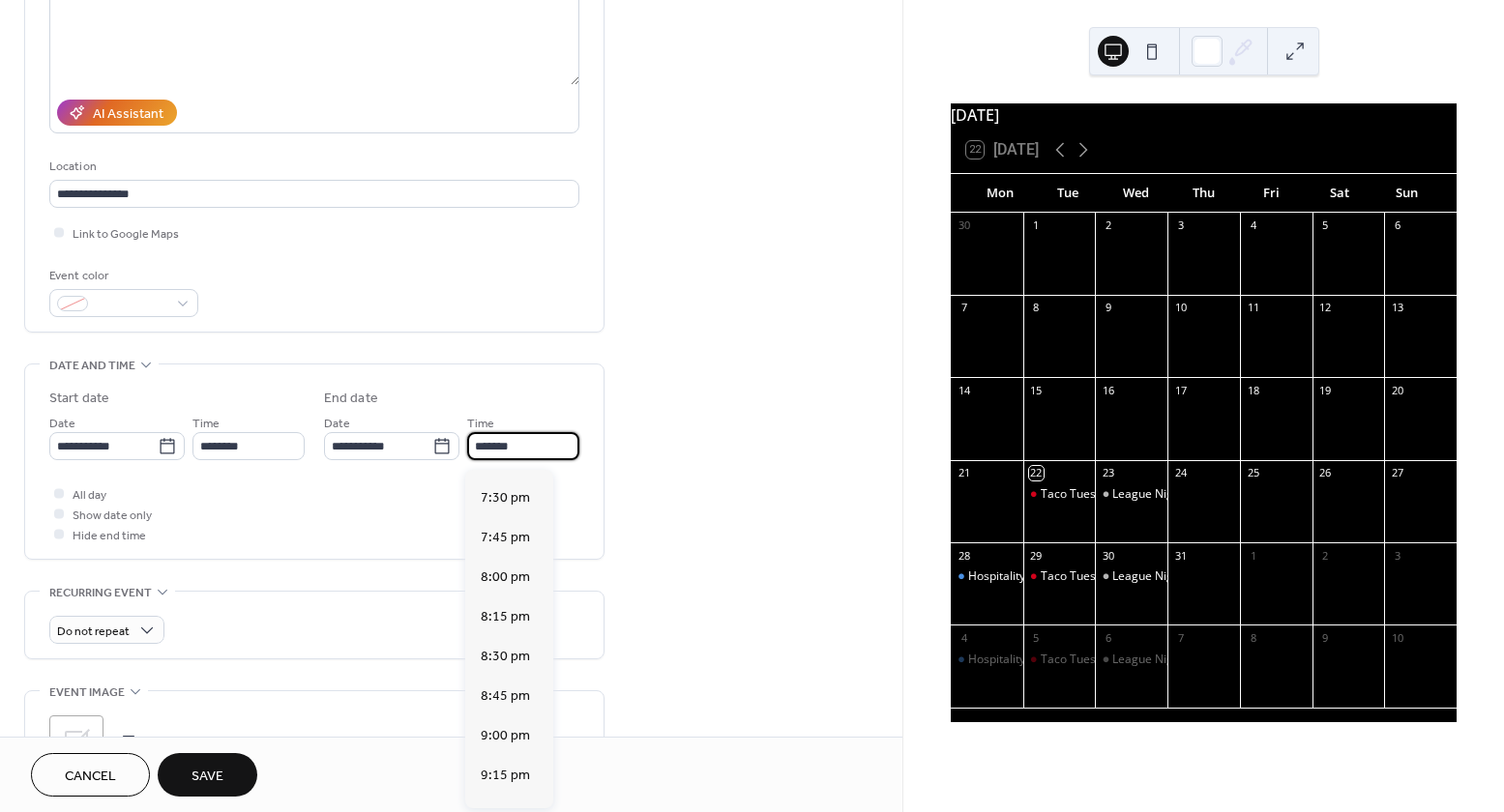 scroll, scrollTop: 1496, scrollLeft: 0, axis: vertical 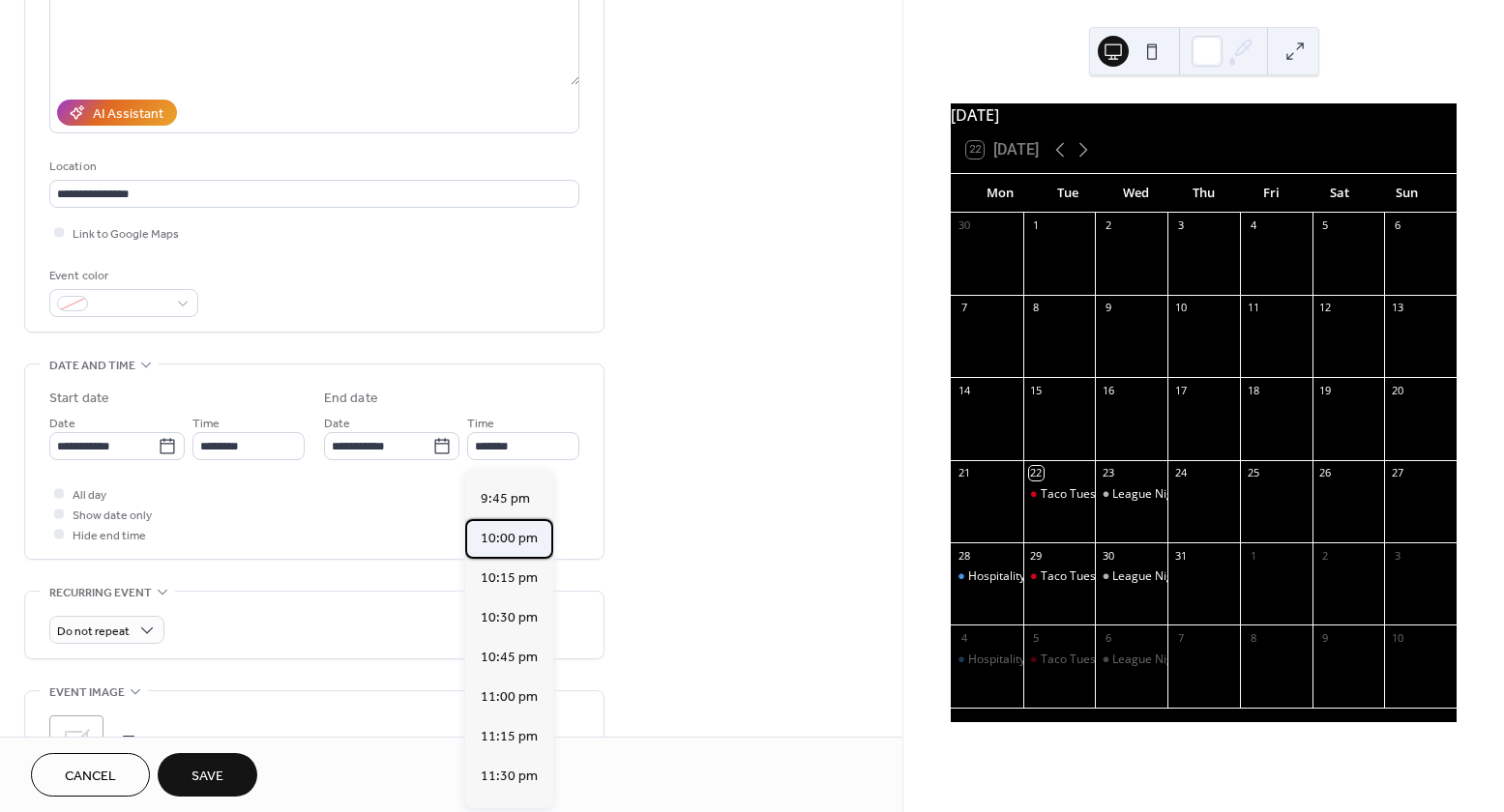 click on "10:00 pm" at bounding box center (509, 538) 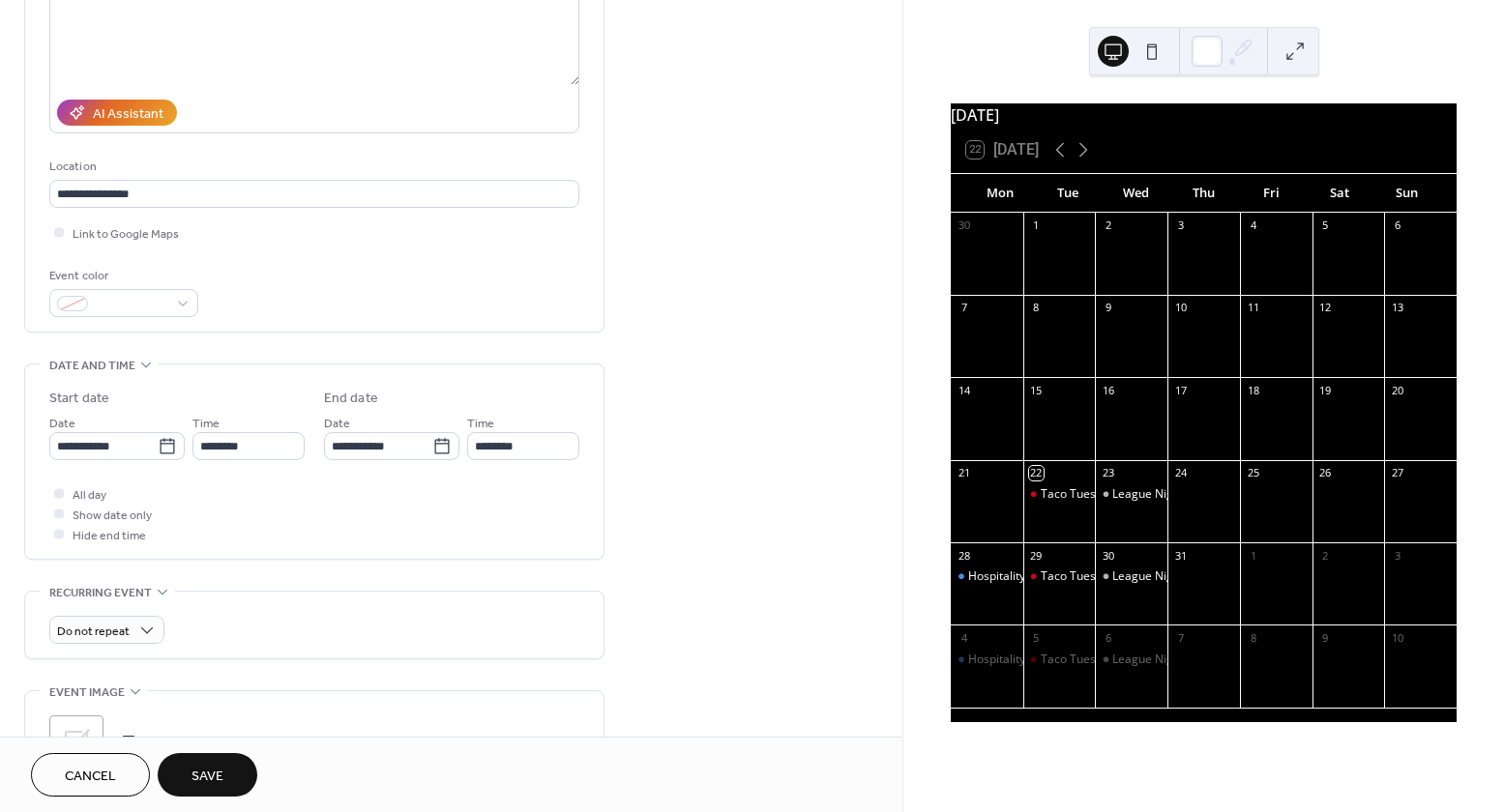 click on "All day Show date only Hide end time" at bounding box center (314, 513) 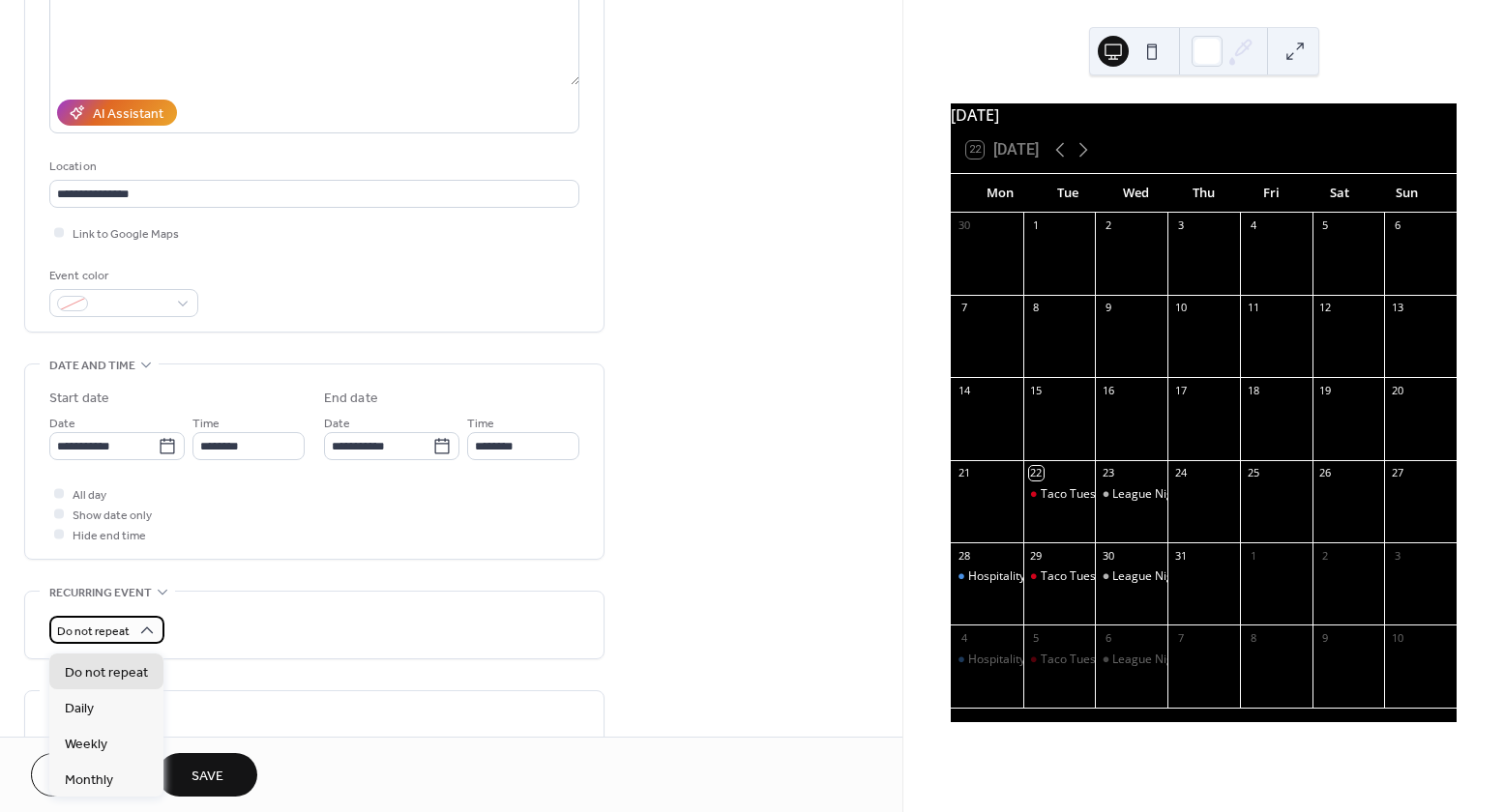 click on "Do not repeat" at bounding box center (106, 629) 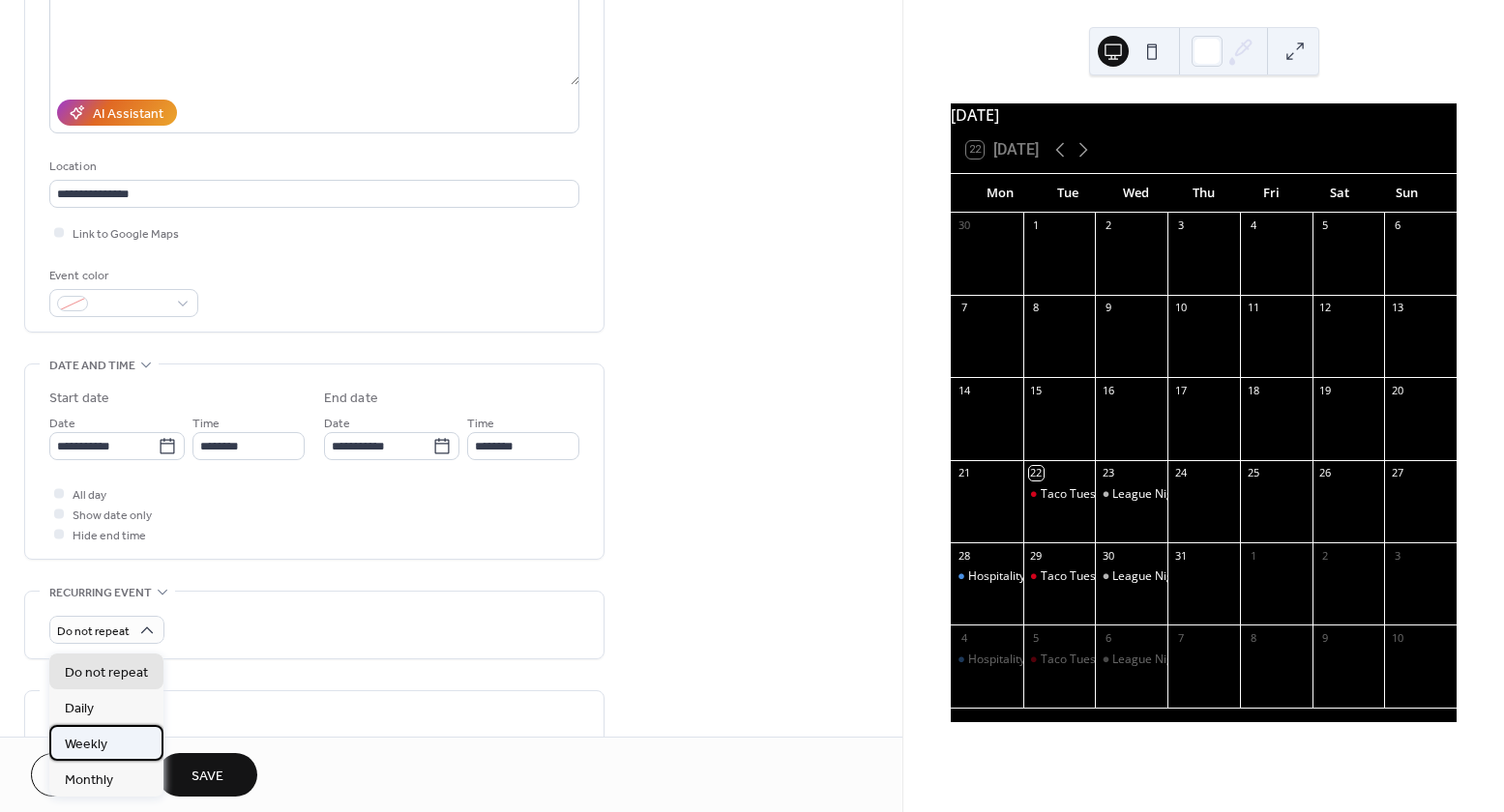 click on "Weekly" at bounding box center [86, 744] 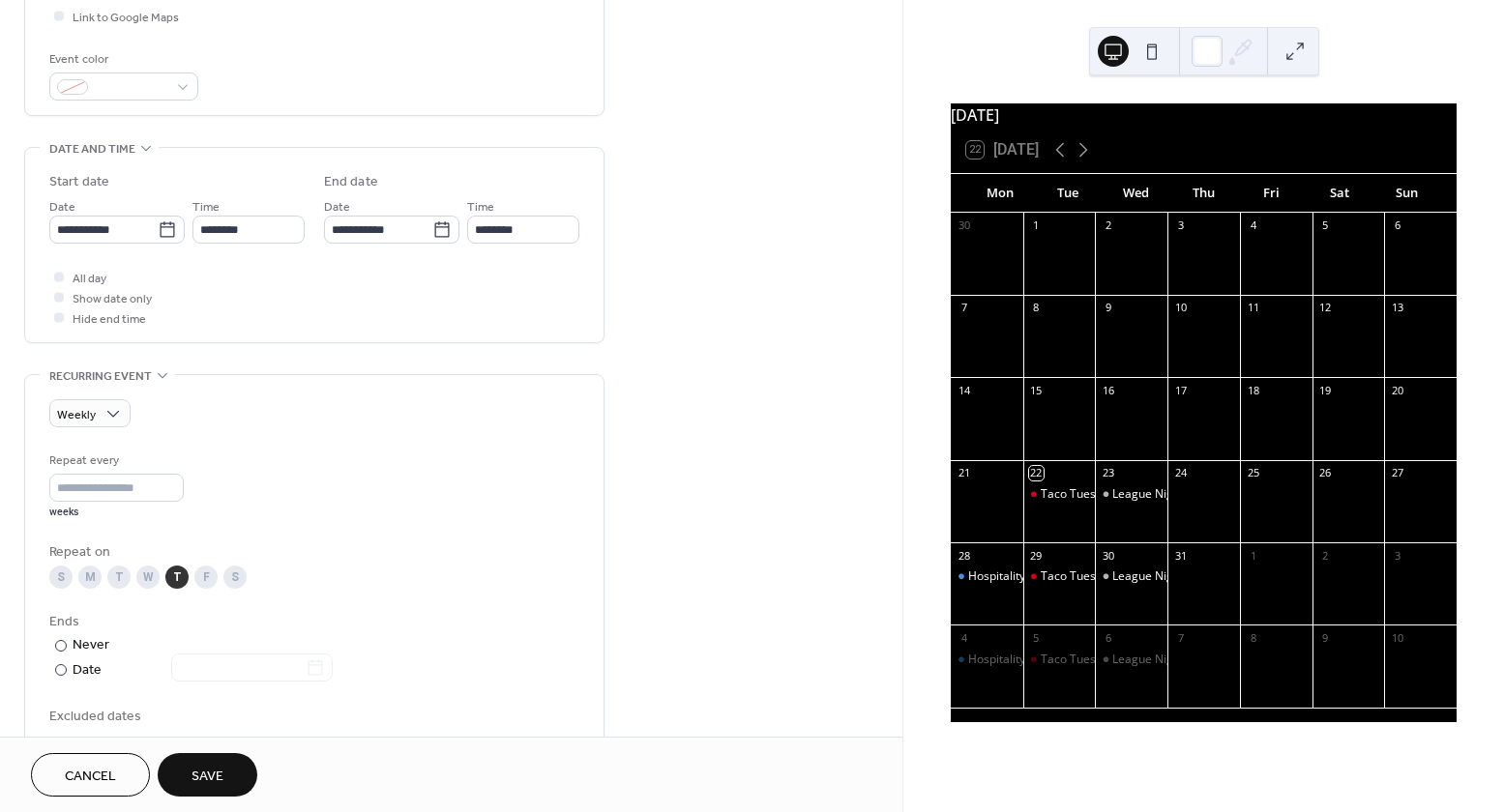 scroll, scrollTop: 494, scrollLeft: 0, axis: vertical 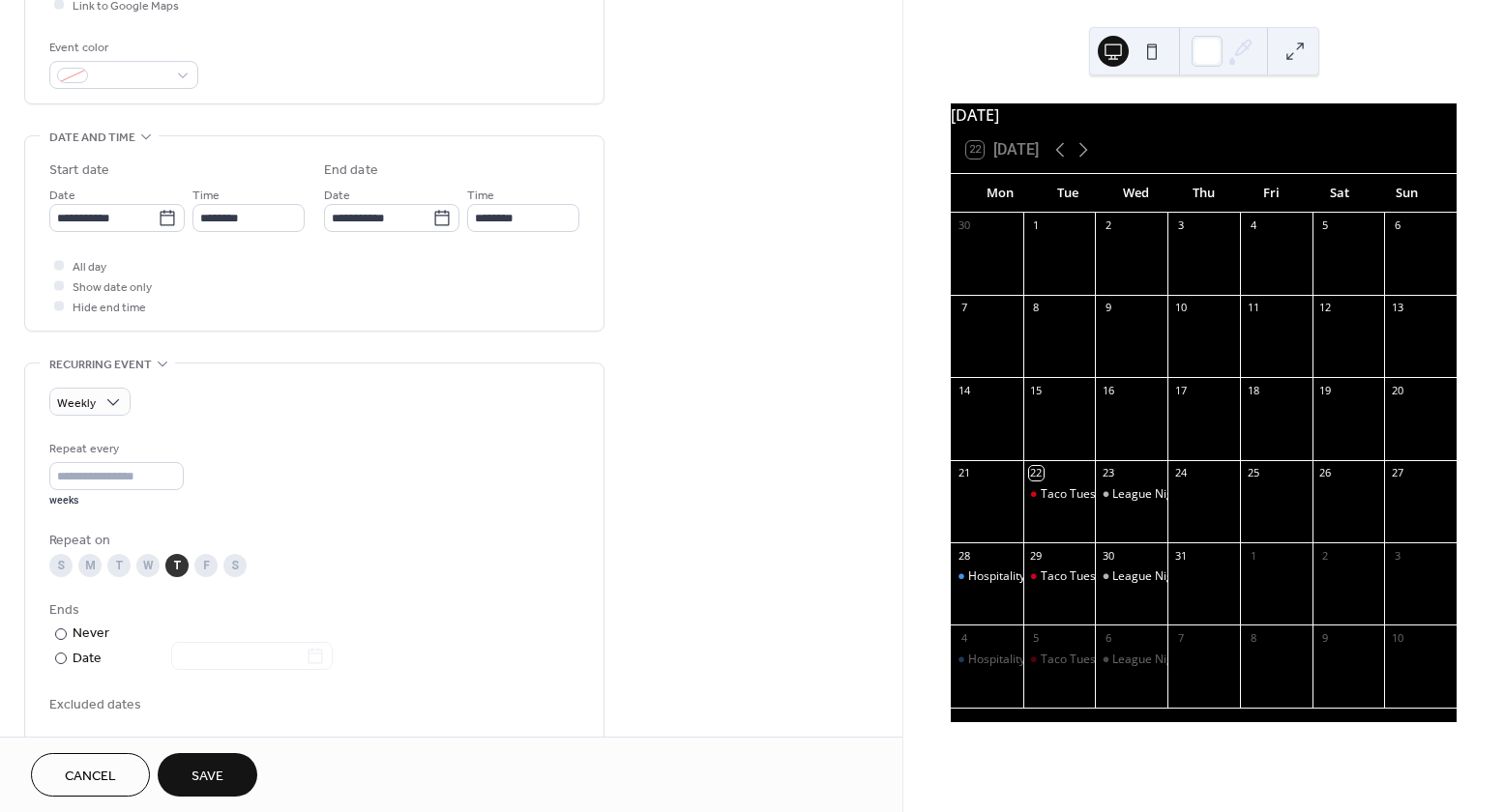 click on "S" at bounding box center [61, 566] 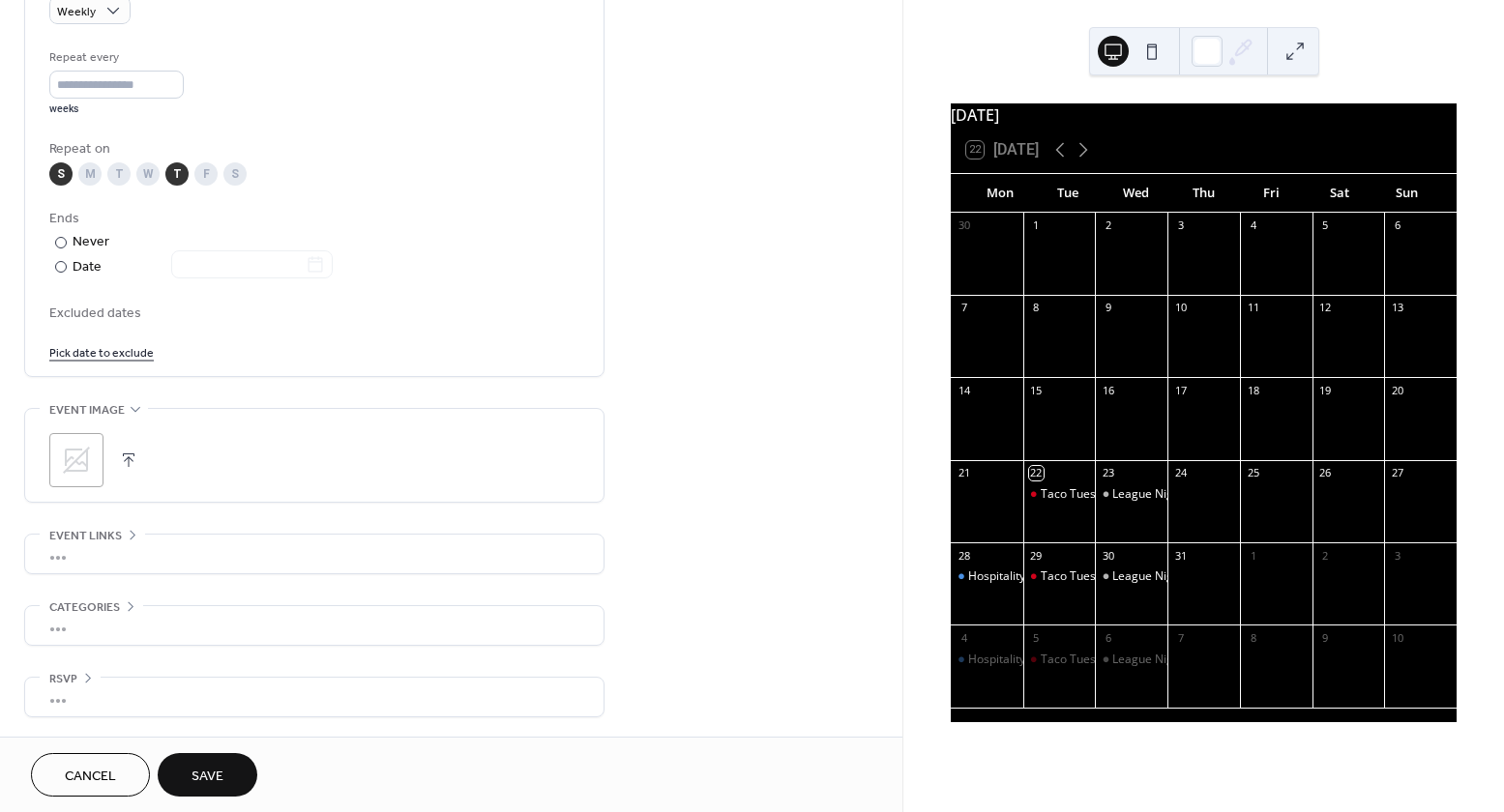 scroll, scrollTop: 895, scrollLeft: 0, axis: vertical 